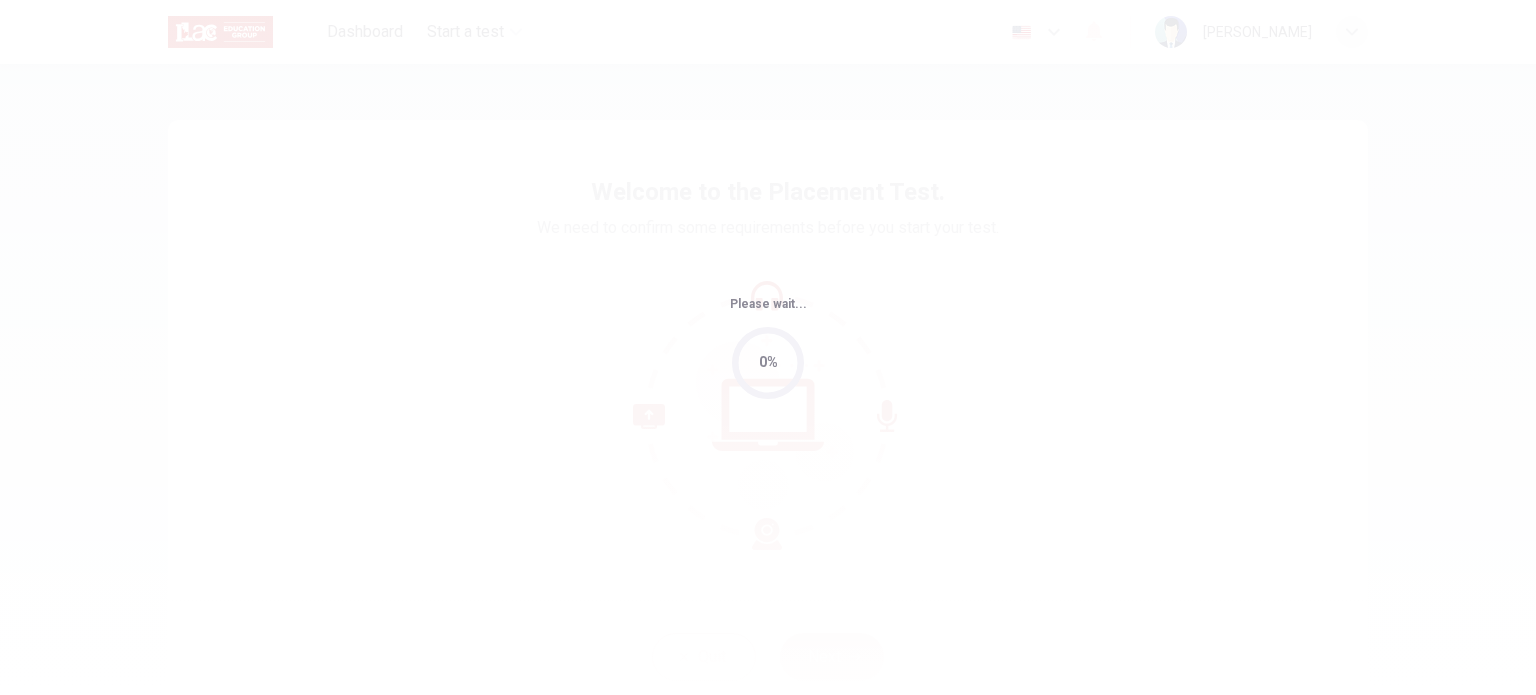 scroll, scrollTop: 0, scrollLeft: 0, axis: both 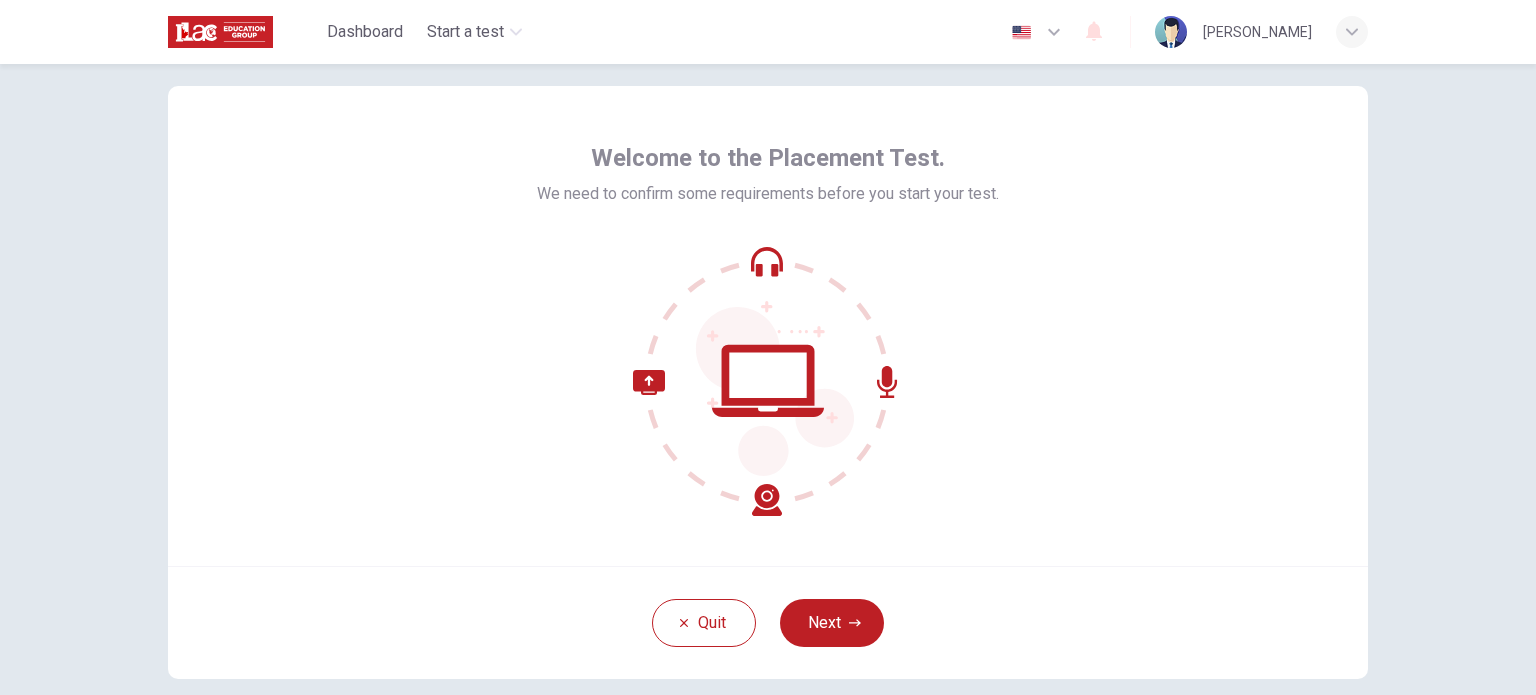 click on "Welcome to the Placement Test. We need to confirm some requirements before you start your test. Quit Next © Copyright  2025" at bounding box center (768, 379) 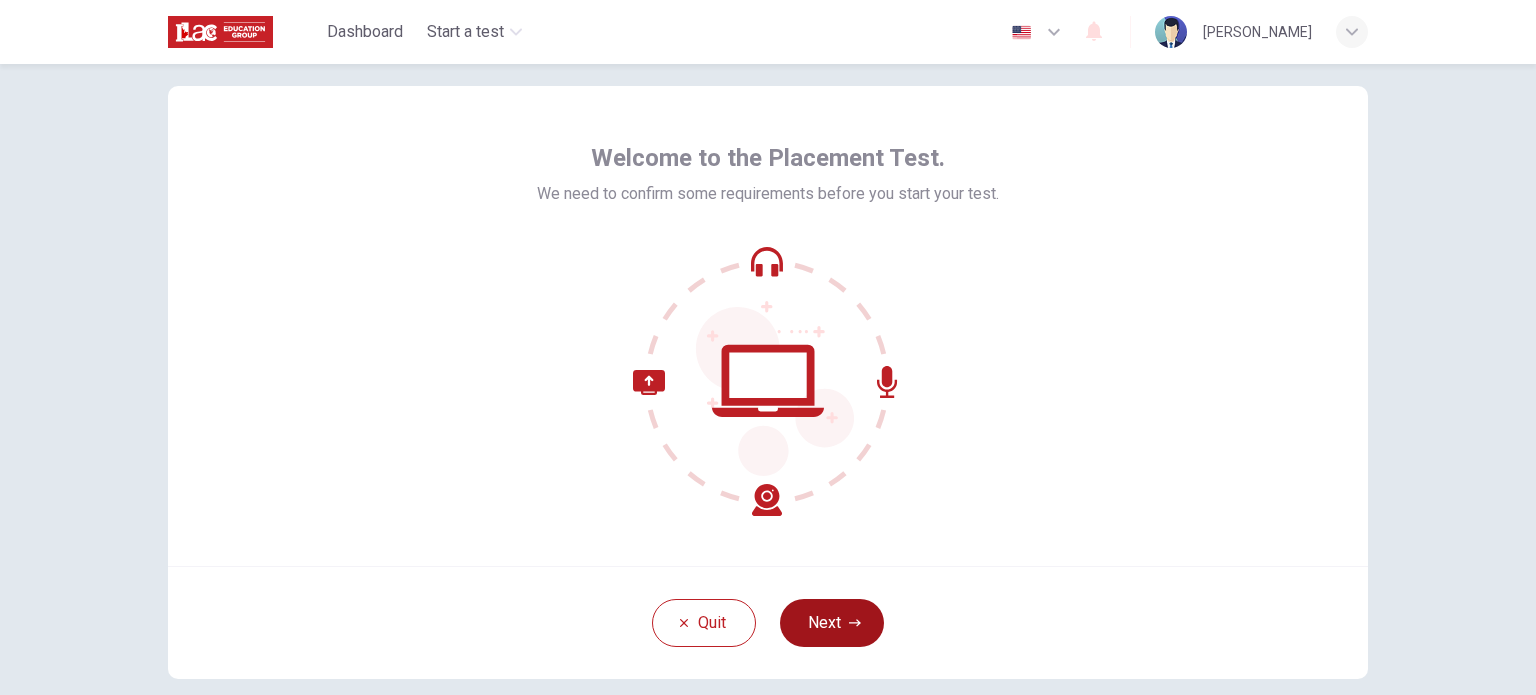 click on "Next" at bounding box center (832, 623) 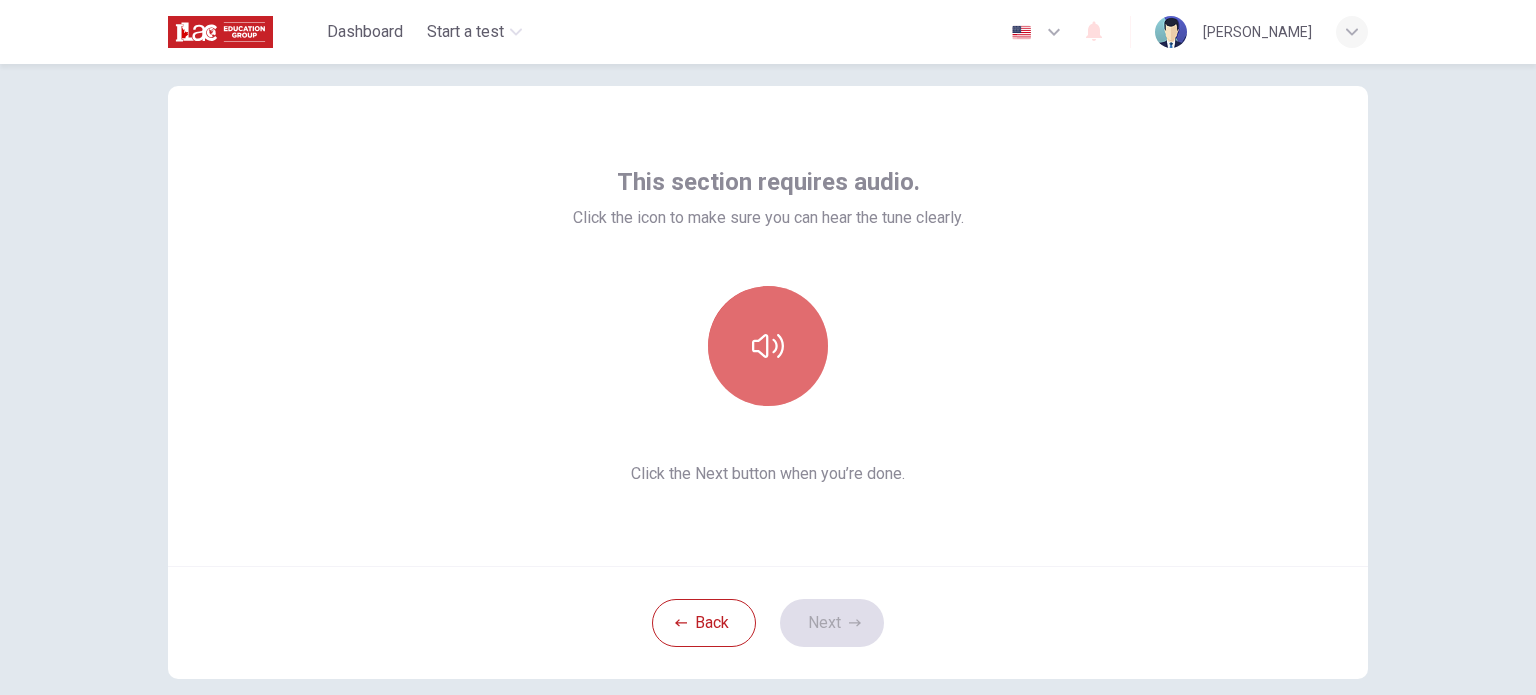 click 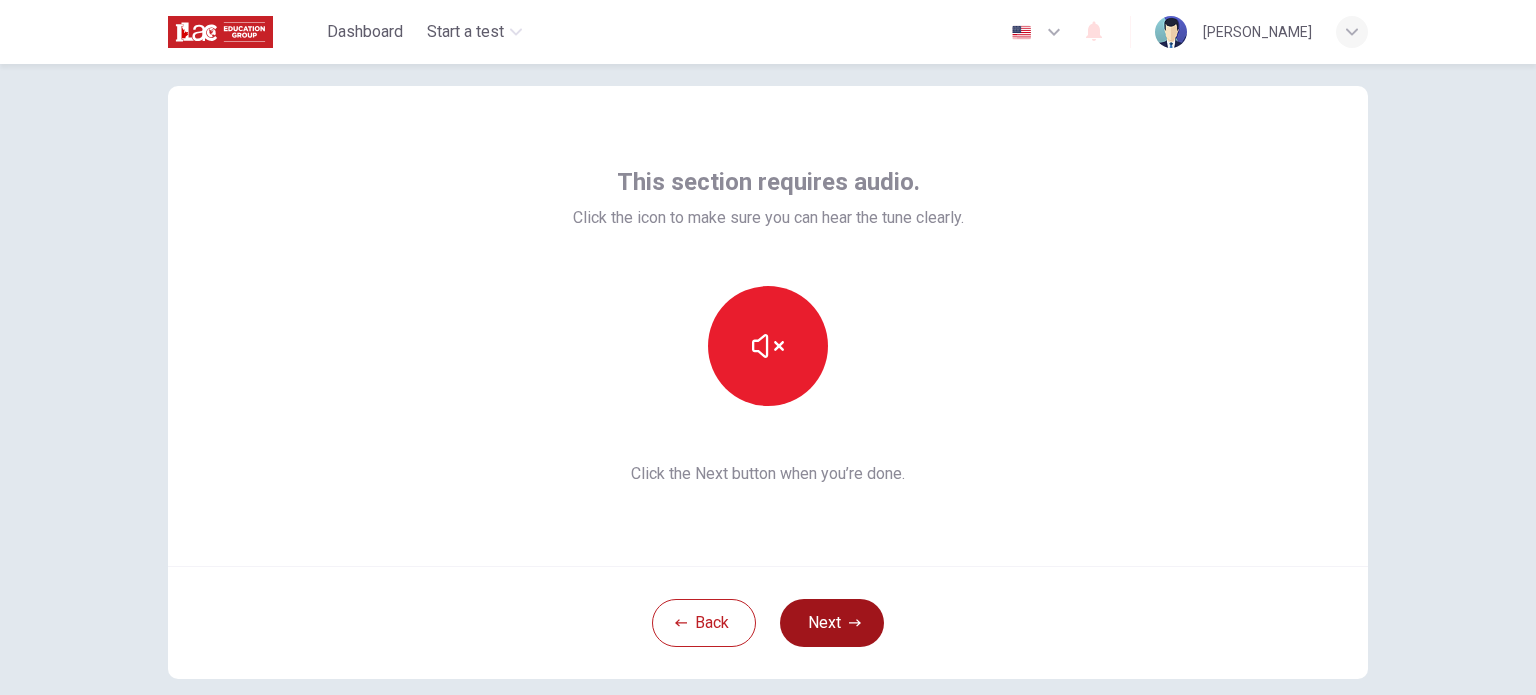 click on "Next" at bounding box center (832, 623) 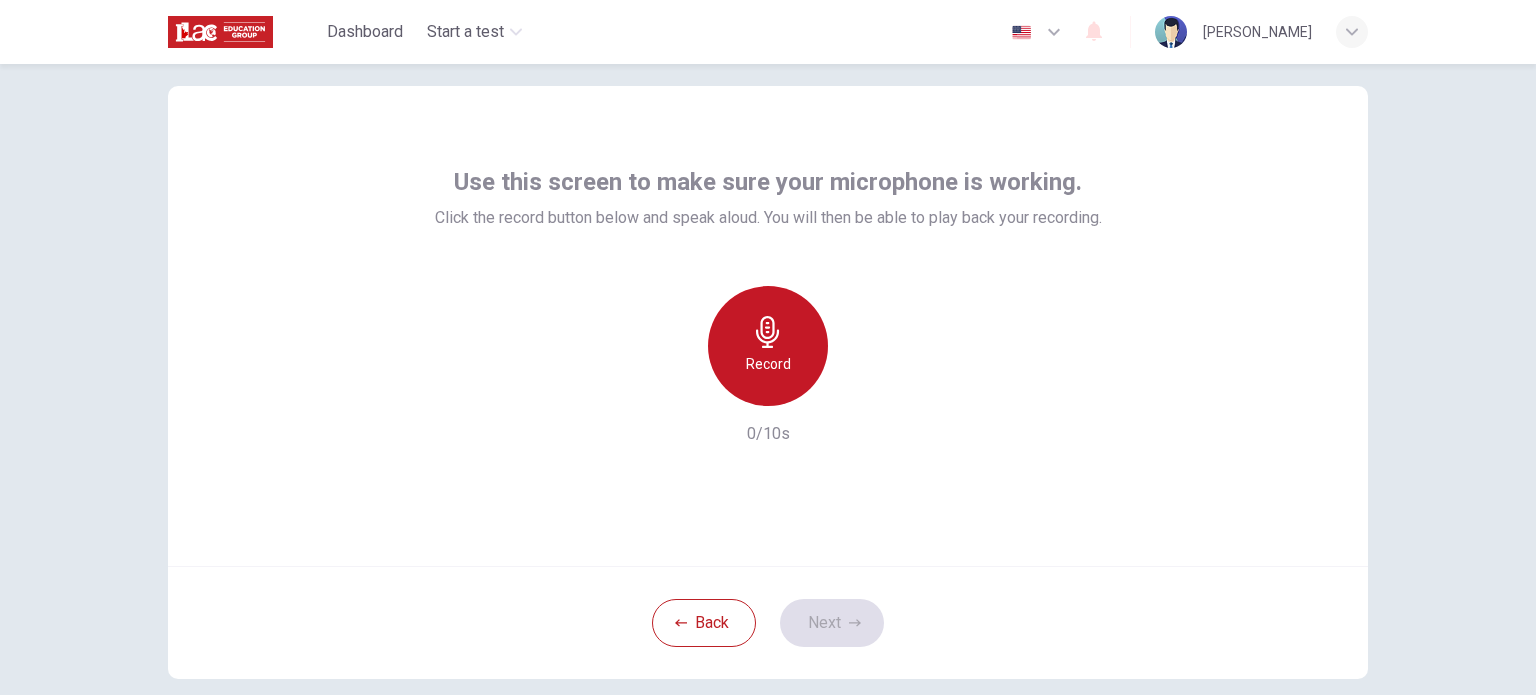 click on "Record" at bounding box center (768, 364) 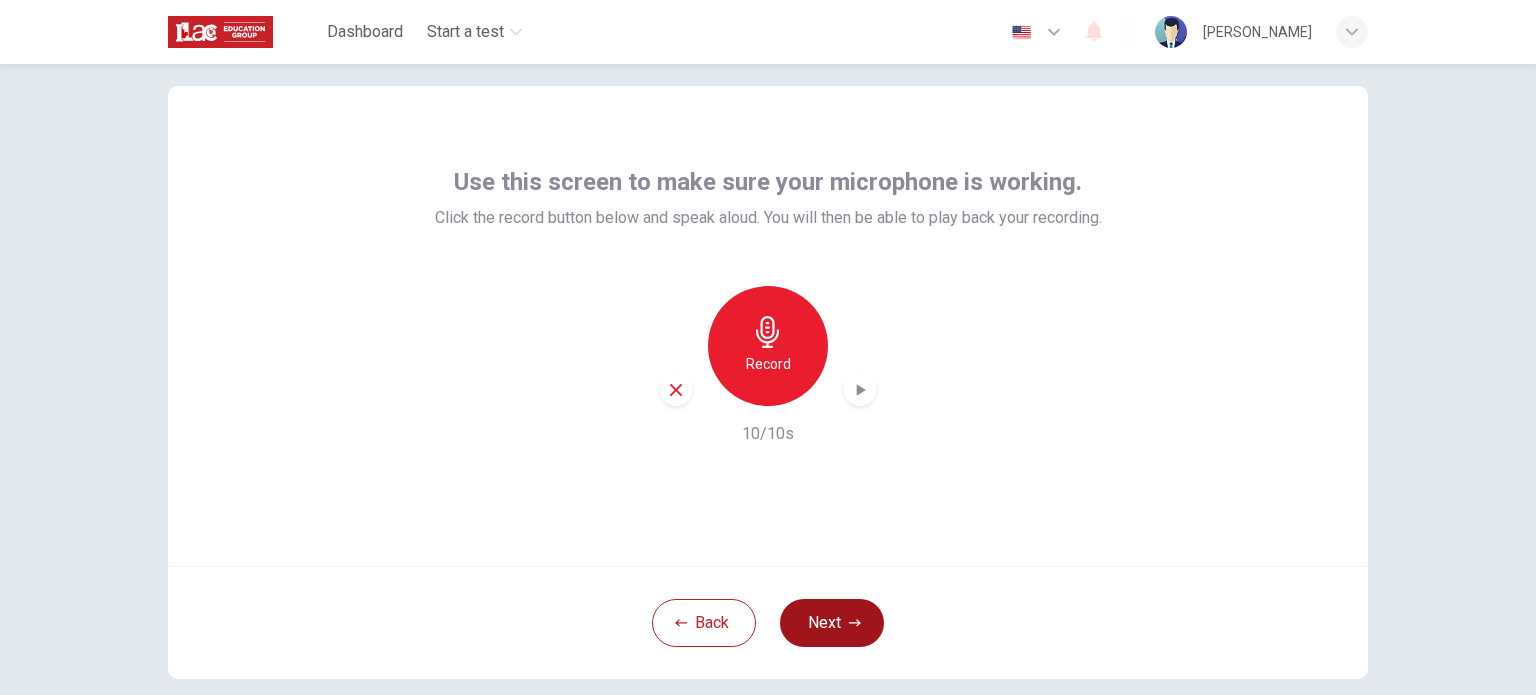 click on "Next" at bounding box center (832, 623) 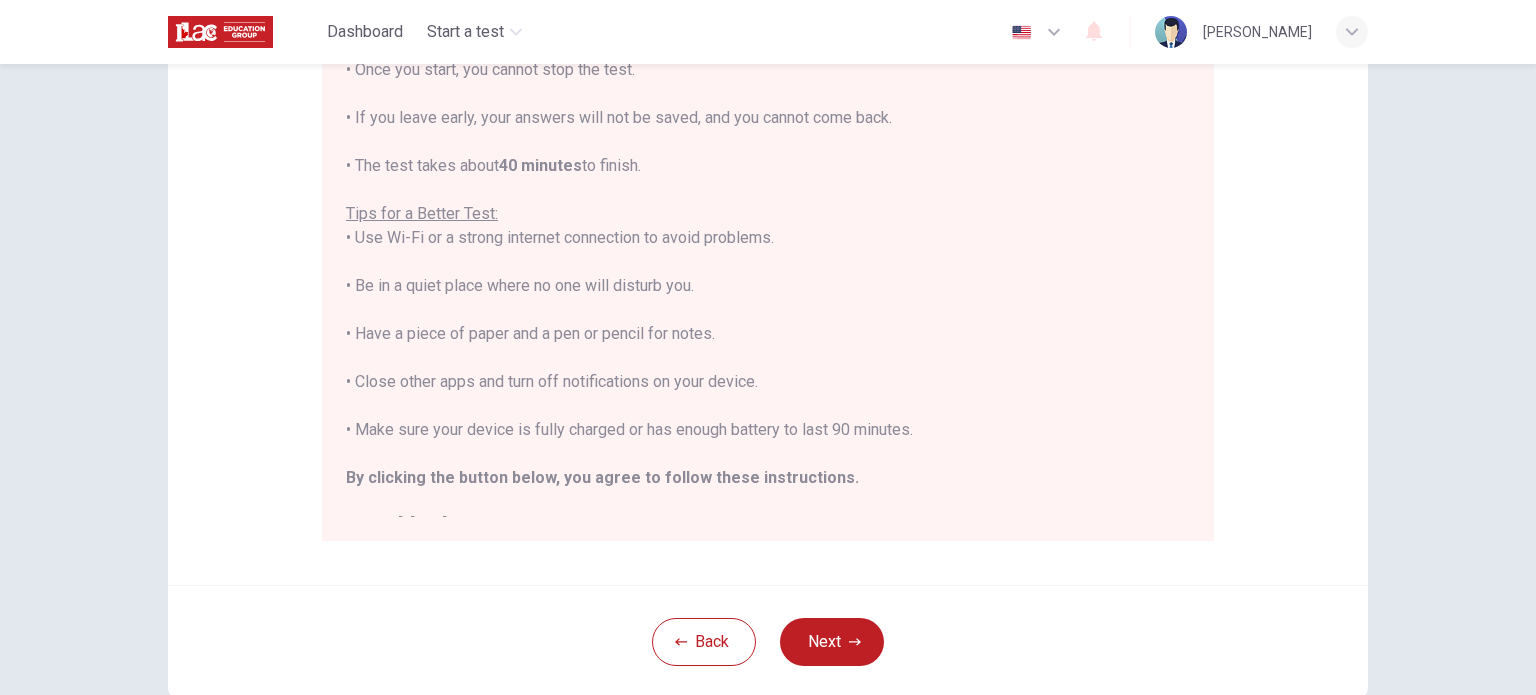 scroll, scrollTop: 305, scrollLeft: 0, axis: vertical 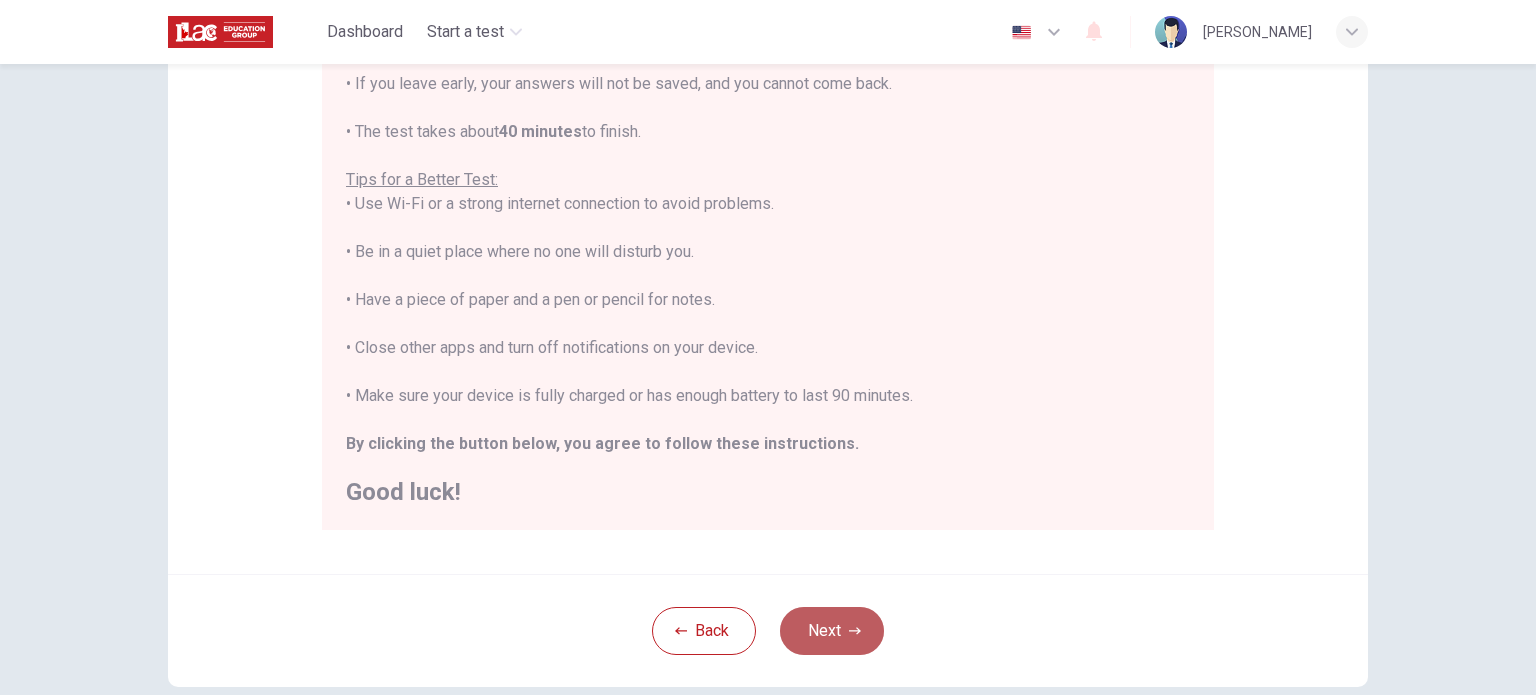 click on "Next" at bounding box center (832, 631) 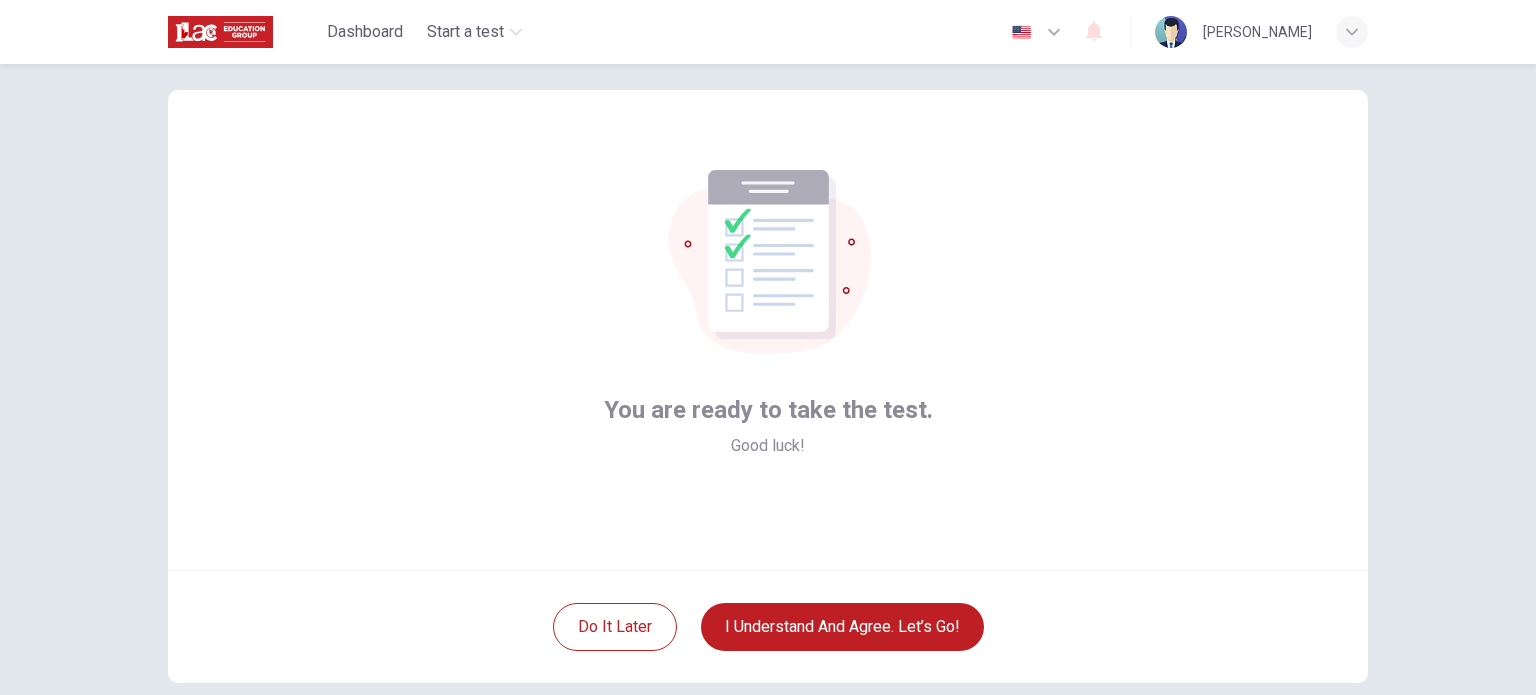 scroll, scrollTop: 137, scrollLeft: 0, axis: vertical 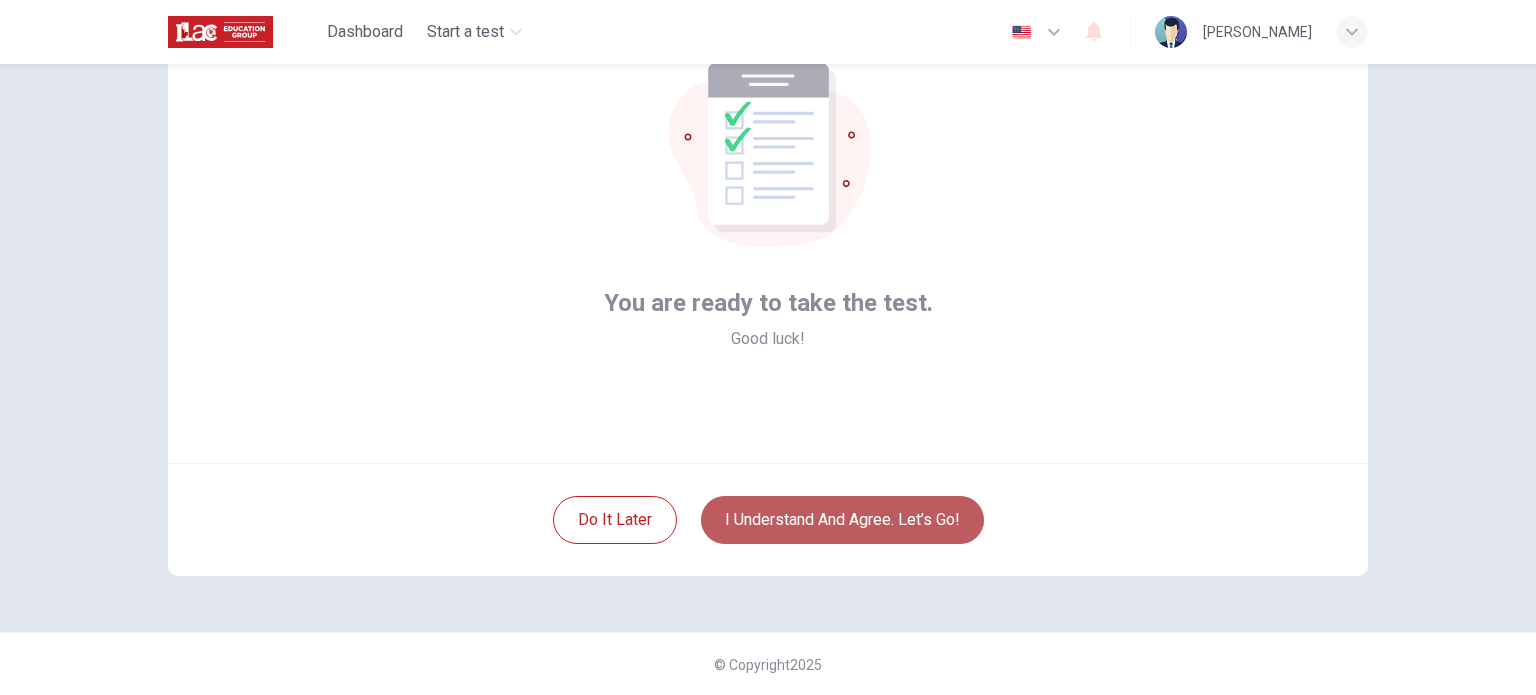 click on "I understand and agree. Let’s go!" at bounding box center [842, 520] 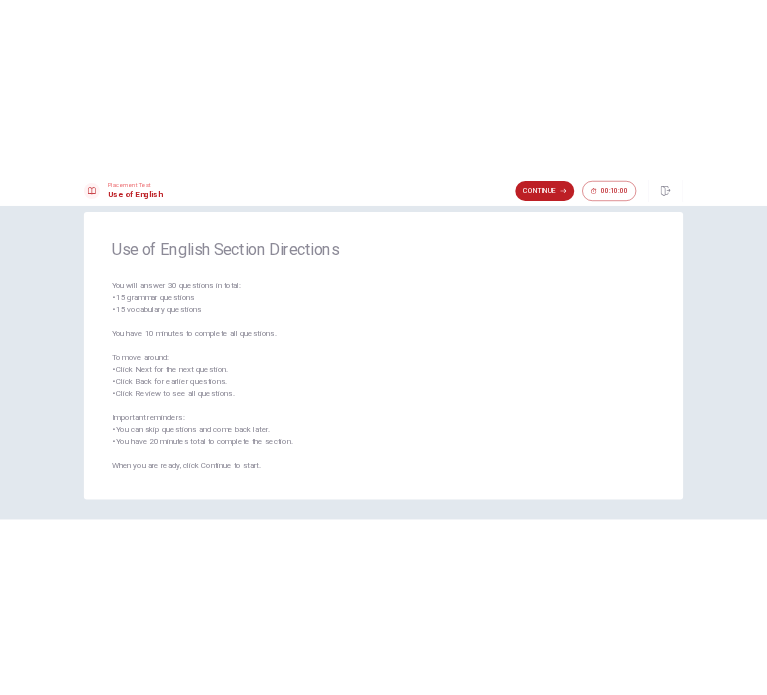 scroll, scrollTop: 29, scrollLeft: 0, axis: vertical 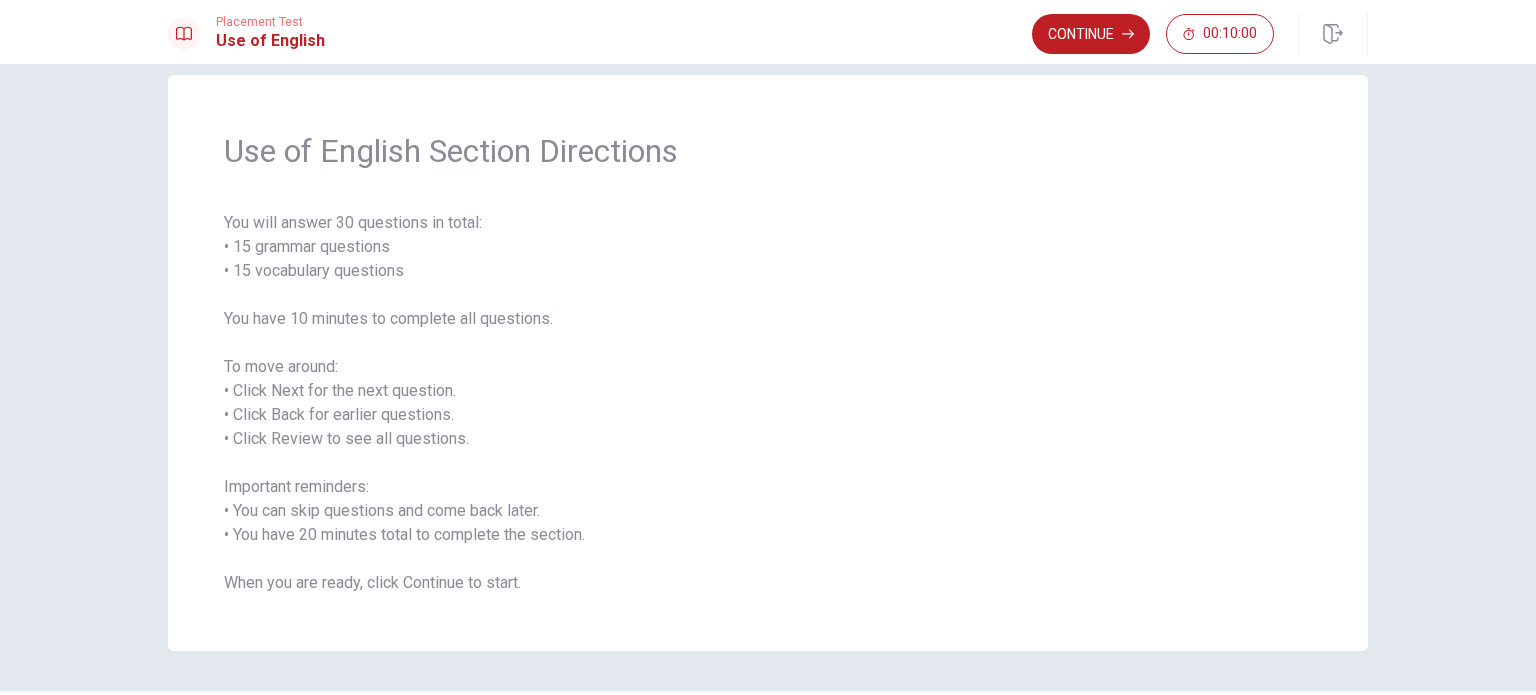 click on "You will answer 30 questions in total:
• 15 grammar questions
• 15 vocabulary questions
You have 10 minutes to complete all questions.
To move around:
• Click Next for the next question.
• Click Back for earlier questions.
• Click Review to see all questions.
Important reminders:
• You can skip questions and come back later.
• You have 20 minutes total to complete the section.
When you are ready, click Continue to start." at bounding box center [768, 403] 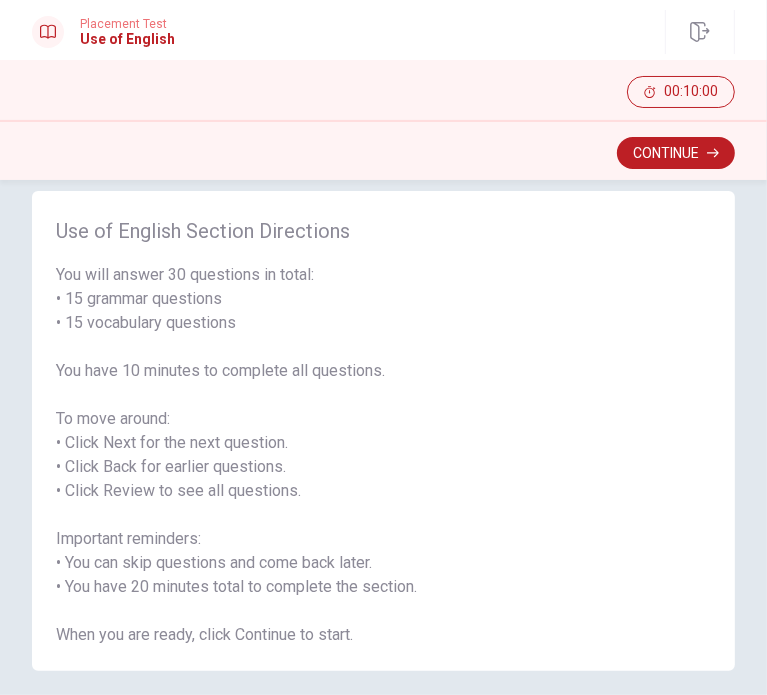 click on "You will answer 30 questions in total:
• 15 grammar questions
• 15 vocabulary questions
You have 10 minutes to complete all questions.
To move around:
• Click Next for the next question.
• Click Back for earlier questions.
• Click Review to see all questions.
Important reminders:
• You can skip questions and come back later.
• You have 20 minutes total to complete the section.
When you are ready, click Continue to start." at bounding box center [383, 455] 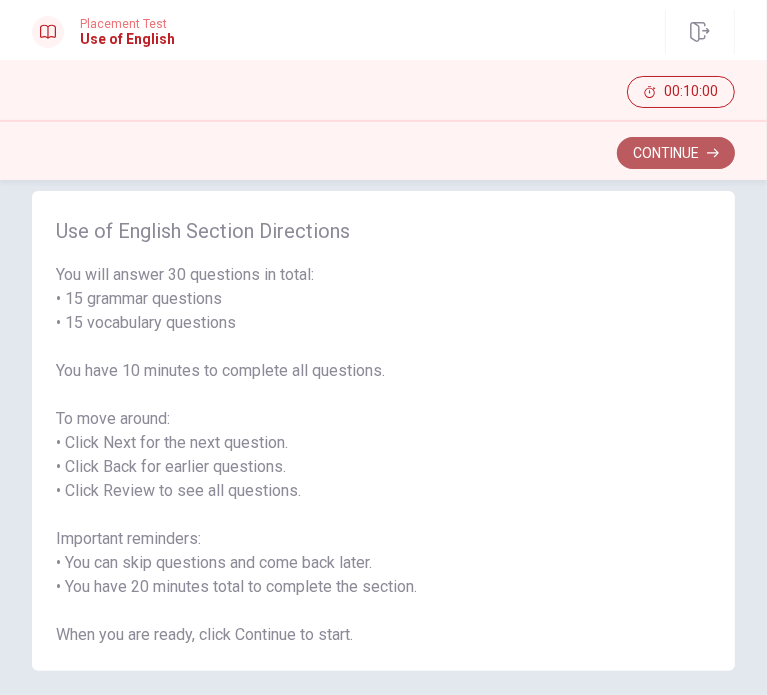 click on "Continue" at bounding box center (676, 153) 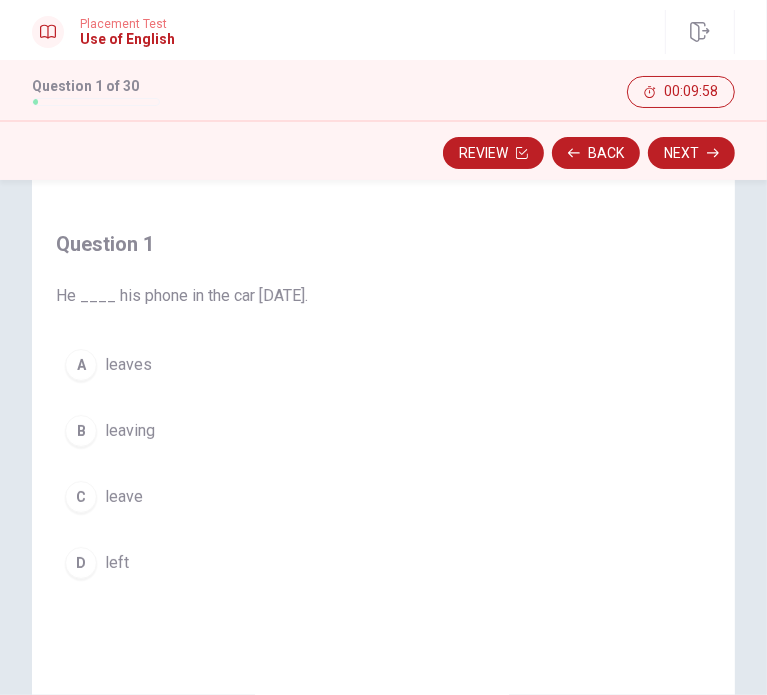 scroll, scrollTop: 77, scrollLeft: 0, axis: vertical 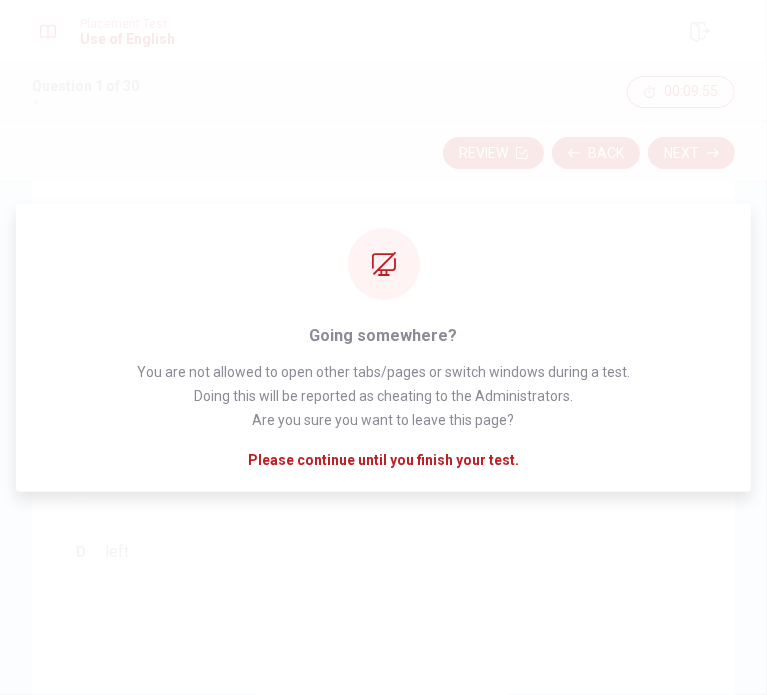 click on "Question Passage Question 1 He ____ his phone in the car [DATE]. A leaves B leaving C leave D left" at bounding box center (383, 372) 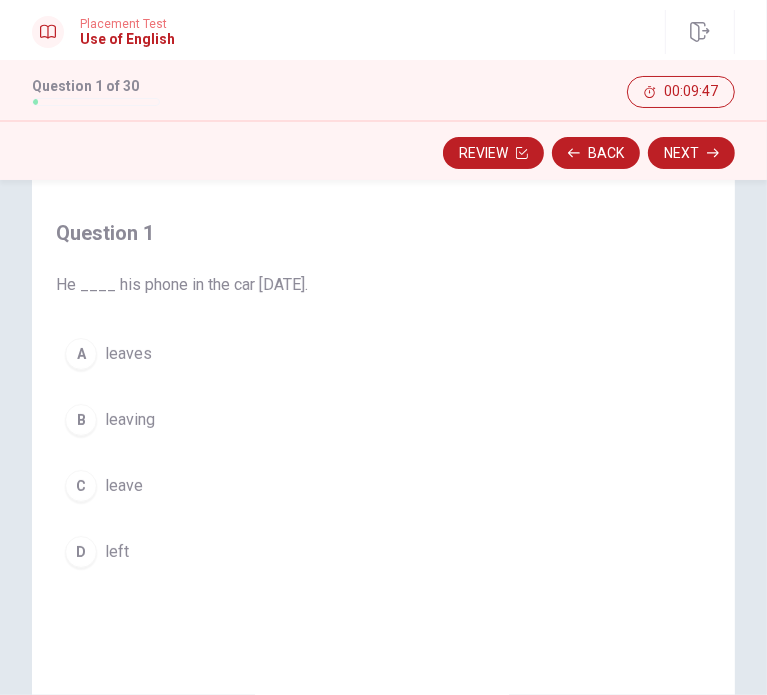 click on "Question Passage Question 1 He ____ his phone in the car [DATE]. A leaves B leaving C leave D left" at bounding box center [383, 372] 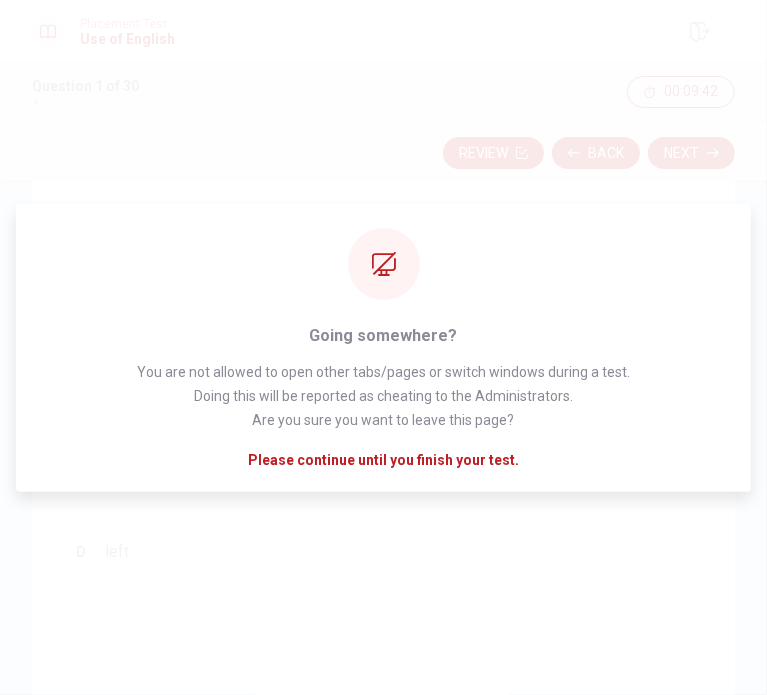 click on "Question Passage Question 1 He ____ his phone in the car [DATE]. A leaves B leaving C leave D left" at bounding box center [383, 545] 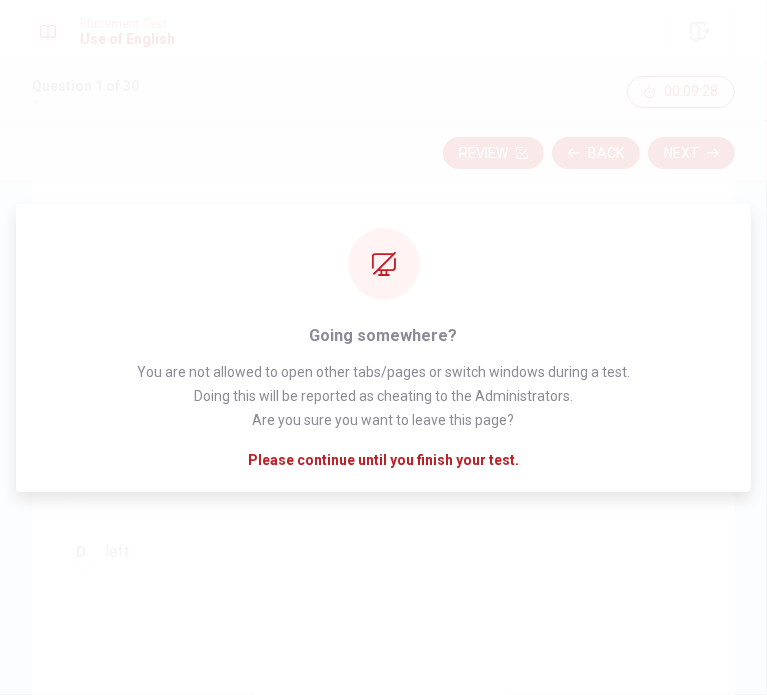 click on "Question Passage Question 1 He ____ his phone in the car [DATE]. A leaves B leaving C leave D left" at bounding box center [383, 372] 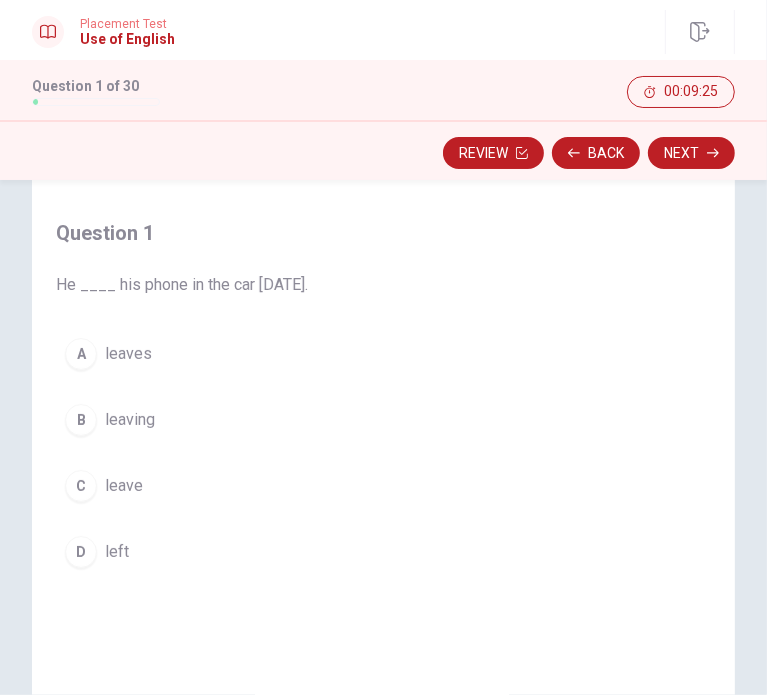 drag, startPoint x: 248, startPoint y: 324, endPoint x: 242, endPoint y: 372, distance: 48.373547 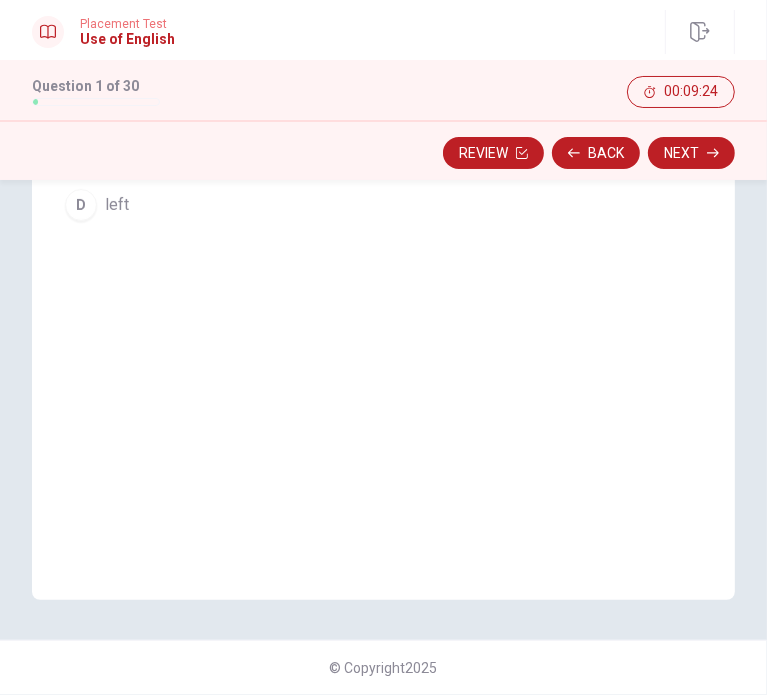 scroll, scrollTop: 0, scrollLeft: 0, axis: both 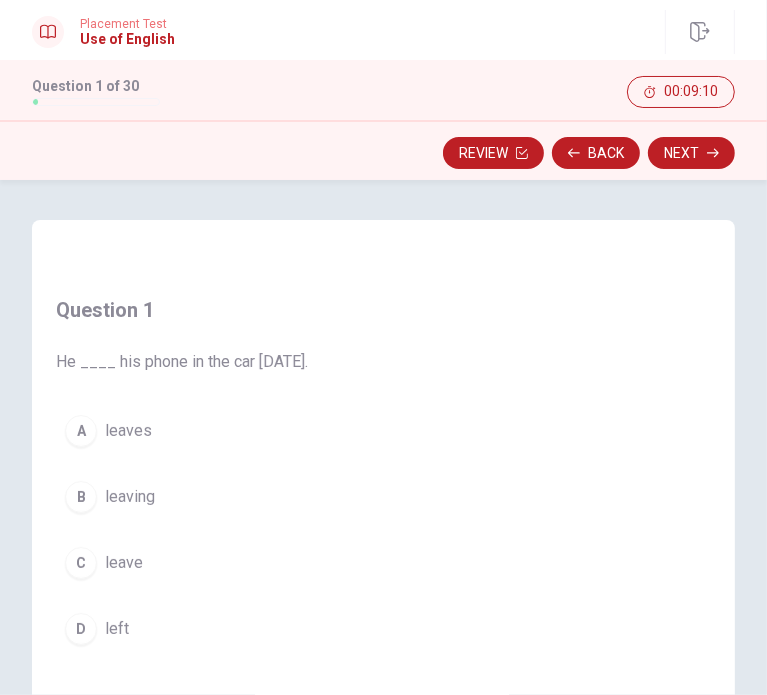 click on "left" at bounding box center (117, 629) 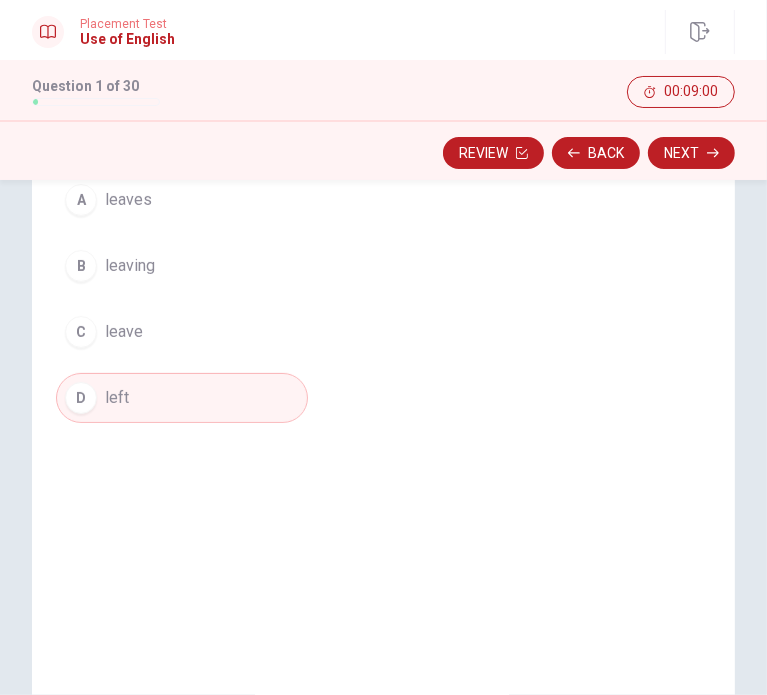 scroll, scrollTop: 0, scrollLeft: 0, axis: both 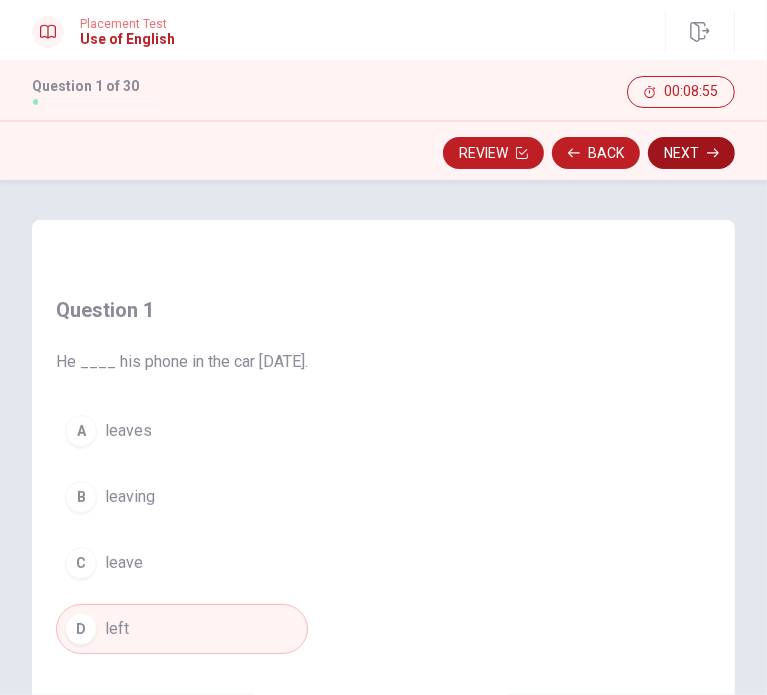 click on "Next" at bounding box center [691, 153] 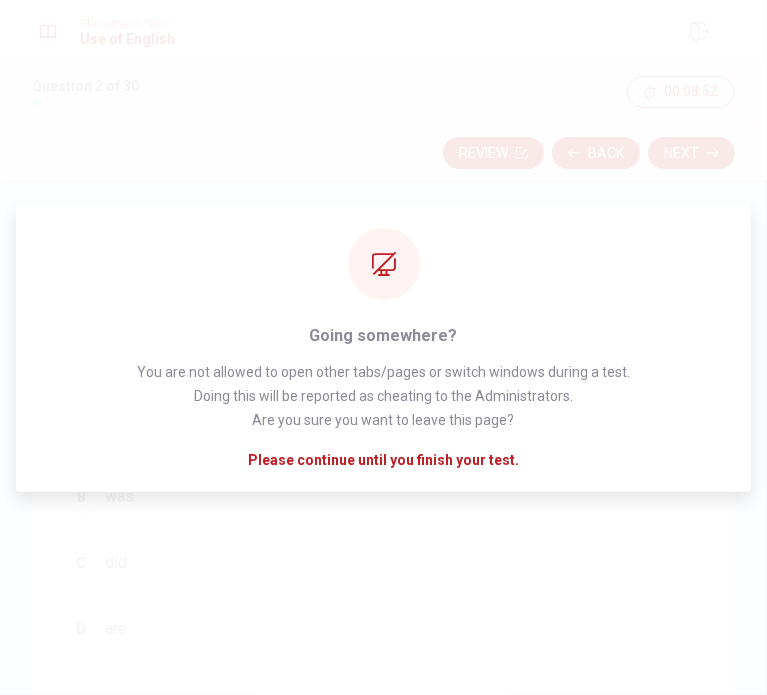 click on "Question Passage Question 2 She ____ be happy with the results. A will
B was C did D are" at bounding box center (383, 449) 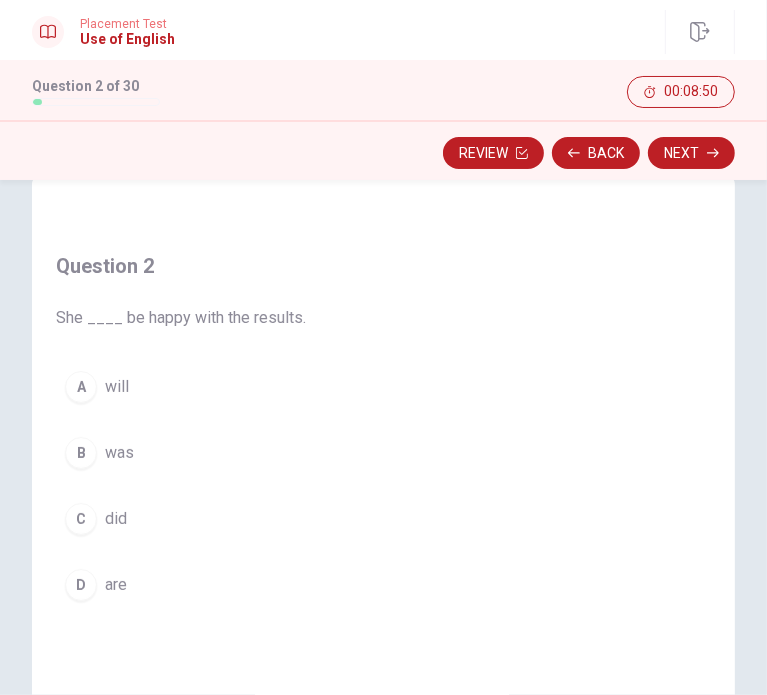 scroll, scrollTop: 56, scrollLeft: 0, axis: vertical 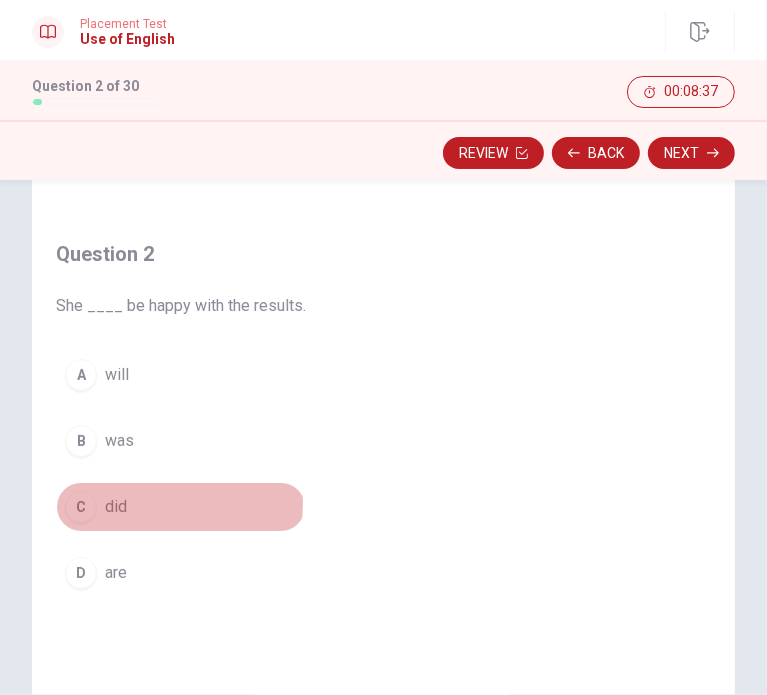 click on "did" at bounding box center [116, 507] 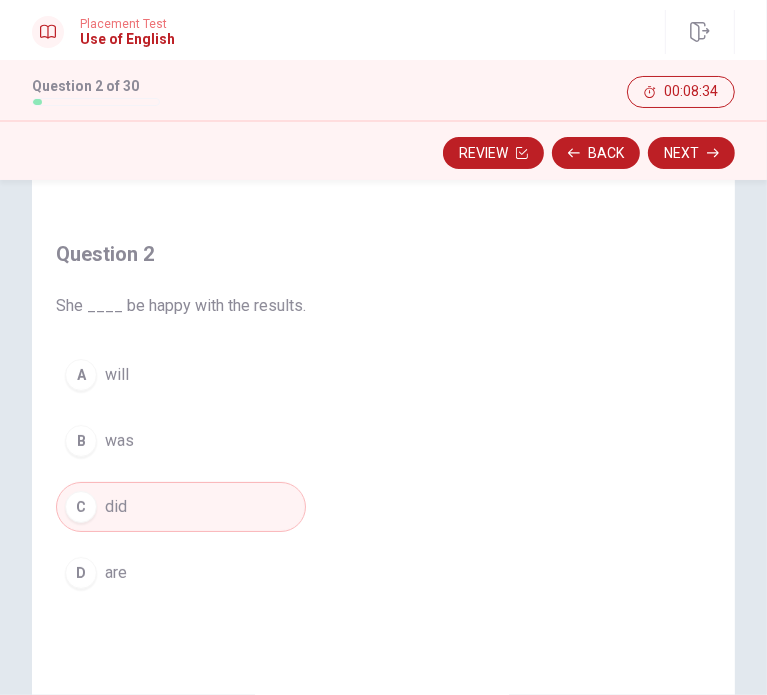 click on "will" at bounding box center (117, 375) 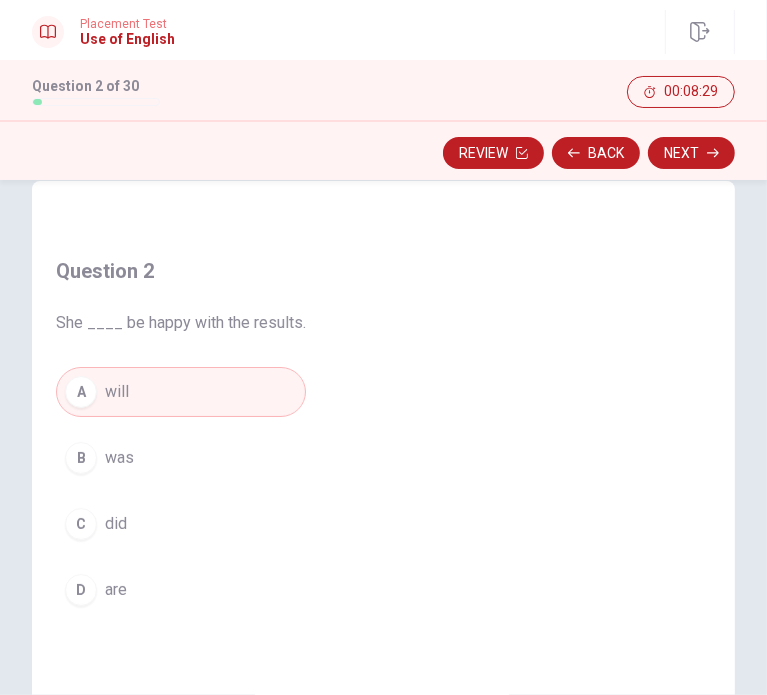 scroll, scrollTop: 0, scrollLeft: 0, axis: both 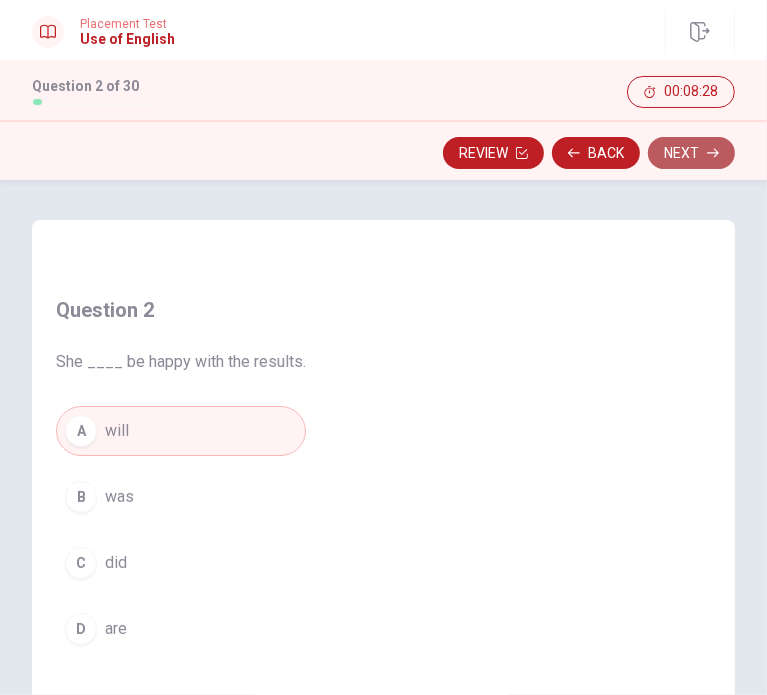 click on "Next" at bounding box center (691, 153) 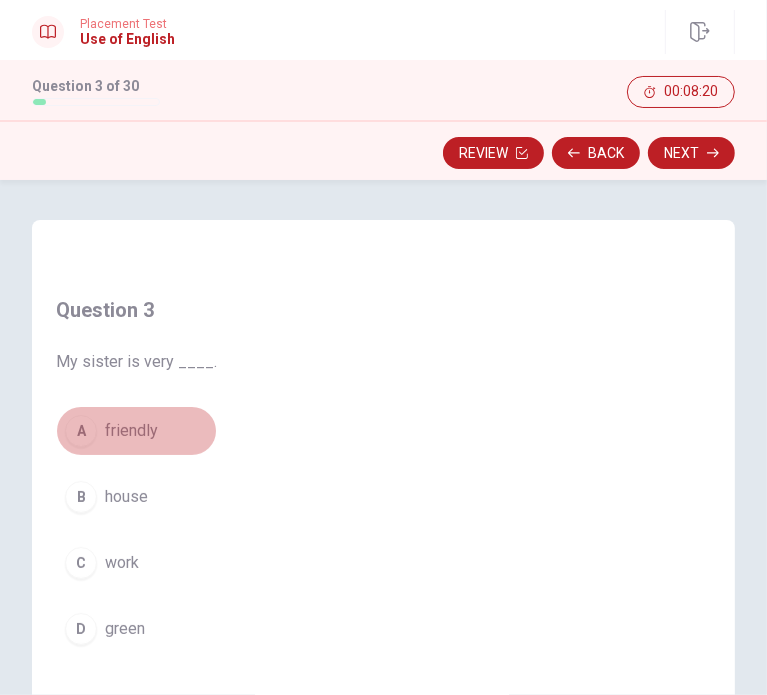click on "friendly" at bounding box center [131, 431] 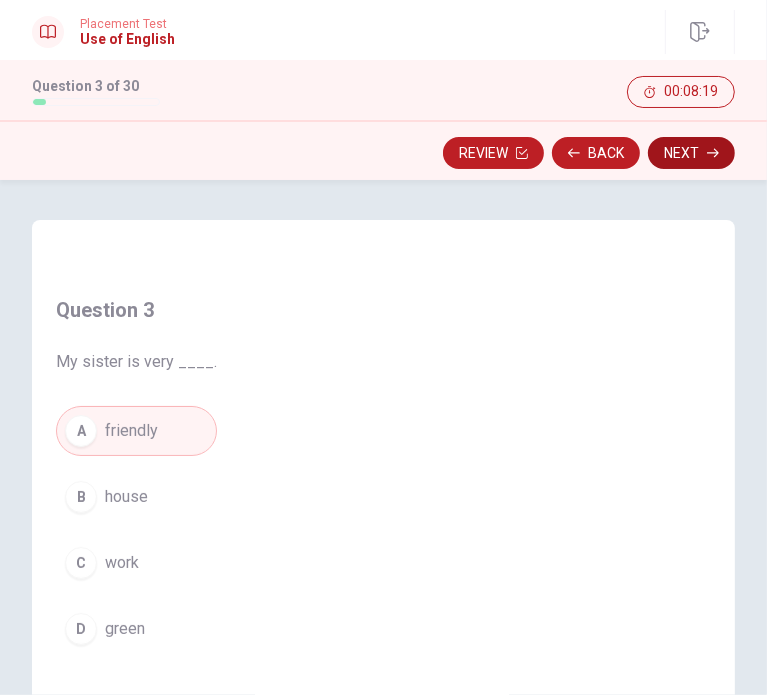 click on "Next" at bounding box center (691, 153) 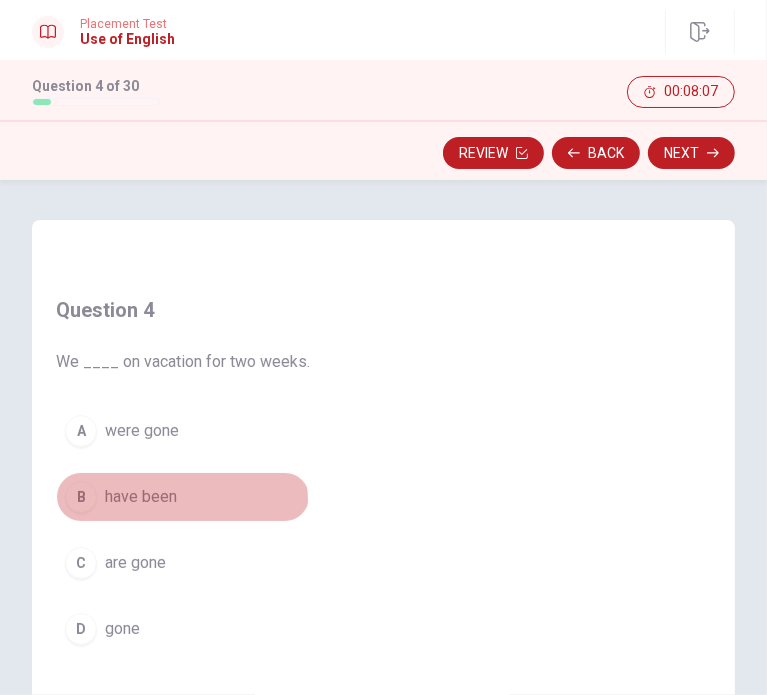 click on "have been" at bounding box center (141, 497) 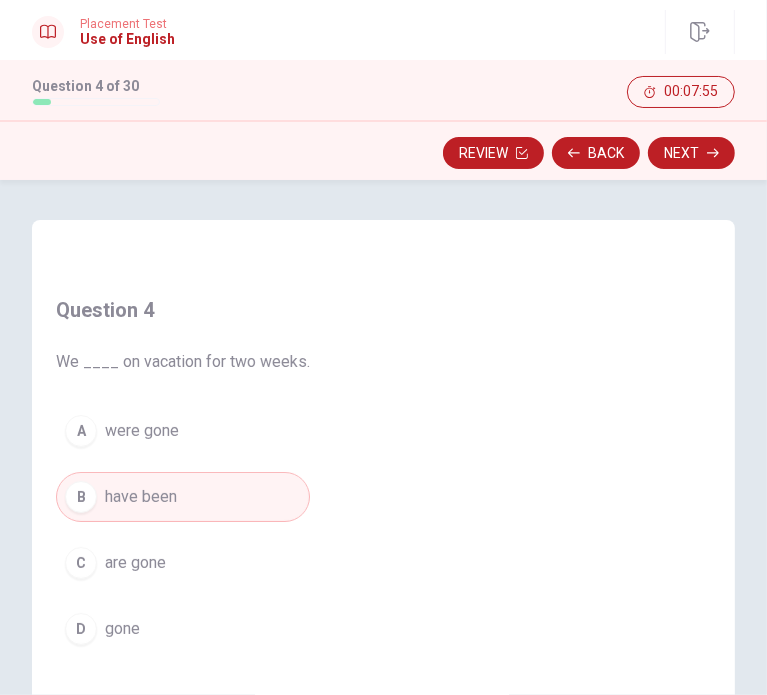 click on "Review Back Next" at bounding box center [383, 153] 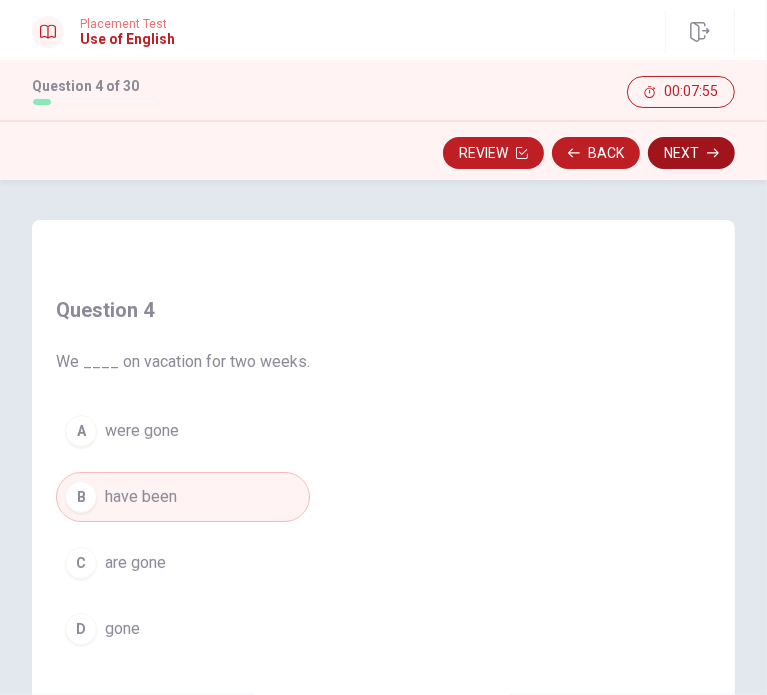 click on "Next" at bounding box center [691, 153] 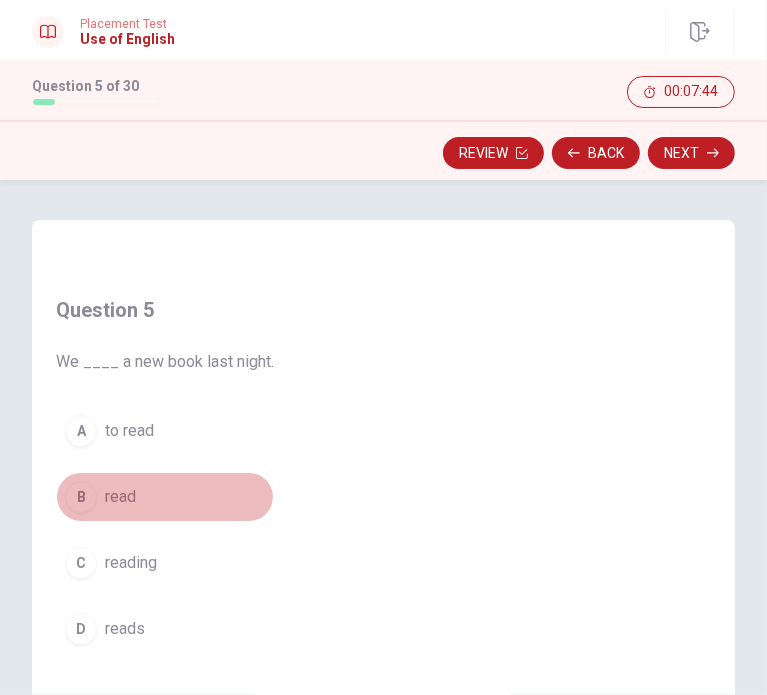 click on "read" at bounding box center [120, 497] 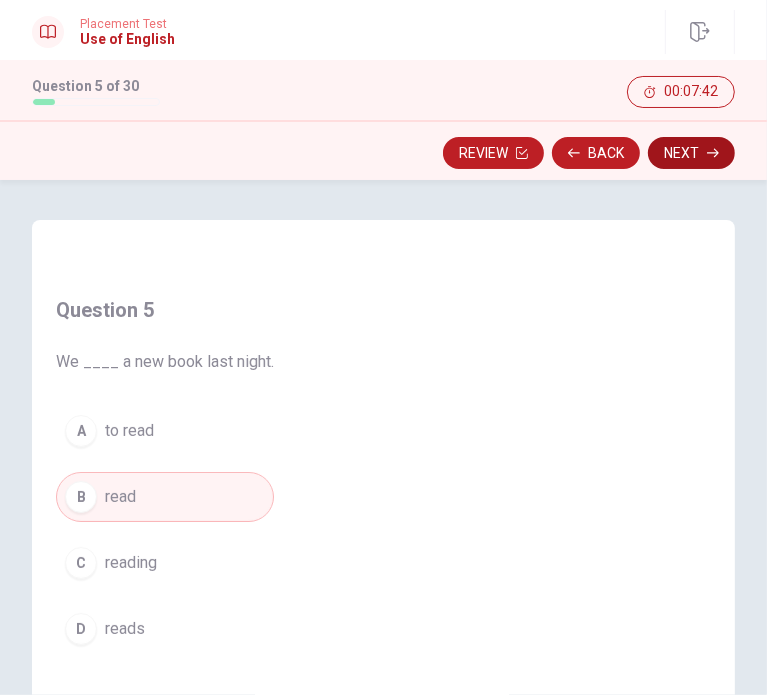 click on "Next" at bounding box center (691, 153) 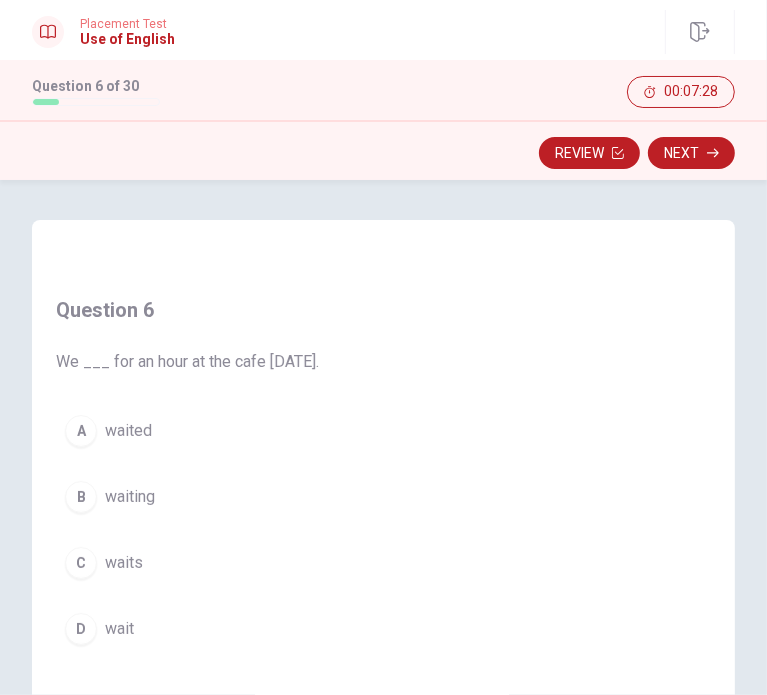 click on "waited" at bounding box center (128, 431) 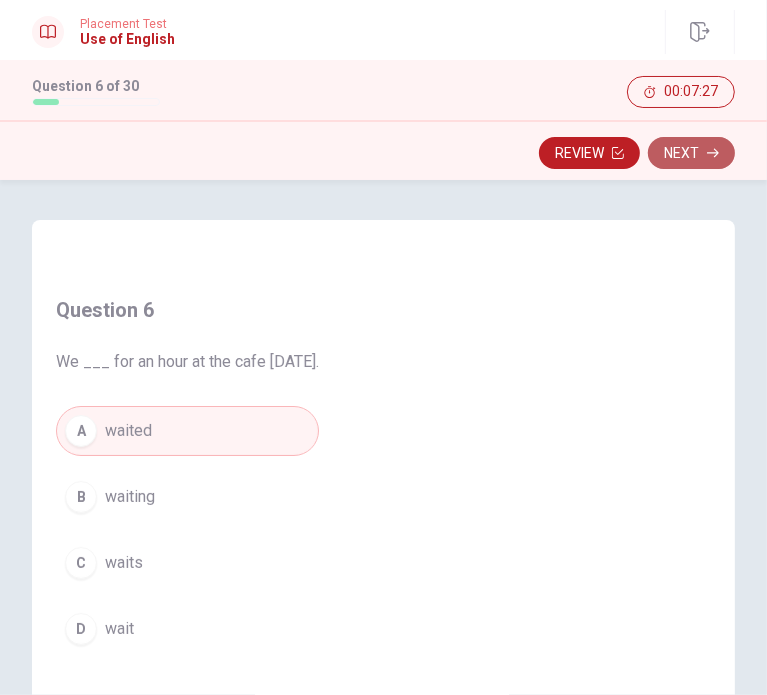 click on "Next" at bounding box center [691, 153] 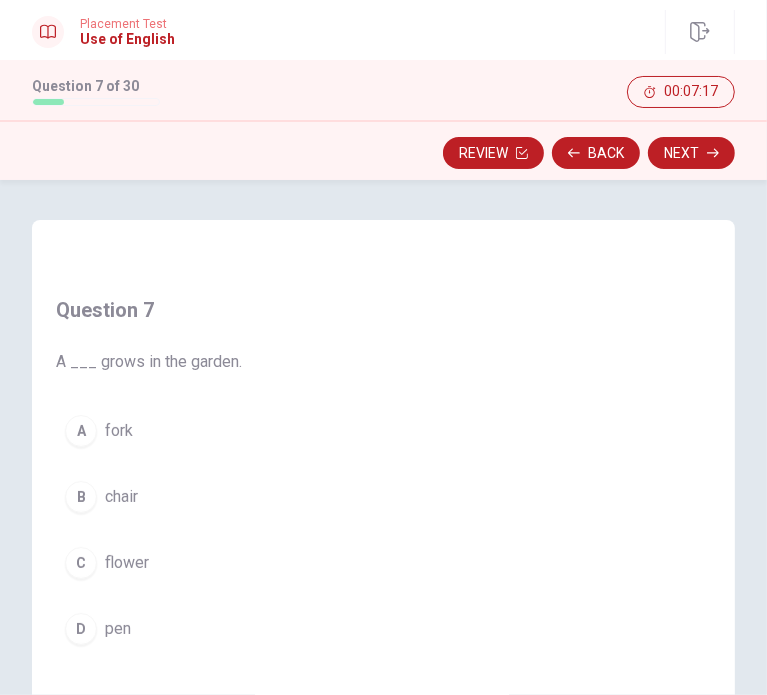 click on "flower" at bounding box center [127, 563] 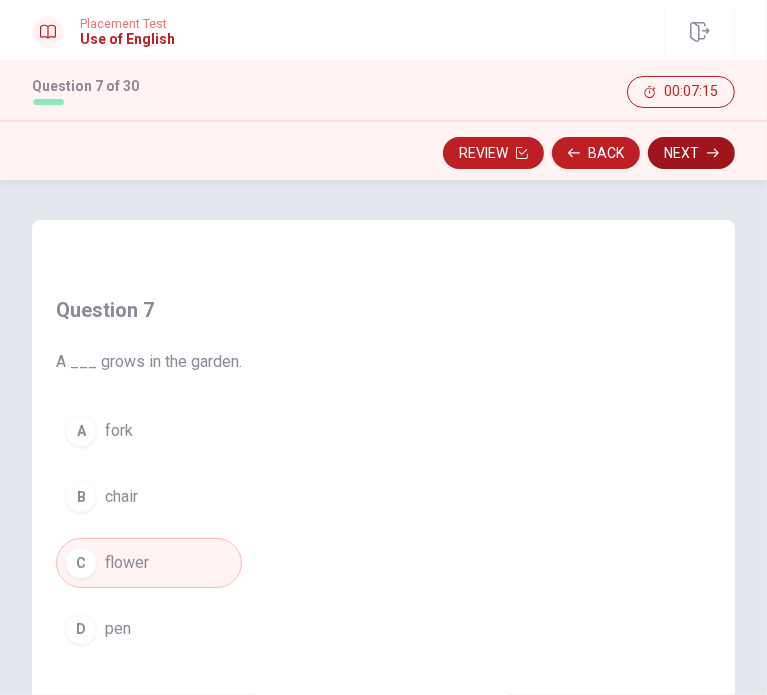 click on "Next" at bounding box center [691, 153] 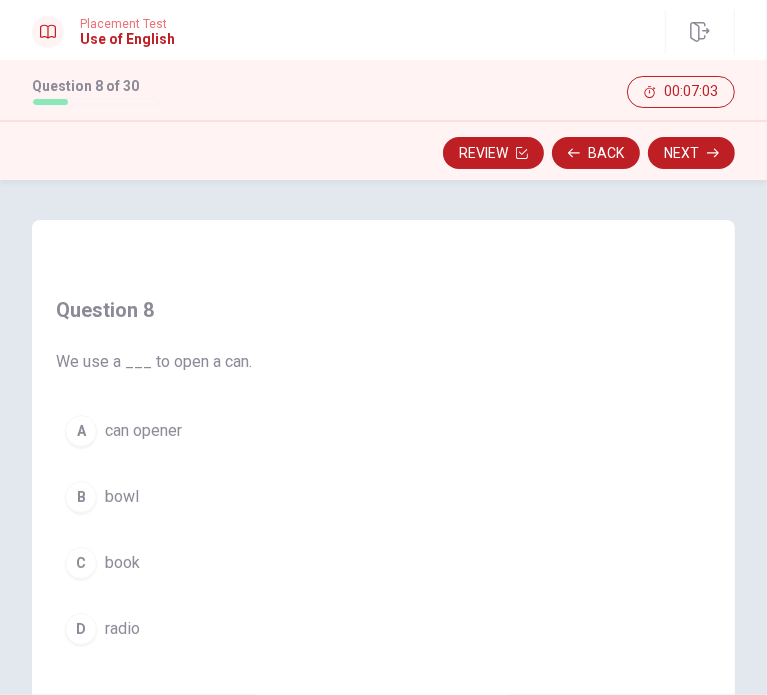 click on "can opener" at bounding box center (143, 431) 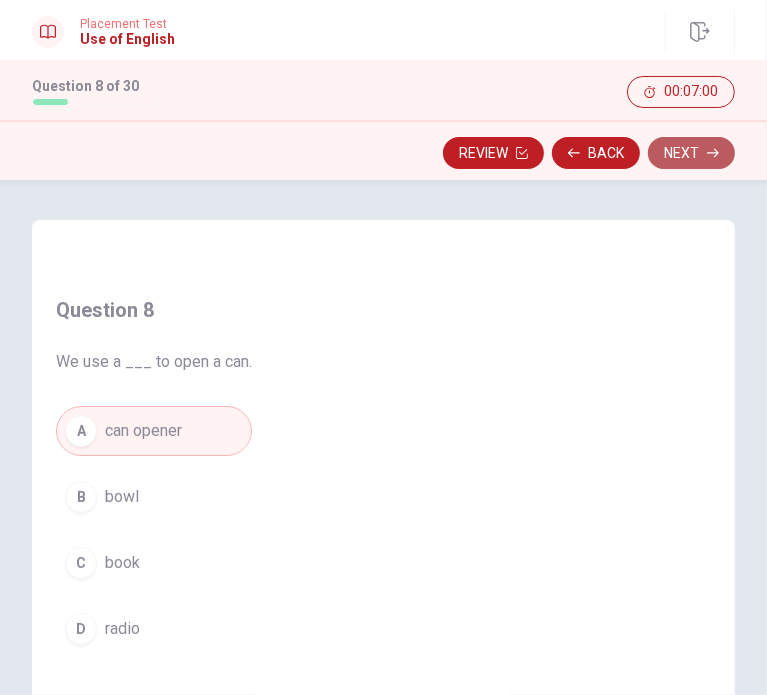 click 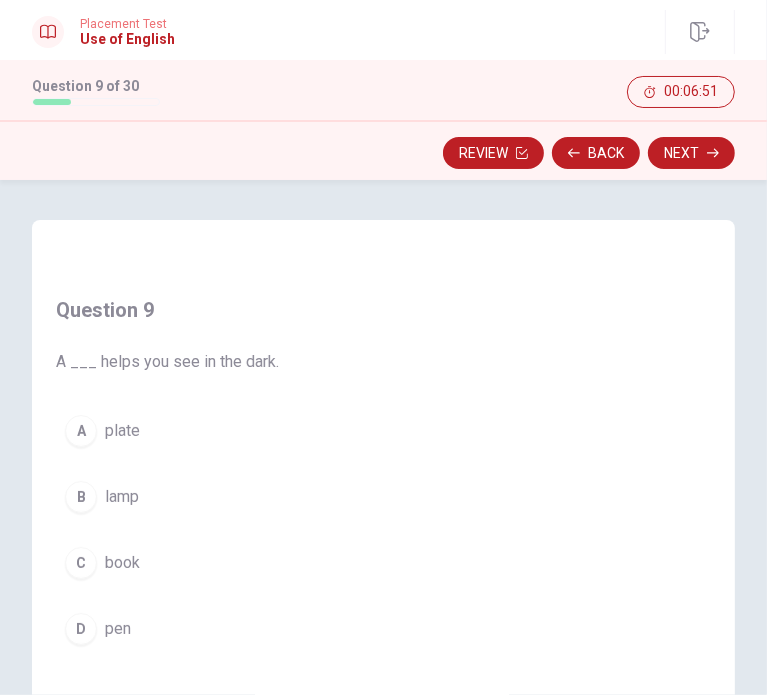 click on "lamp" at bounding box center (122, 497) 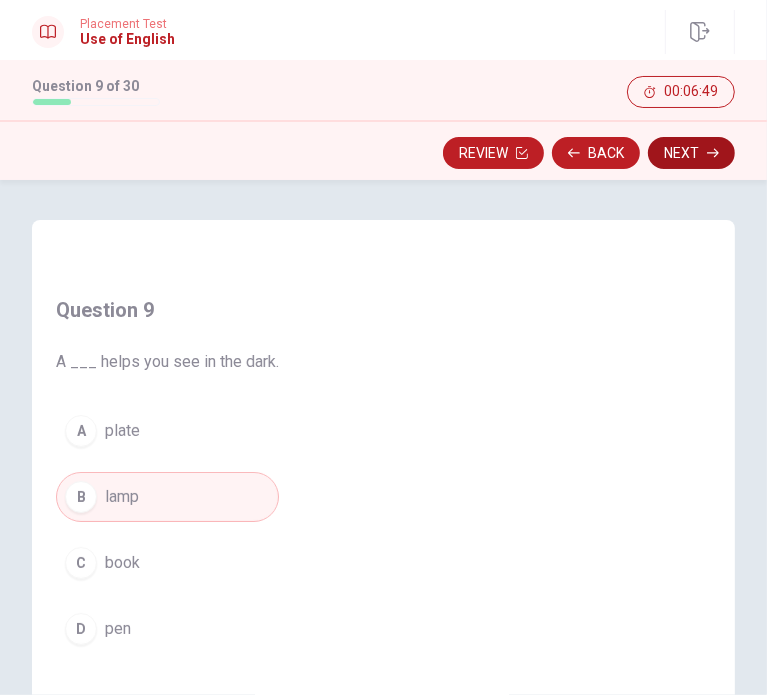 click on "Next" at bounding box center [691, 153] 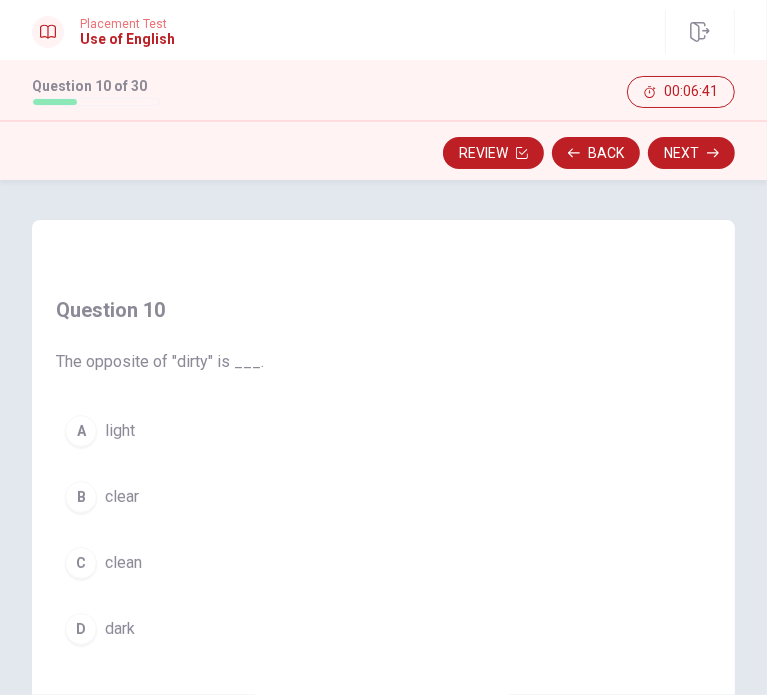 click on "clean" at bounding box center (123, 563) 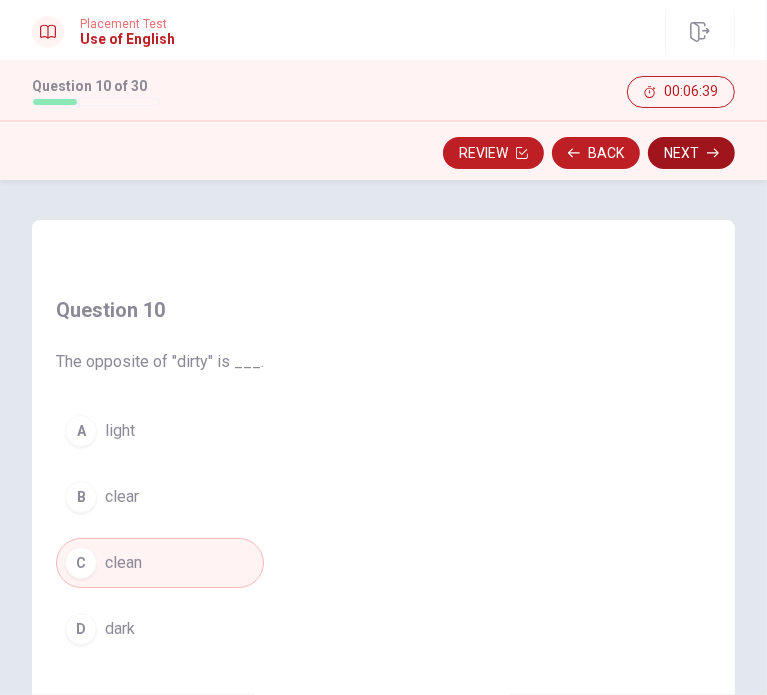 click 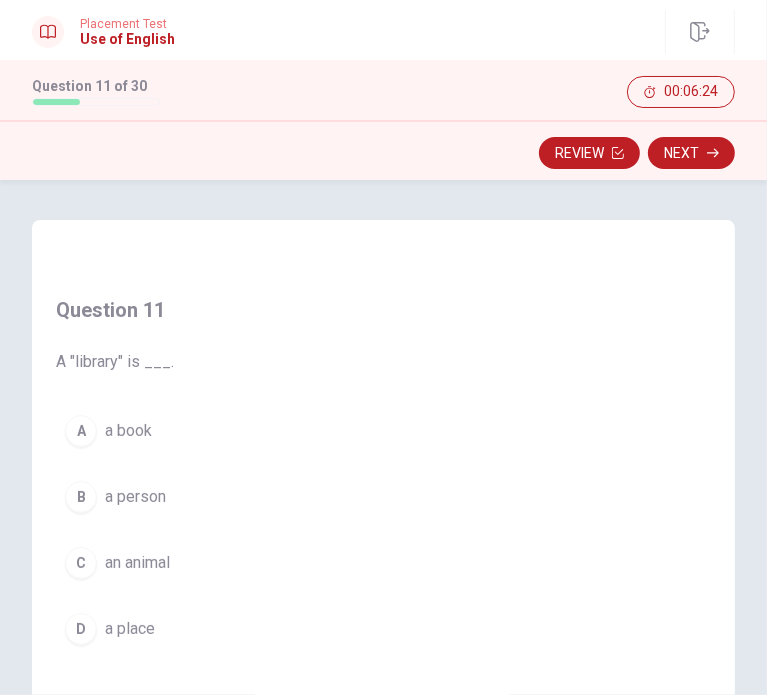 click on "a place" at bounding box center [130, 629] 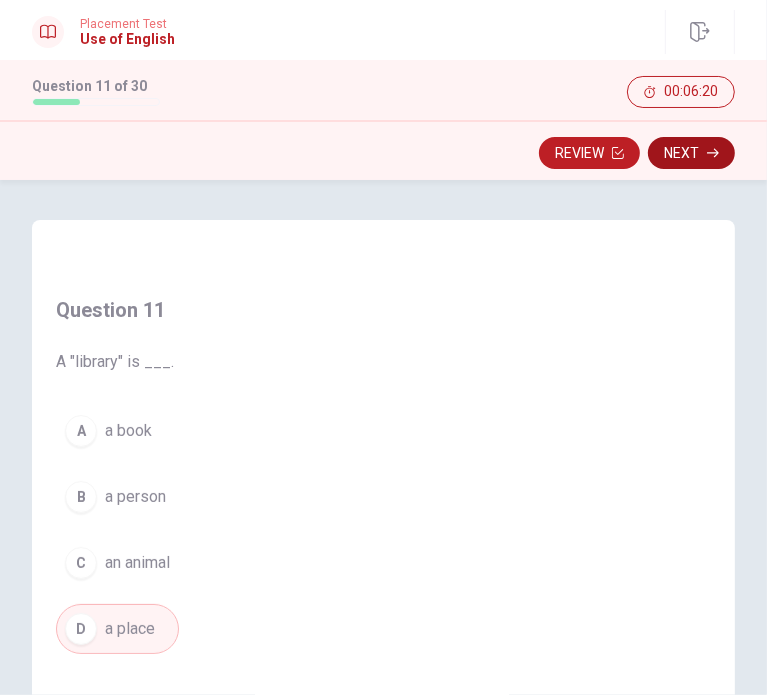 click on "Next" at bounding box center (691, 153) 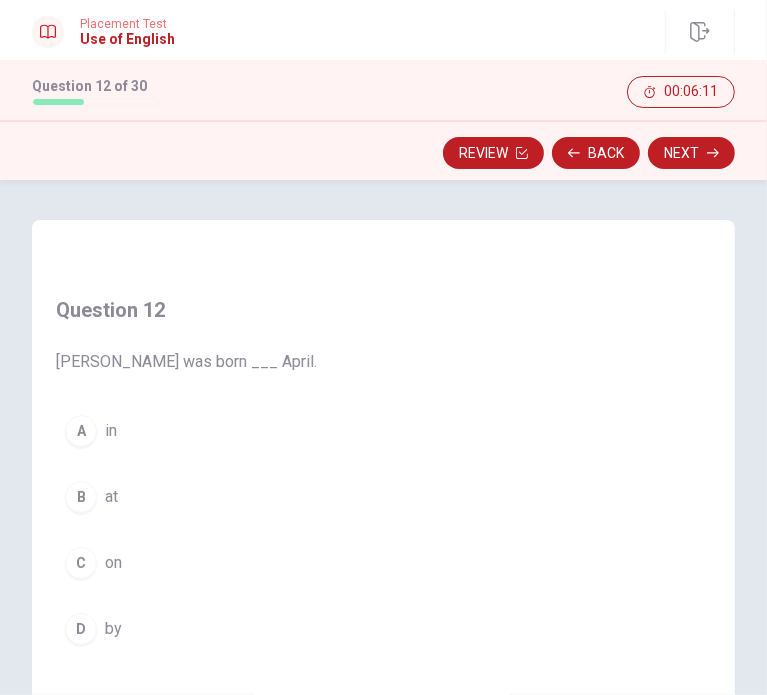click on "at" at bounding box center [111, 497] 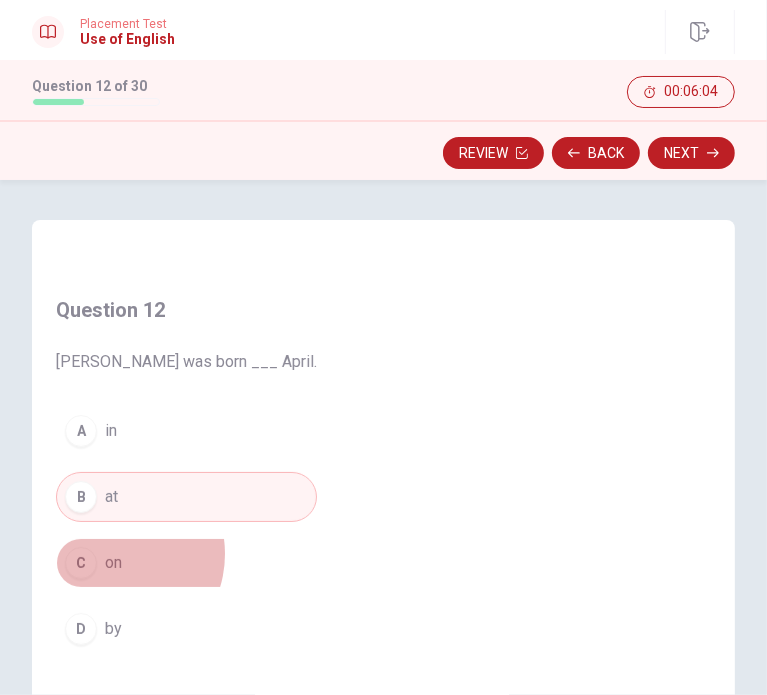 click on "on" at bounding box center [113, 563] 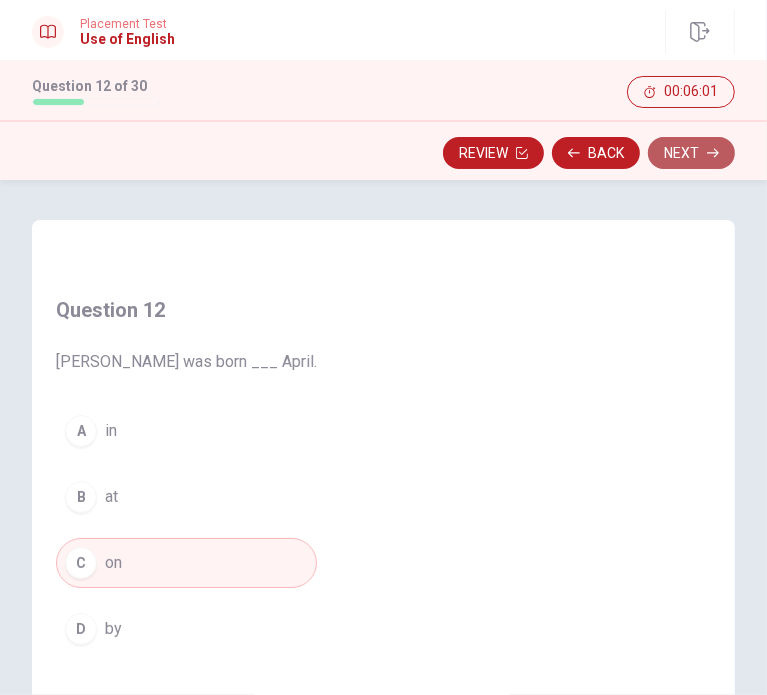 click on "Next" at bounding box center (691, 153) 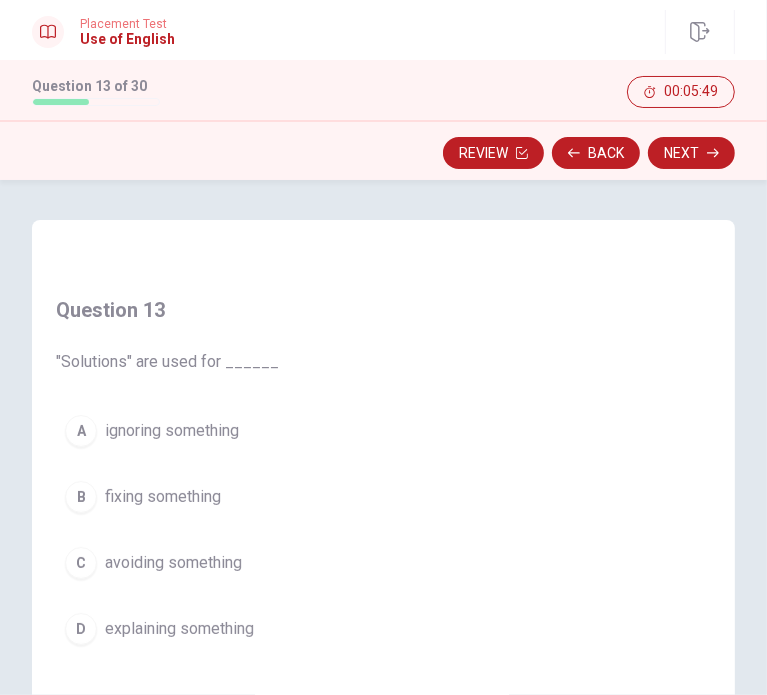 click on "B fixing something" at bounding box center (167, 497) 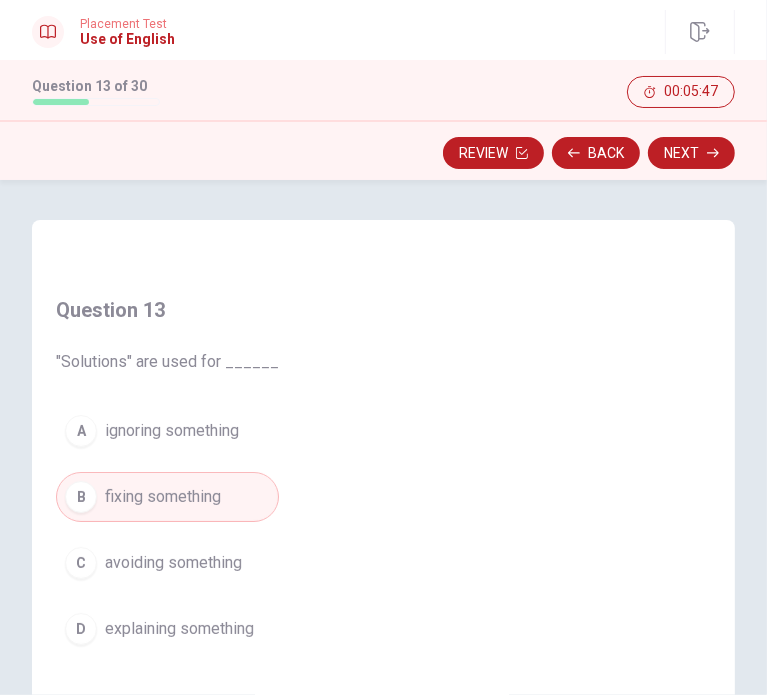 click on "explaining something" at bounding box center (179, 629) 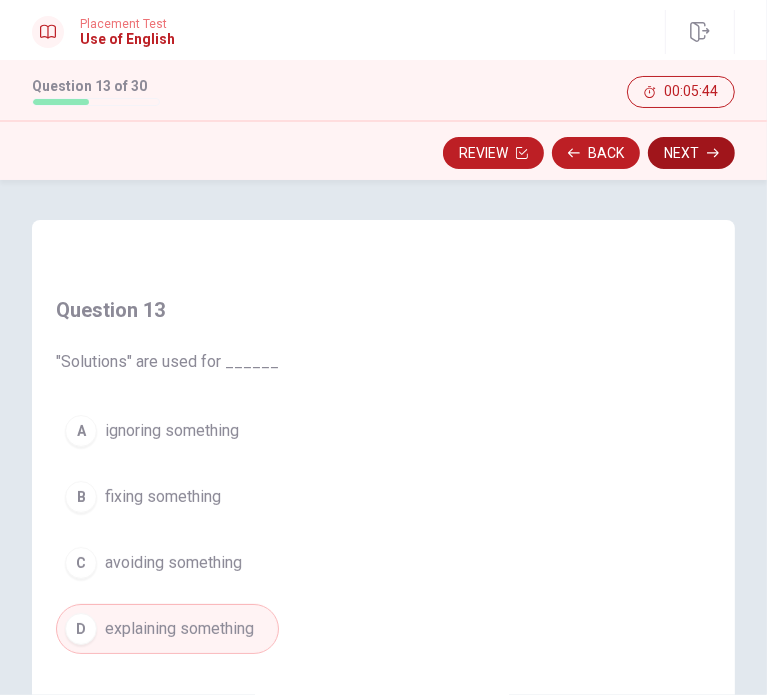 click on "Next" at bounding box center [691, 153] 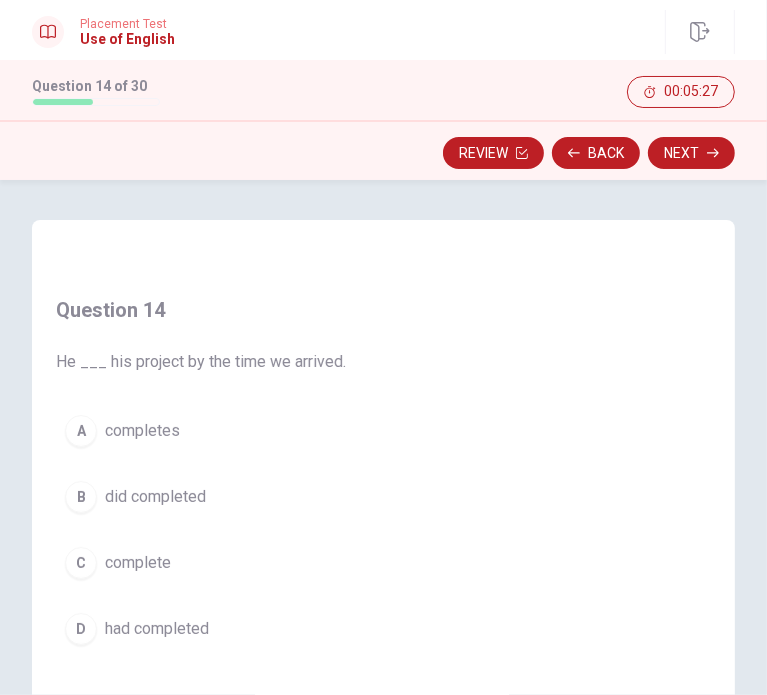 click on "had completed" at bounding box center [157, 629] 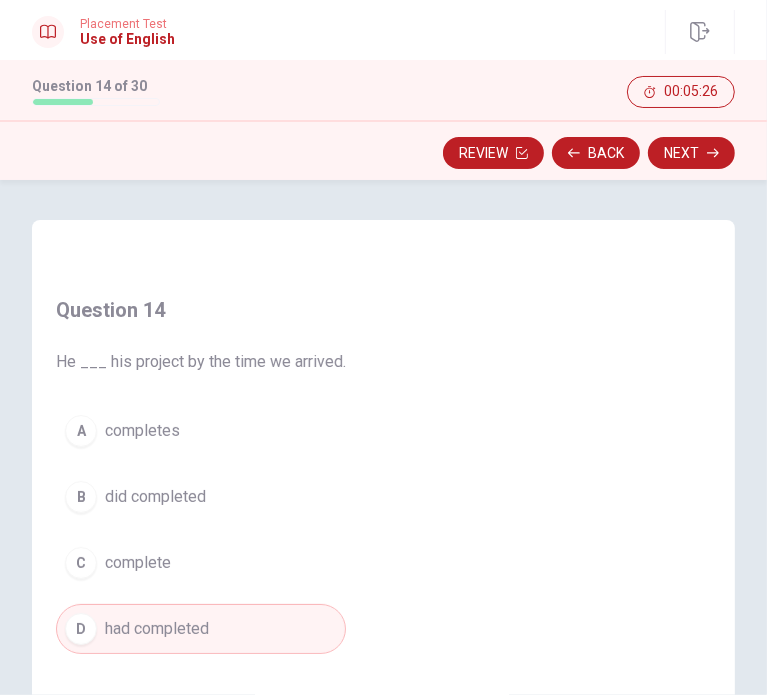 click on "Next" at bounding box center (691, 153) 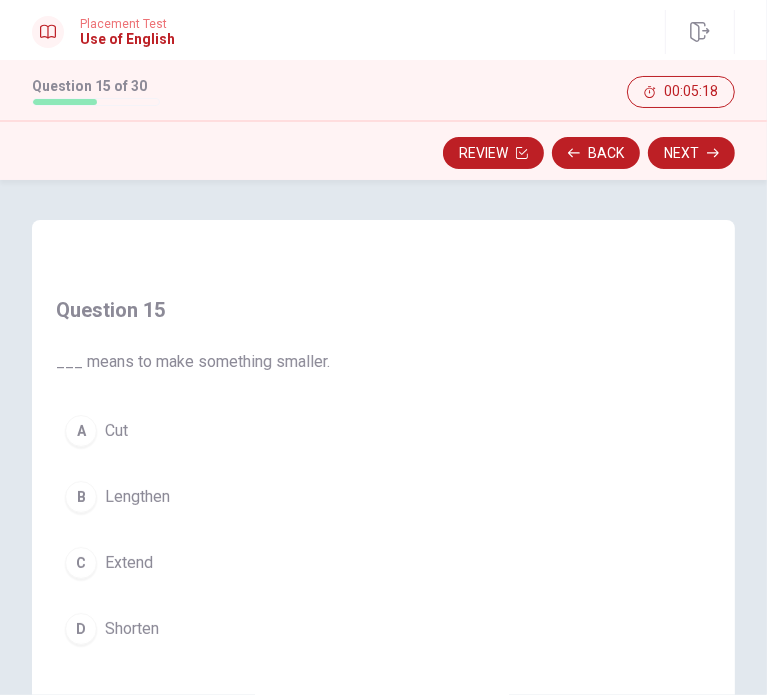 click on "Shorten" at bounding box center (132, 629) 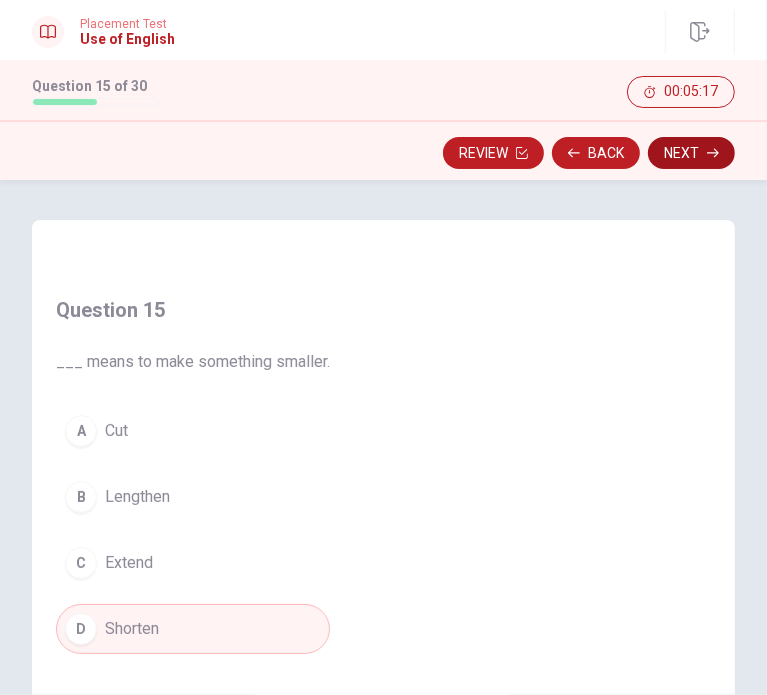 click on "Next" at bounding box center (691, 153) 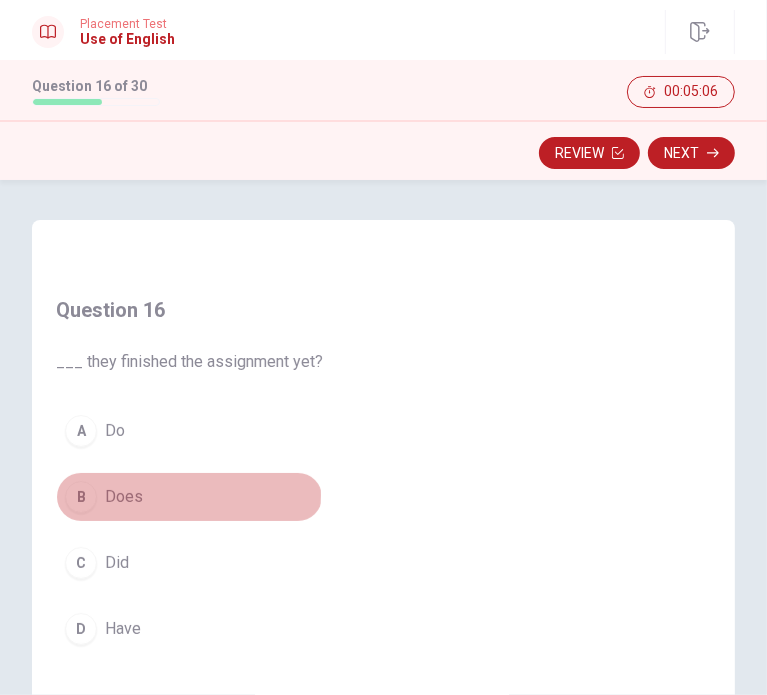 click on "Does" at bounding box center (124, 497) 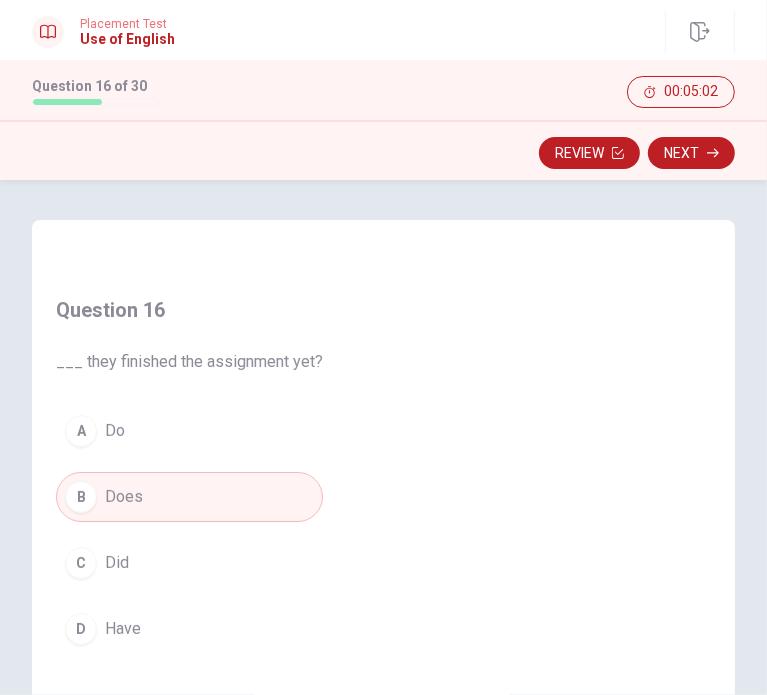 click on "A Do" at bounding box center (189, 431) 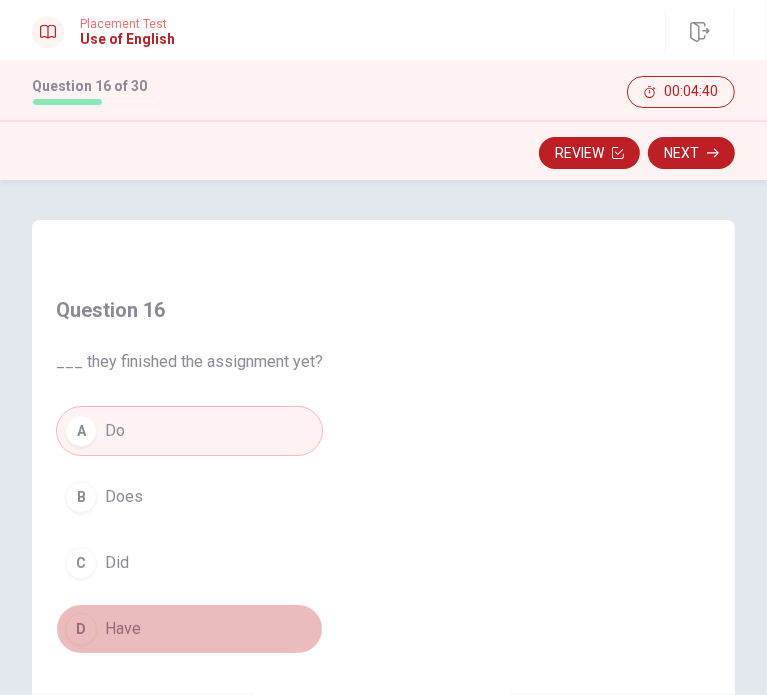 click on "D Have" at bounding box center [189, 629] 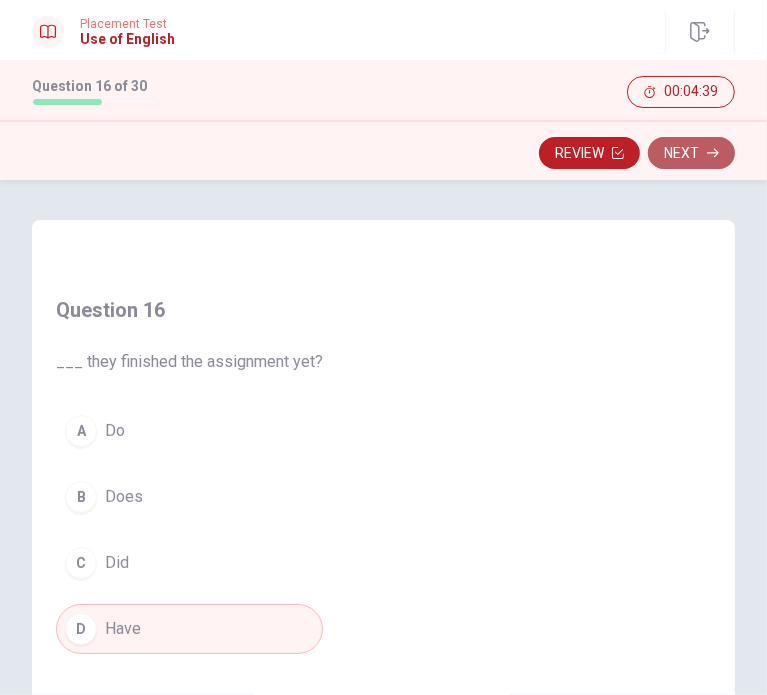 click on "Next" at bounding box center (691, 153) 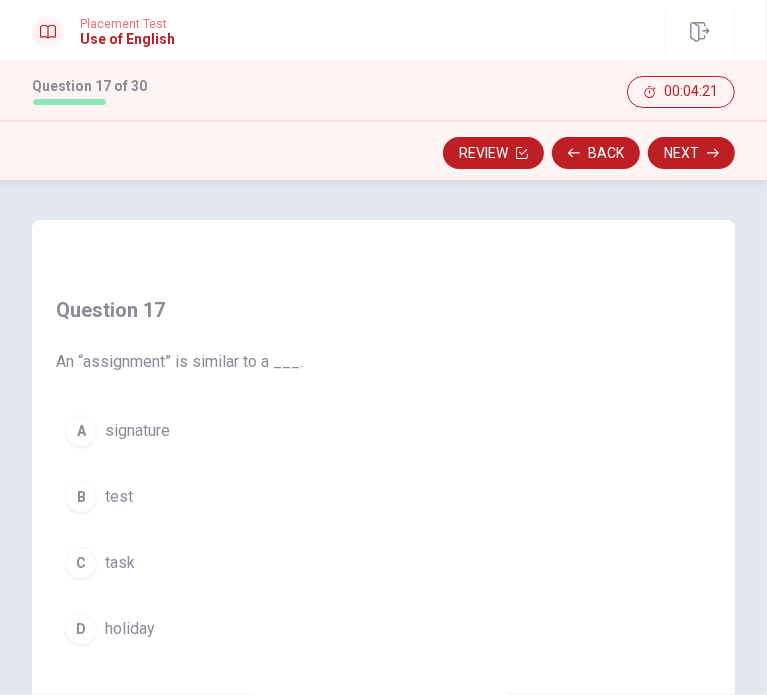 click on "B test" at bounding box center [179, 497] 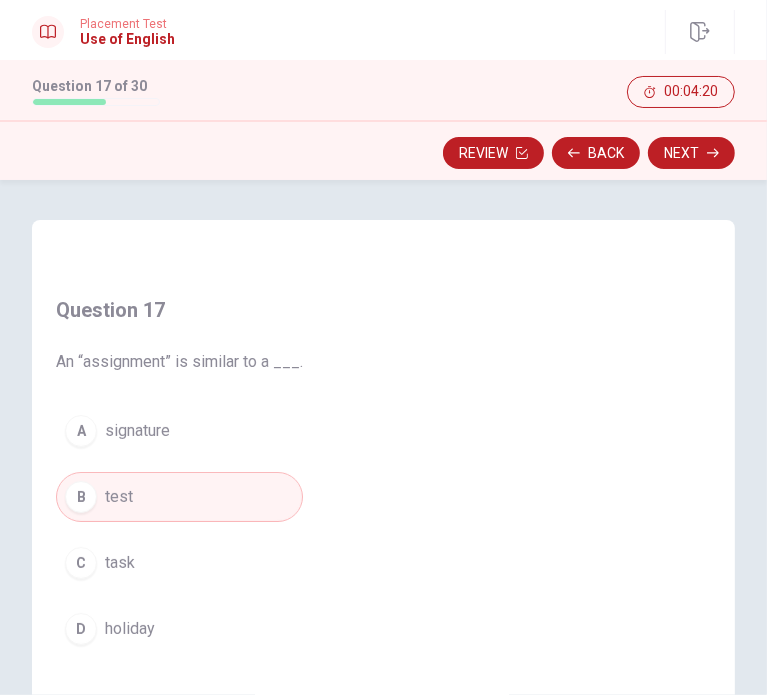 click on "C task" at bounding box center (179, 563) 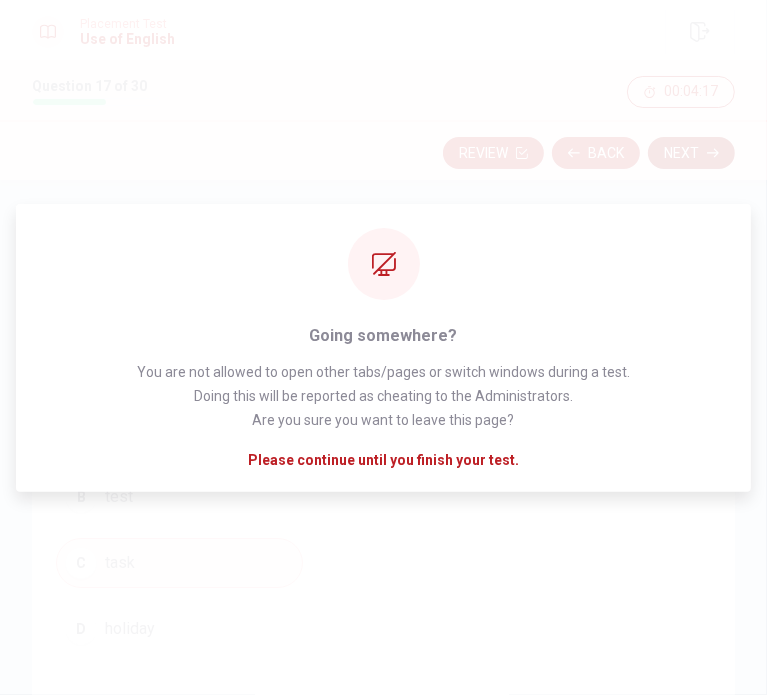 click on "Next" at bounding box center [691, 153] 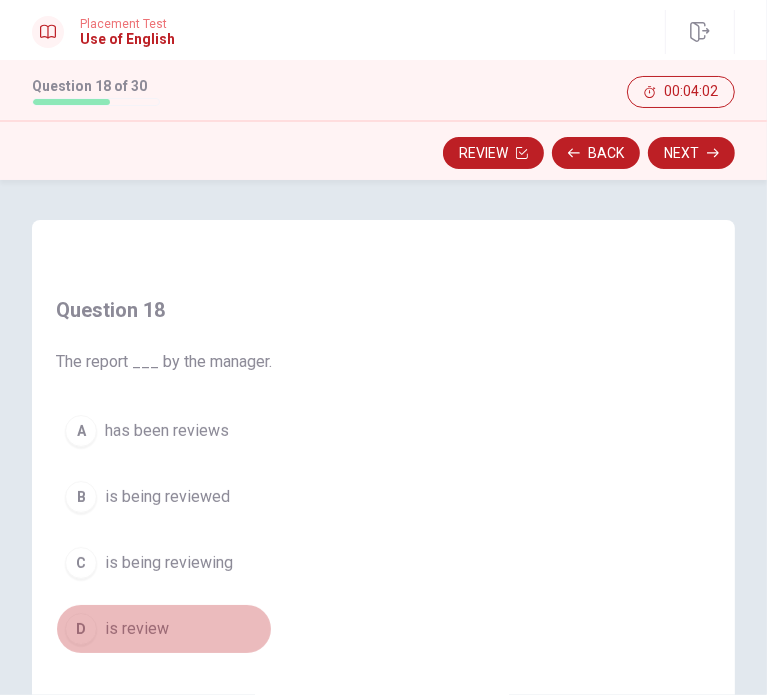 click on "is review" at bounding box center (137, 629) 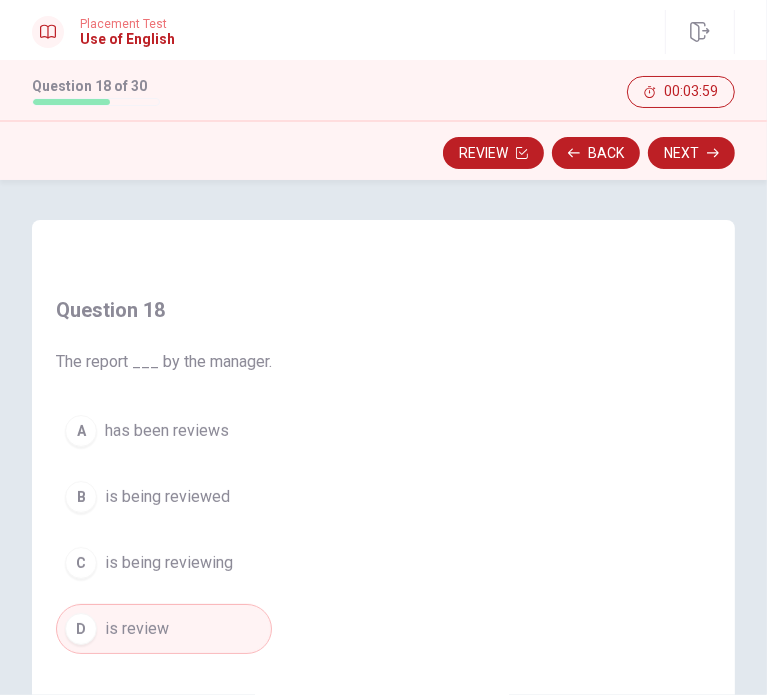 click on "is being reviewed" at bounding box center (167, 497) 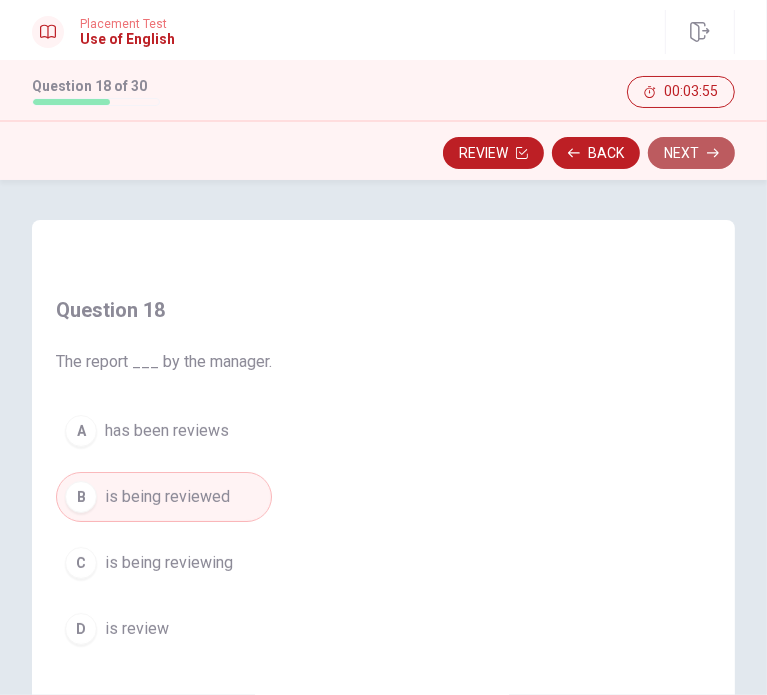 click on "Next" at bounding box center (691, 153) 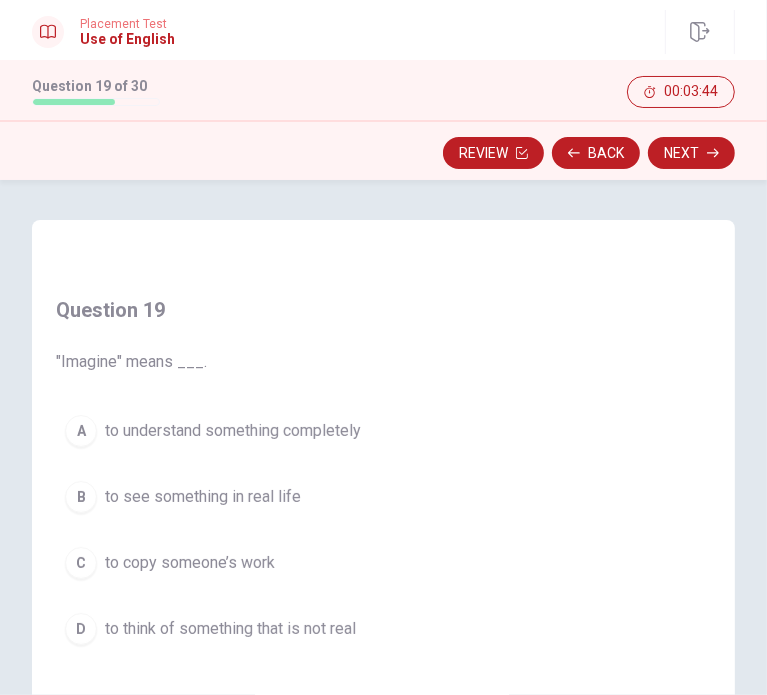 click on "to think of something that is not real" at bounding box center (230, 629) 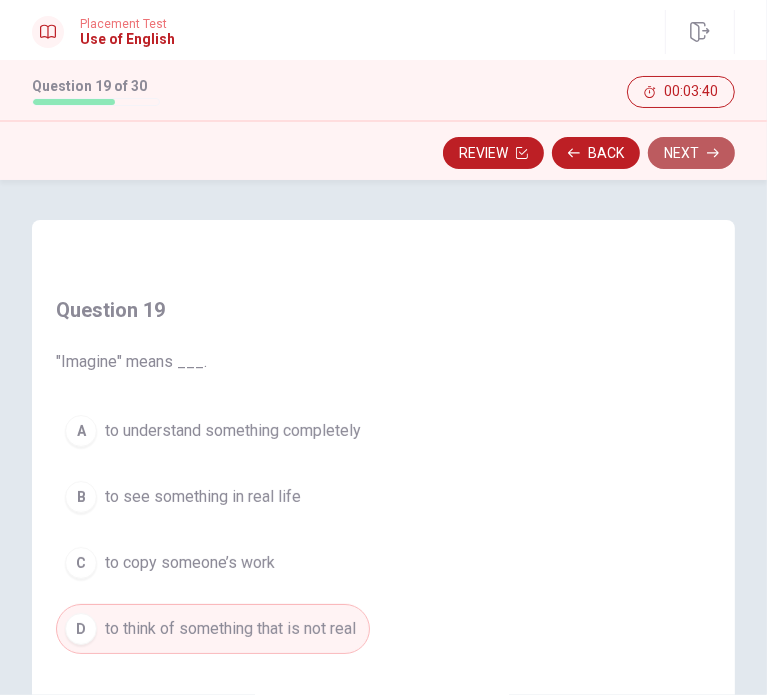 click on "Next" at bounding box center [691, 153] 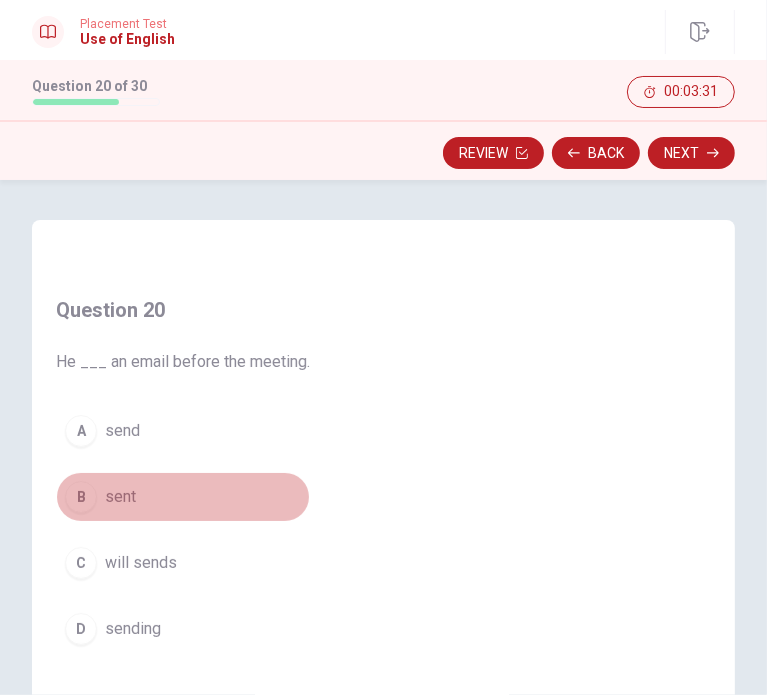 click on "sent" at bounding box center (120, 497) 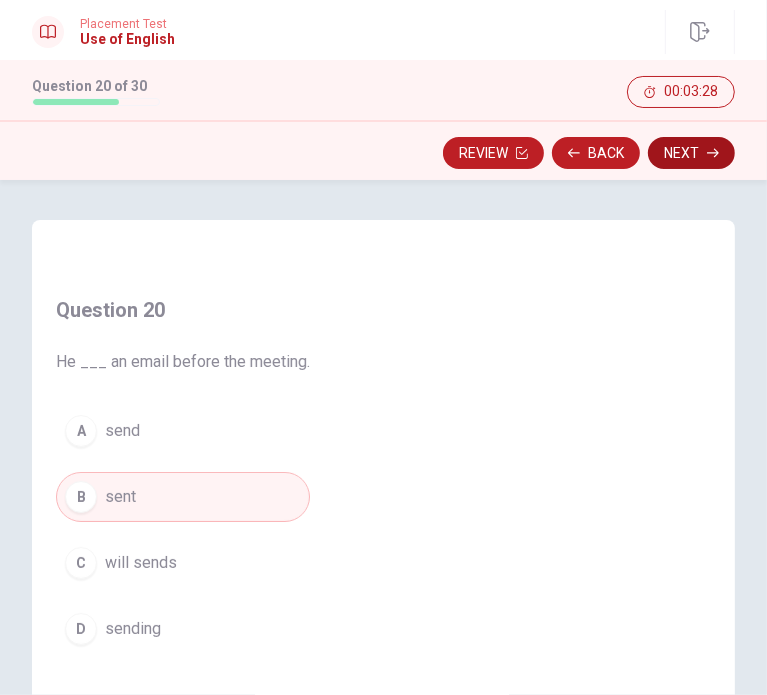 click on "Next" at bounding box center (691, 153) 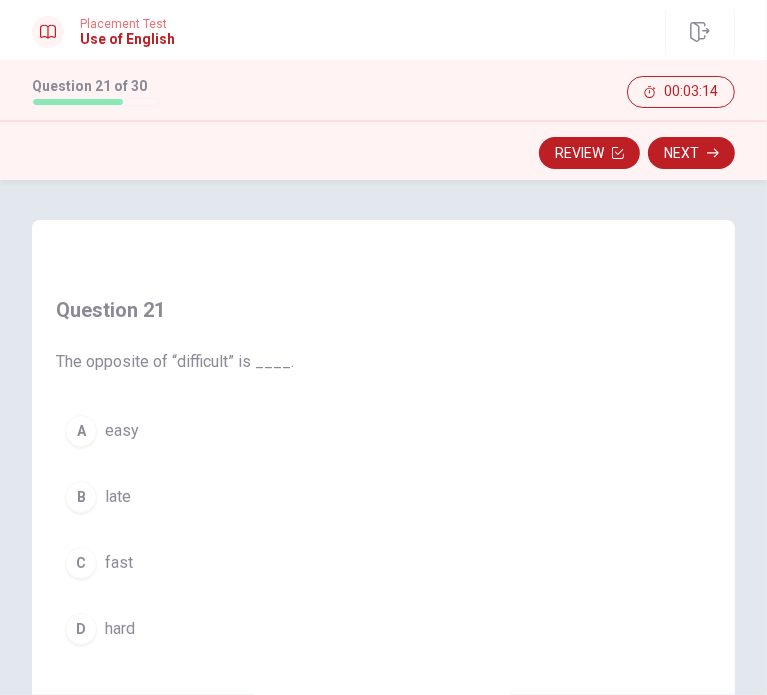 click on "easy" at bounding box center [122, 431] 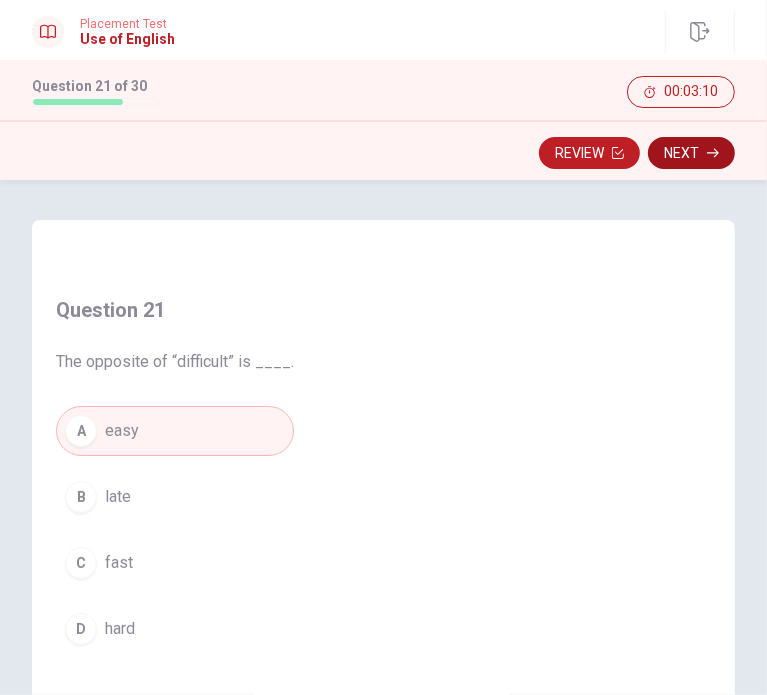 click on "Next" at bounding box center (691, 153) 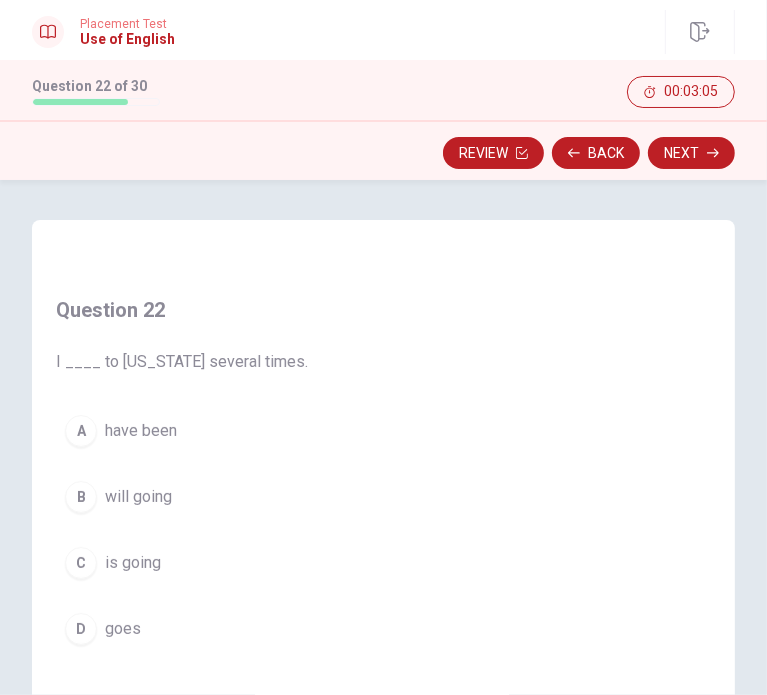 click on "have been" at bounding box center [141, 431] 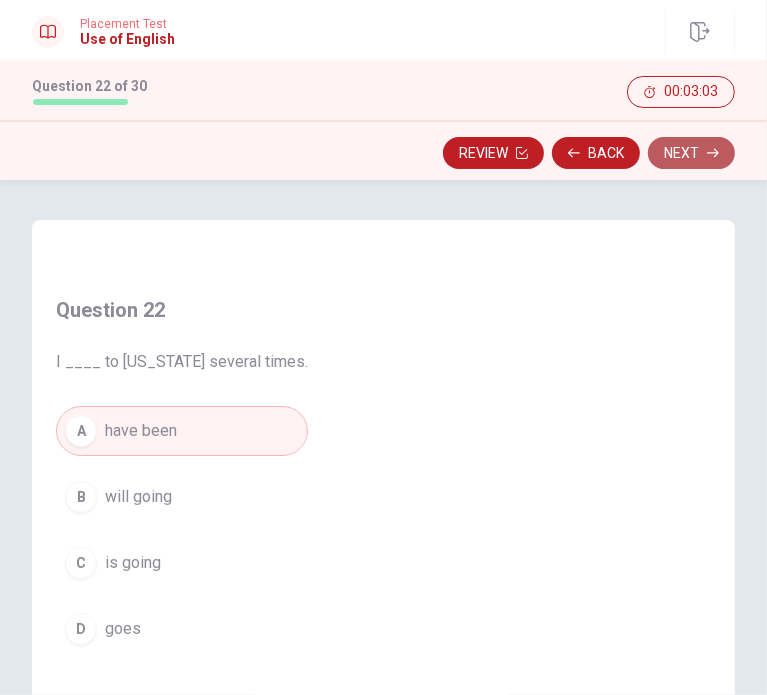 click on "Next" at bounding box center (691, 153) 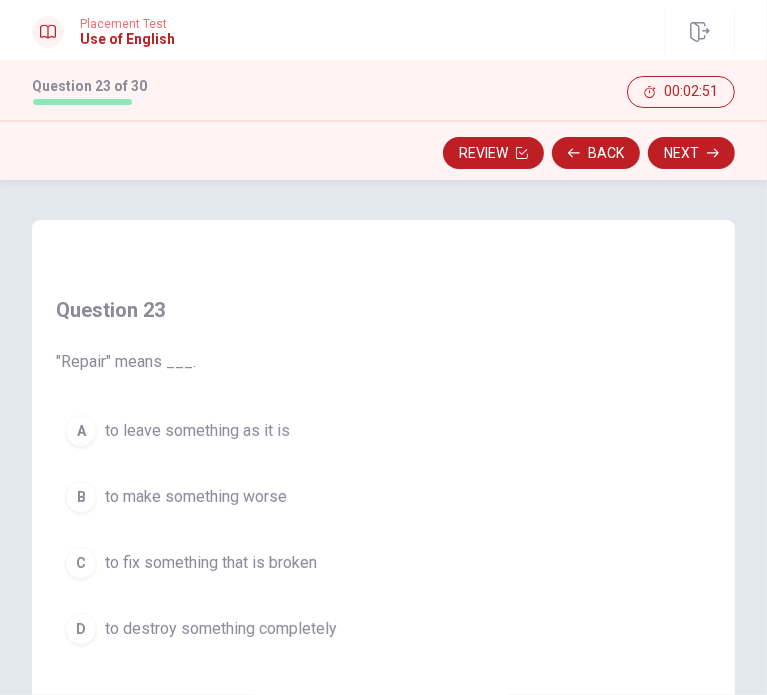 click on "to fix something that is broken" at bounding box center [211, 563] 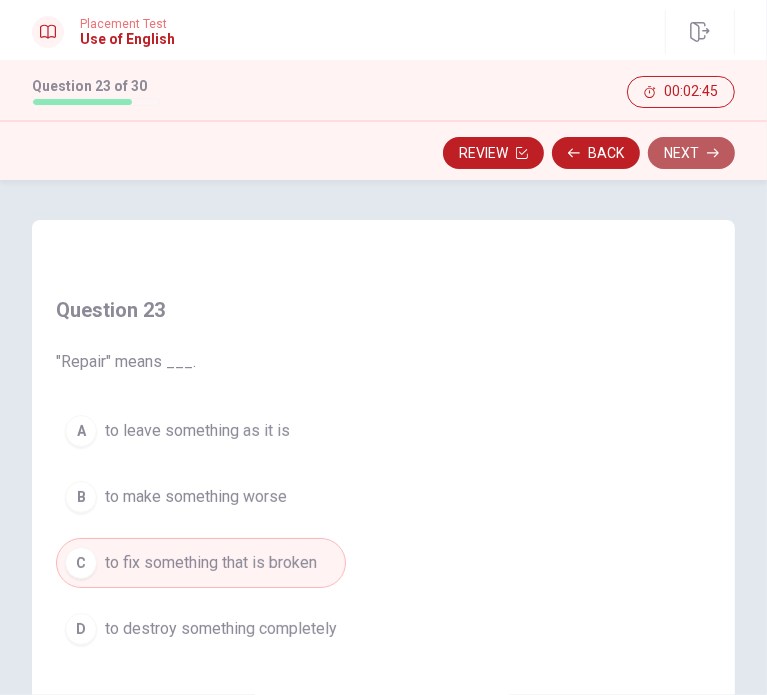click on "Next" at bounding box center (691, 153) 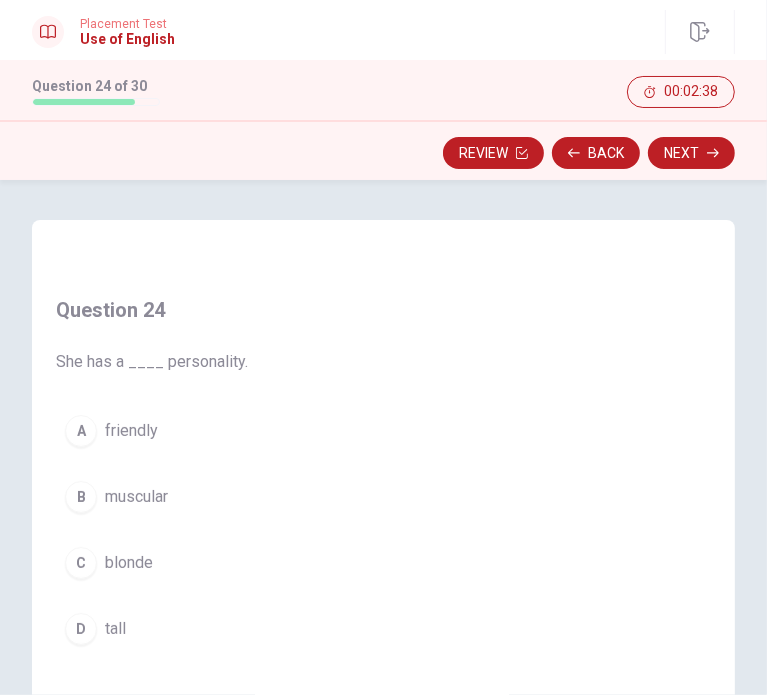 click on "friendly" at bounding box center (131, 431) 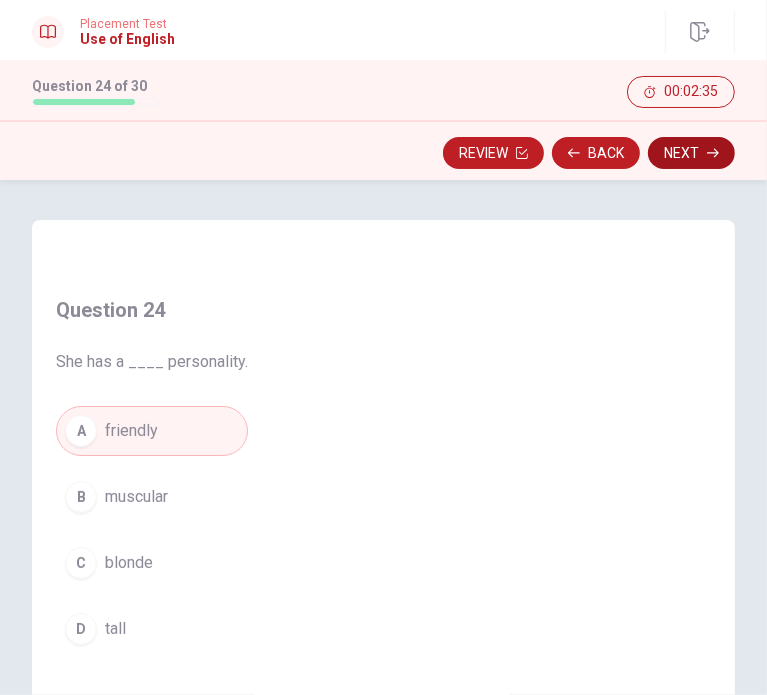 click on "Next" at bounding box center (691, 153) 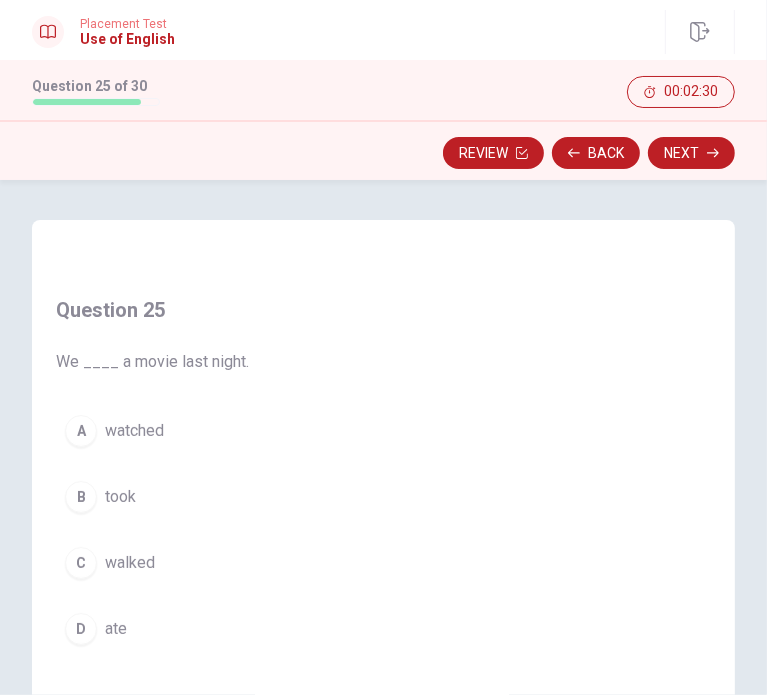 click on "watched" at bounding box center [134, 431] 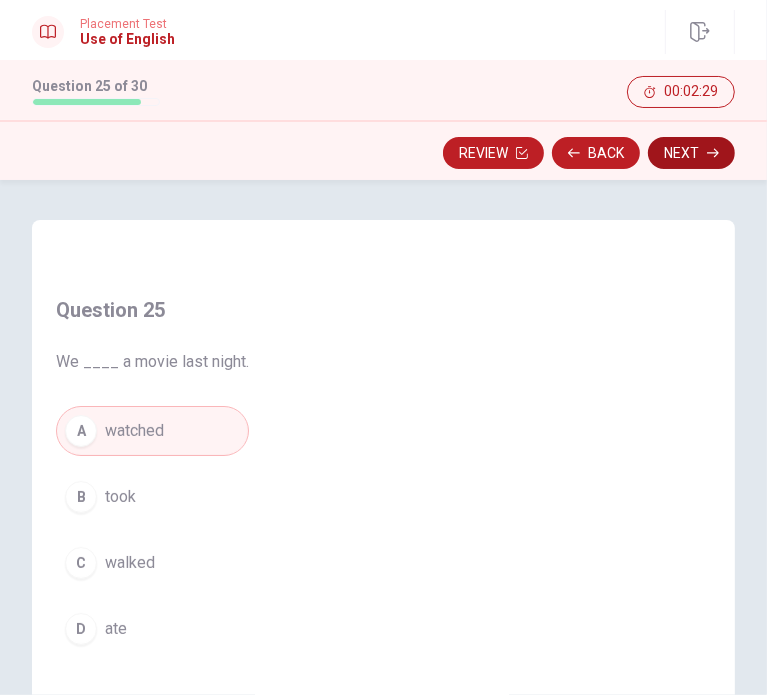 click 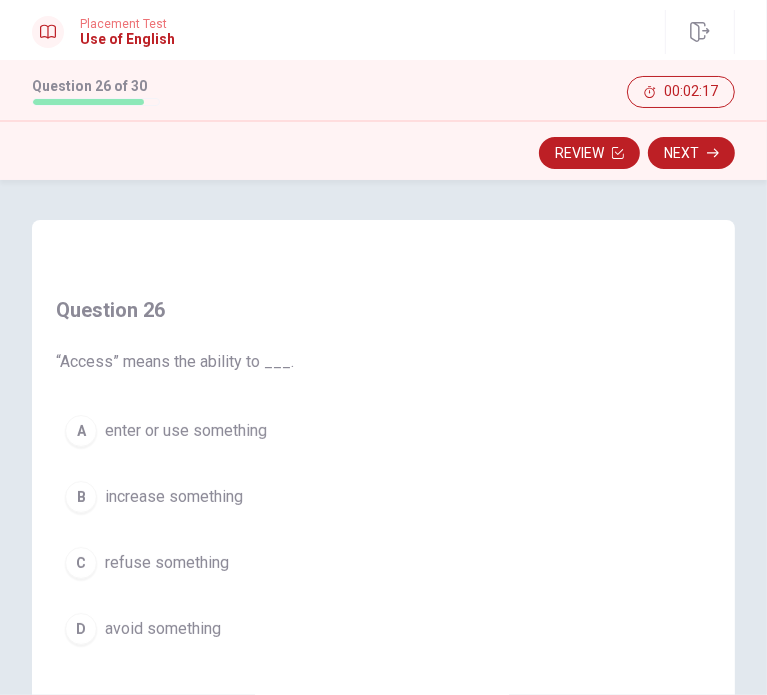 click on "enter or use something" at bounding box center (186, 431) 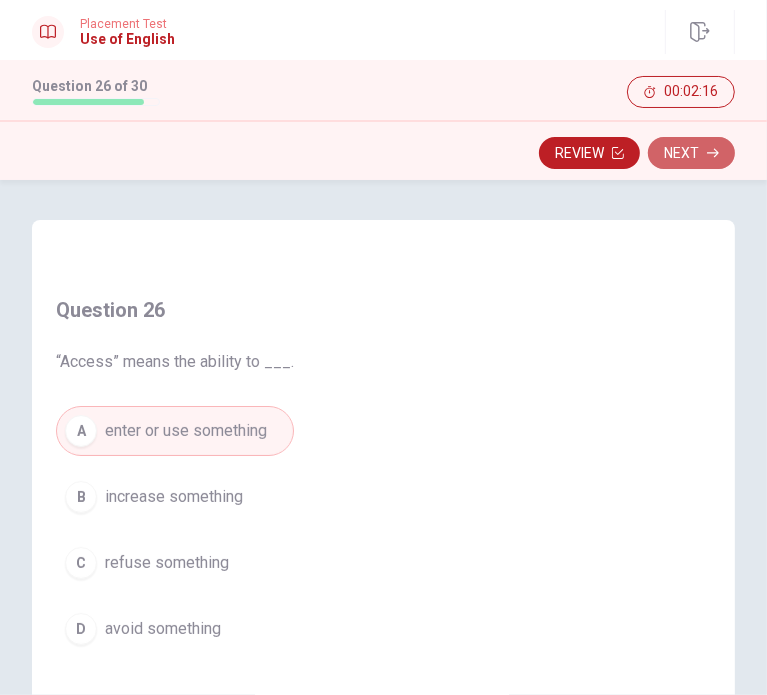 click on "Next" at bounding box center [691, 153] 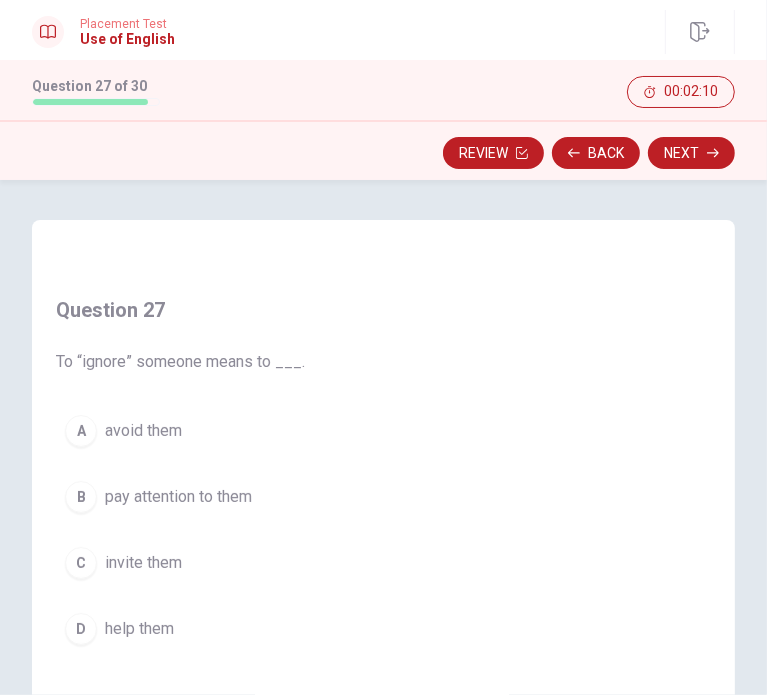 click on "avoid them" at bounding box center [143, 431] 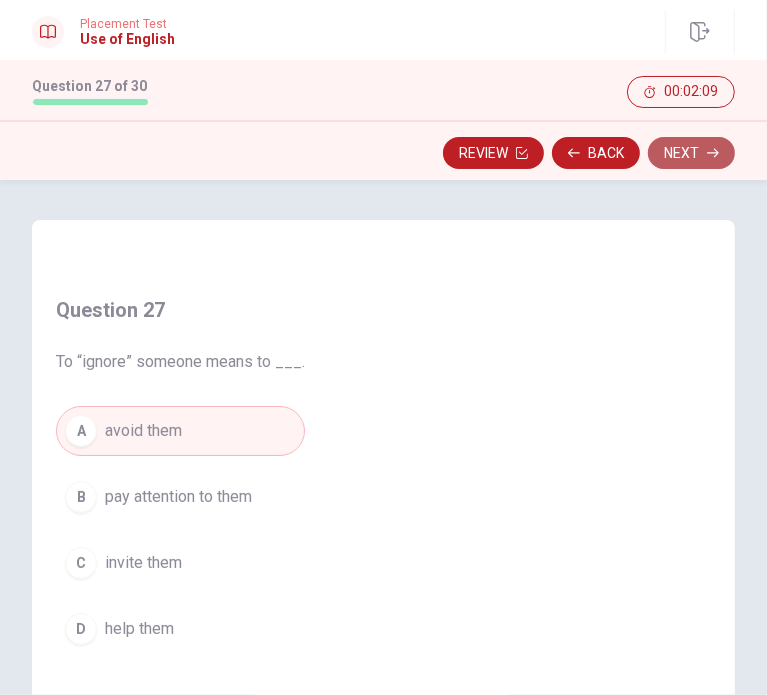 click on "Next" at bounding box center (691, 153) 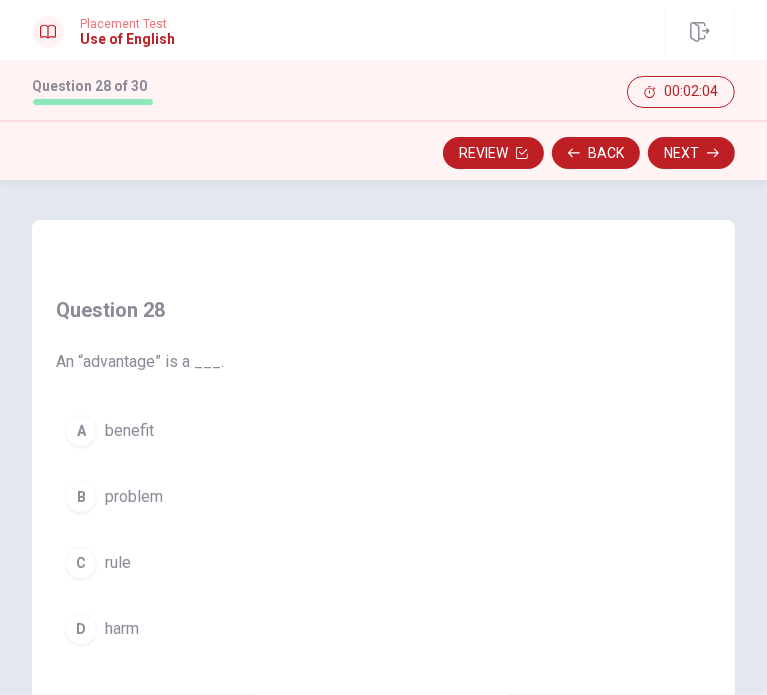 click on "benefit" at bounding box center [129, 431] 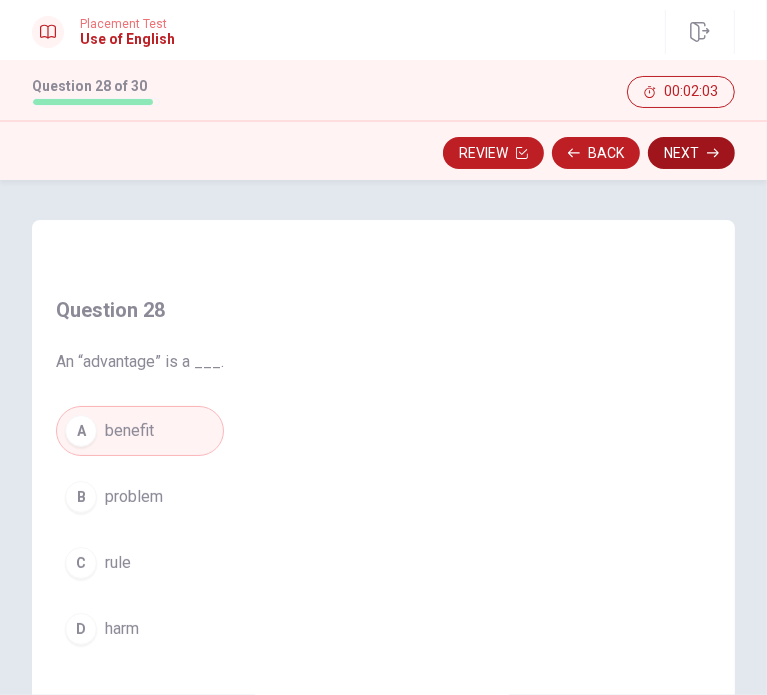 click on "Next" at bounding box center [691, 153] 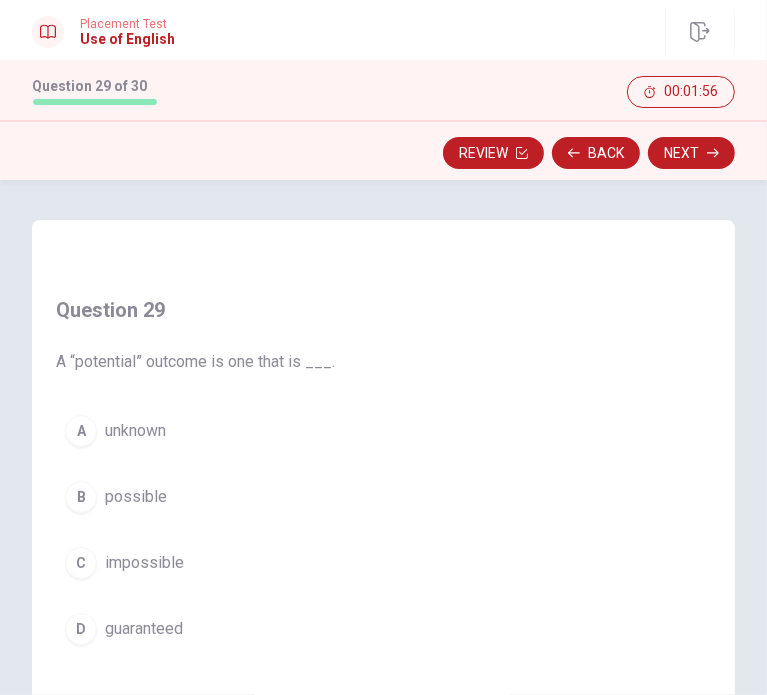 click on "possible" at bounding box center (136, 497) 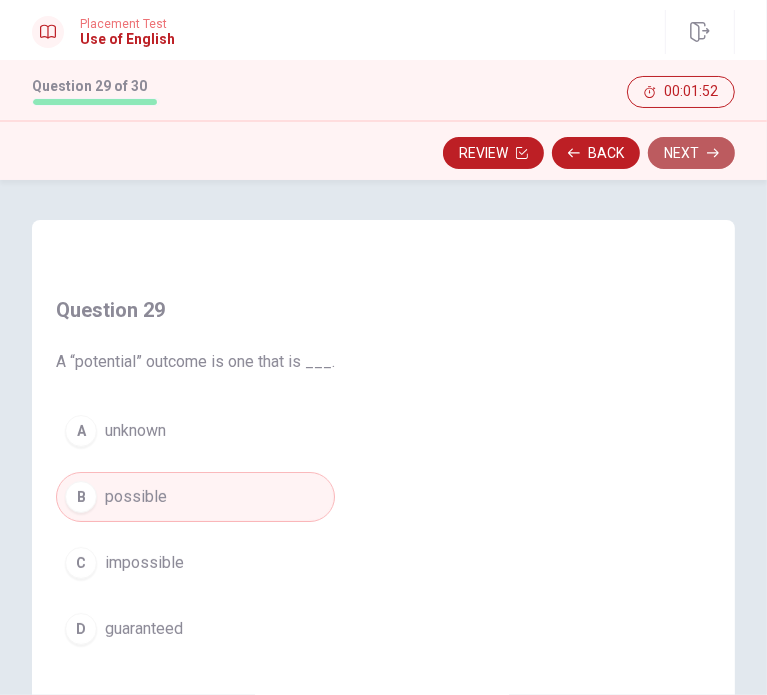 click on "Next" at bounding box center (691, 153) 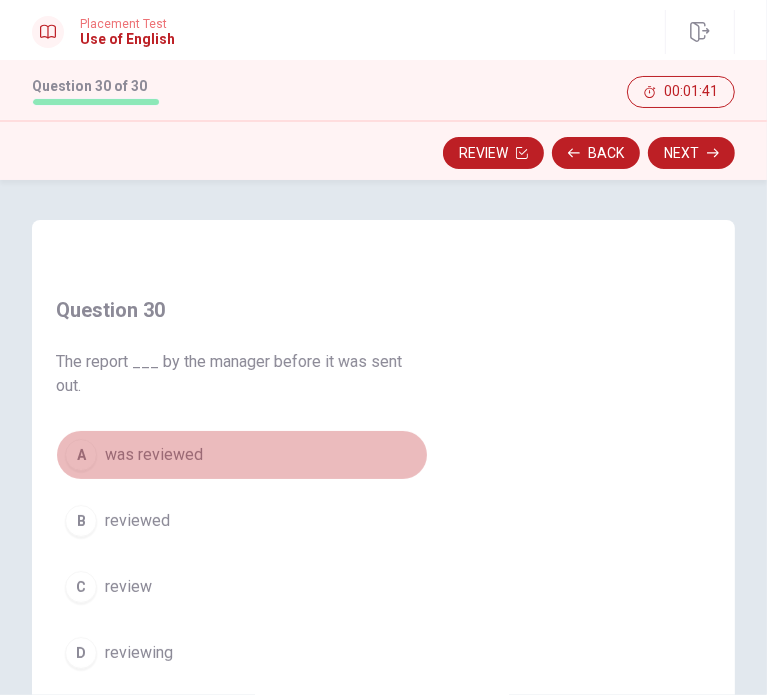 click on "was reviewed" at bounding box center (154, 455) 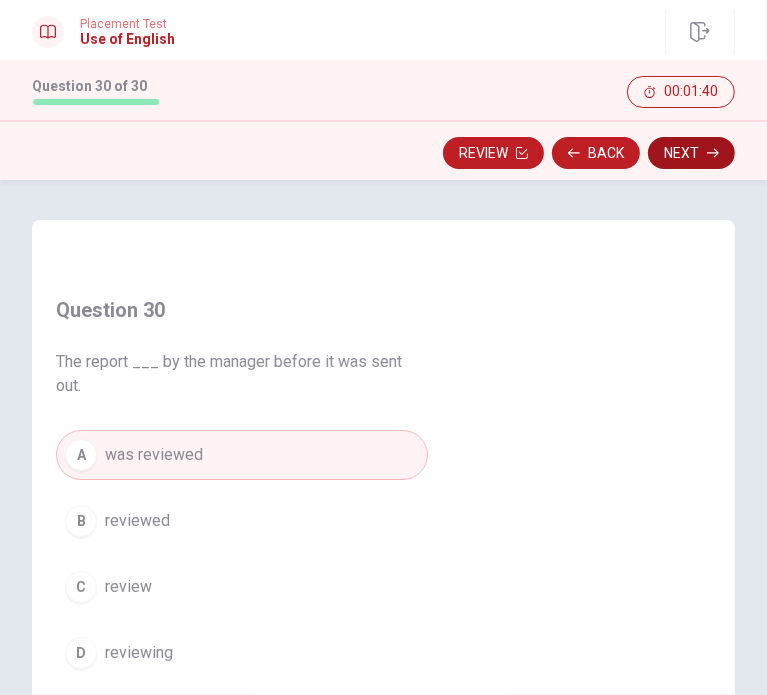 click on "Next" at bounding box center (691, 153) 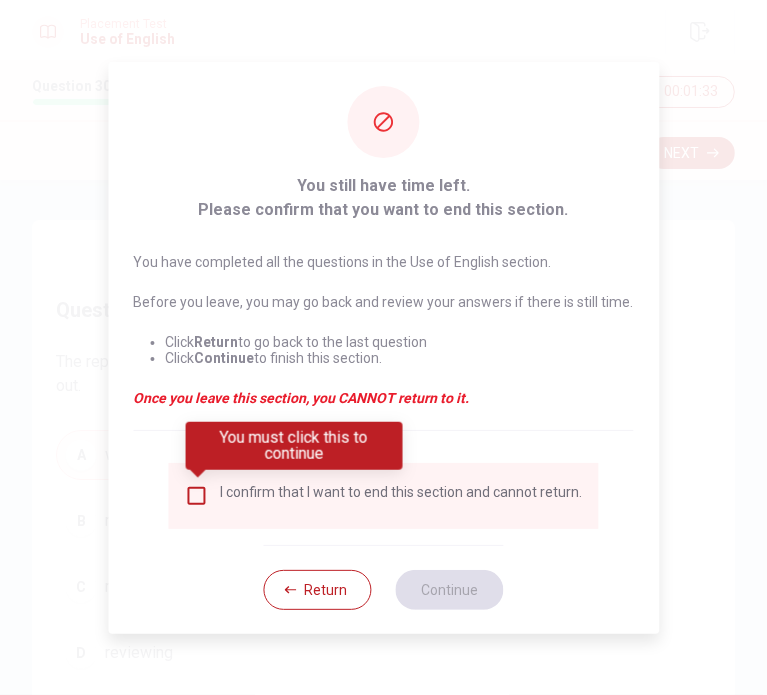click at bounding box center [197, 496] 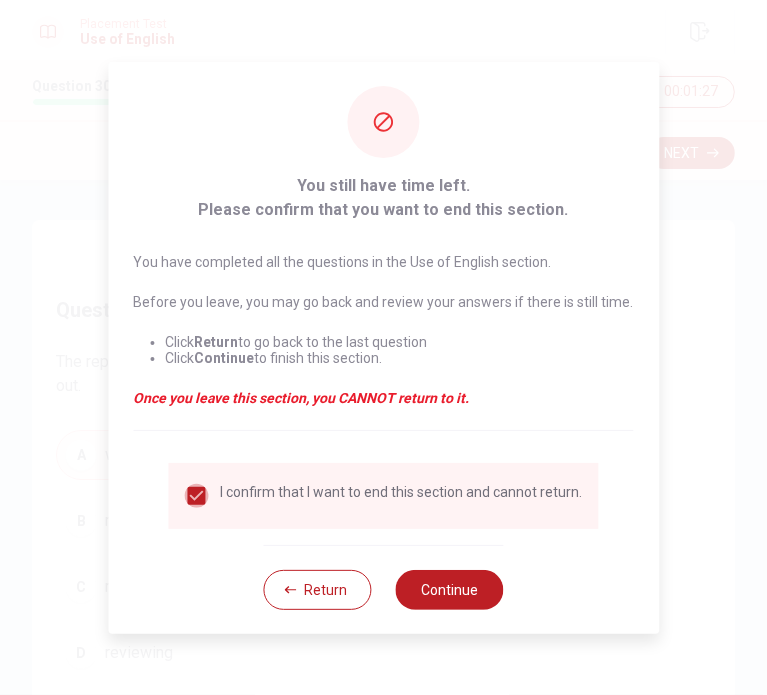 click at bounding box center [197, 496] 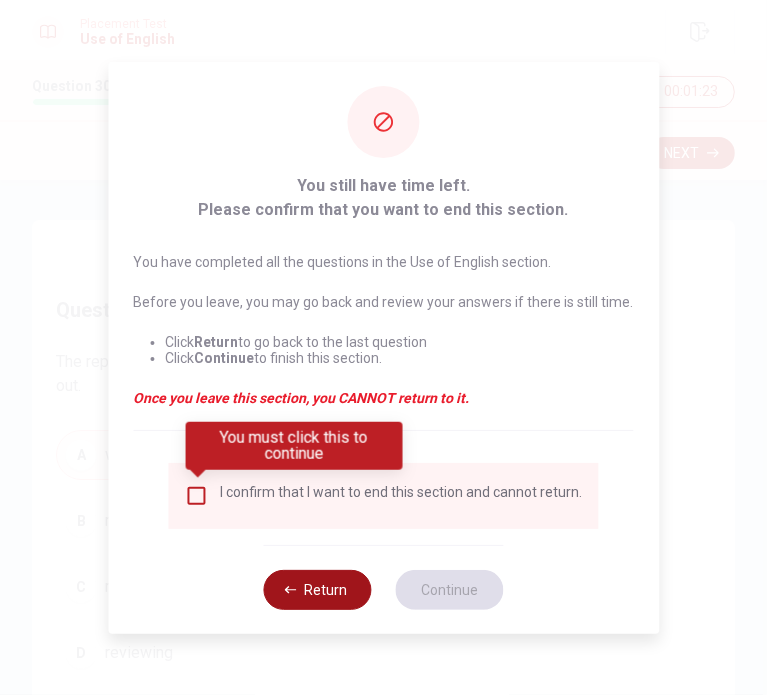 click on "Return" at bounding box center [318, 590] 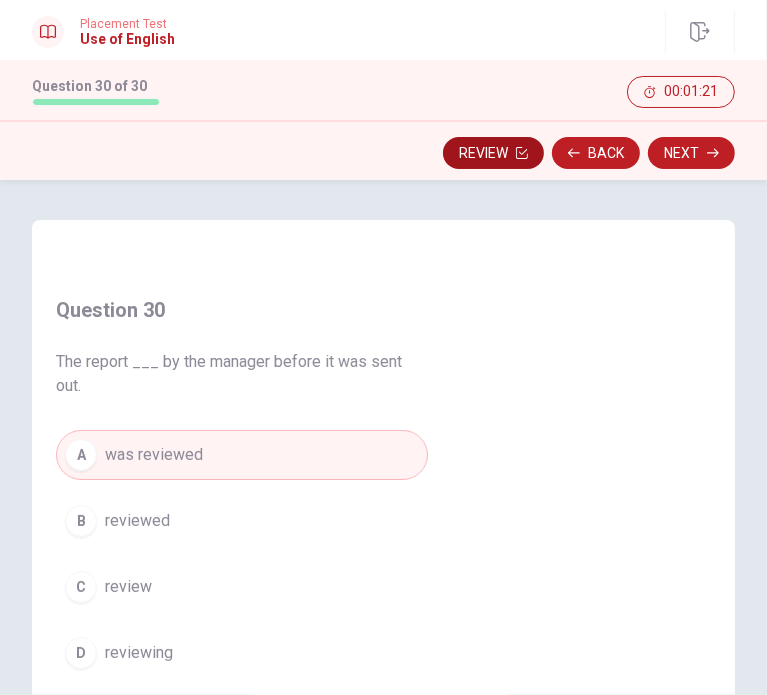 click on "Review" at bounding box center (493, 153) 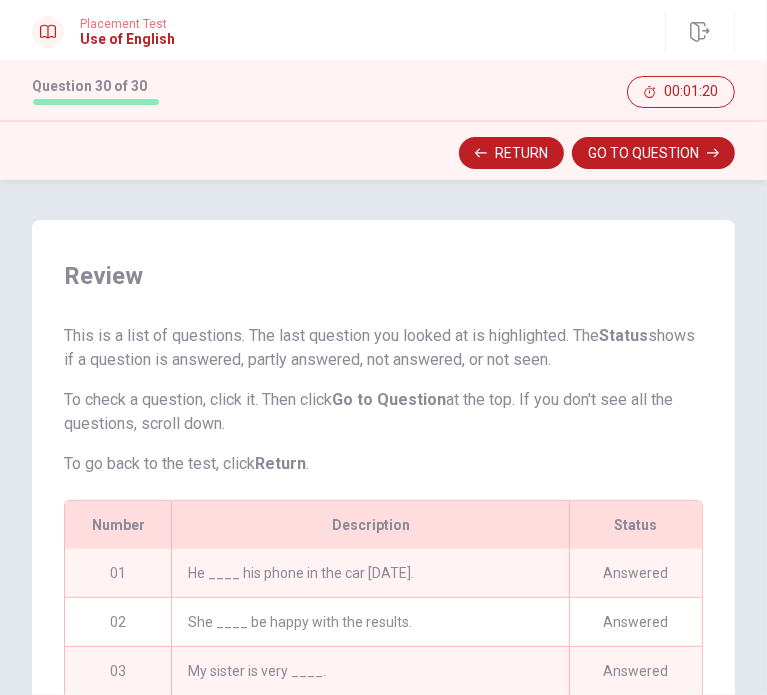 scroll, scrollTop: 437, scrollLeft: 0, axis: vertical 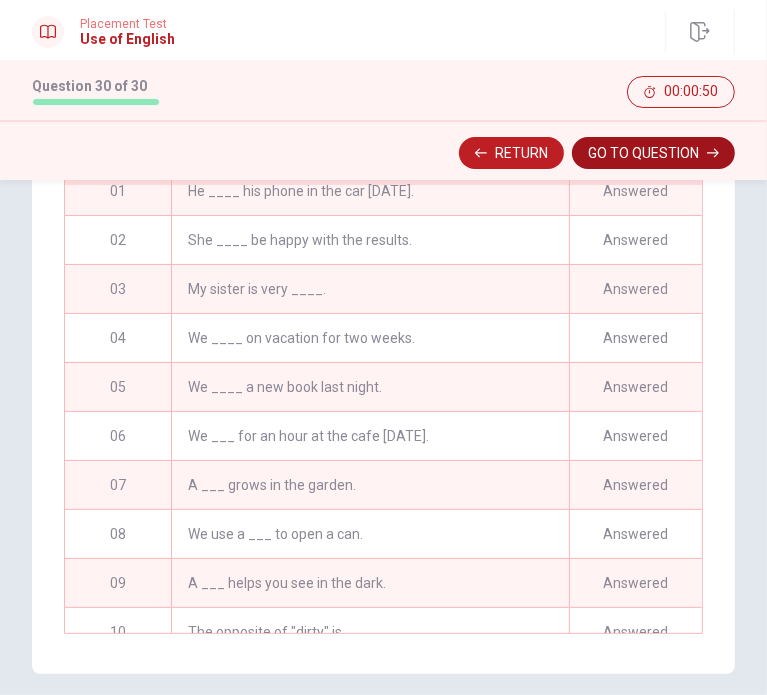 click on "GO TO QUESTION" at bounding box center (653, 153) 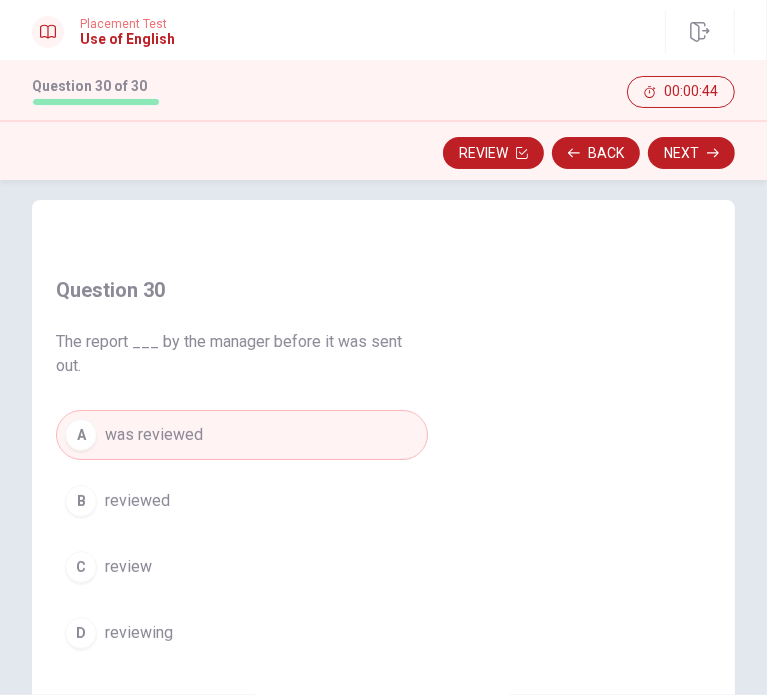 scroll, scrollTop: 0, scrollLeft: 0, axis: both 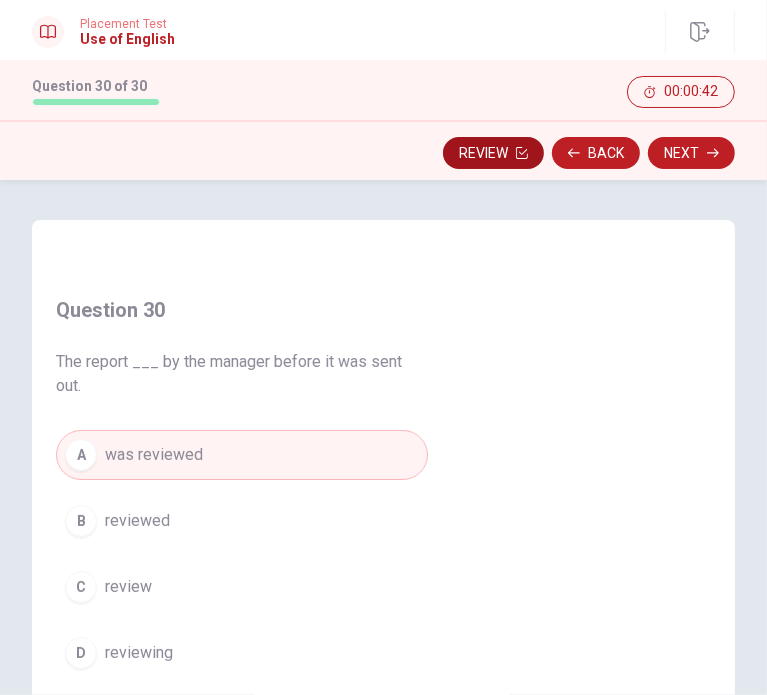 click on "Review" at bounding box center (493, 153) 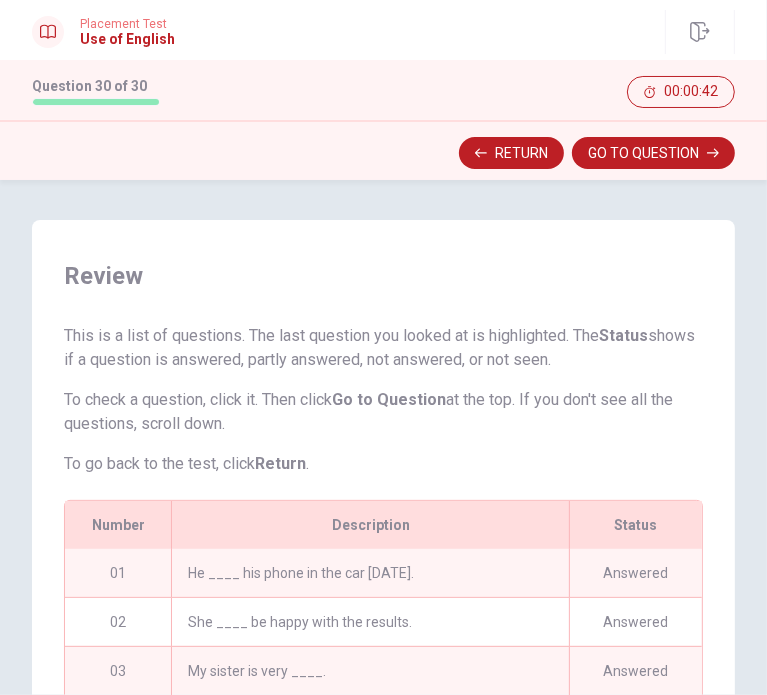 scroll, scrollTop: 164, scrollLeft: 0, axis: vertical 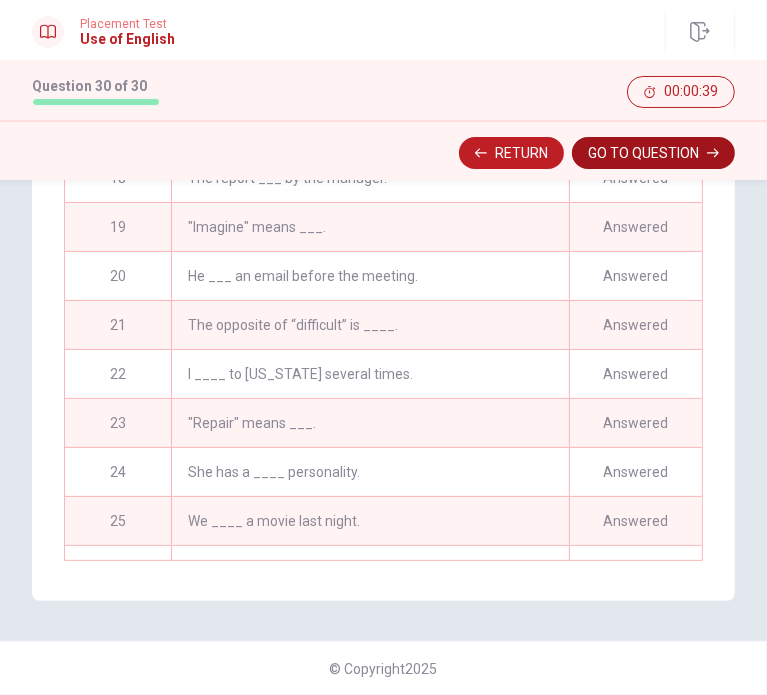 click on "GO TO QUESTION" at bounding box center [653, 153] 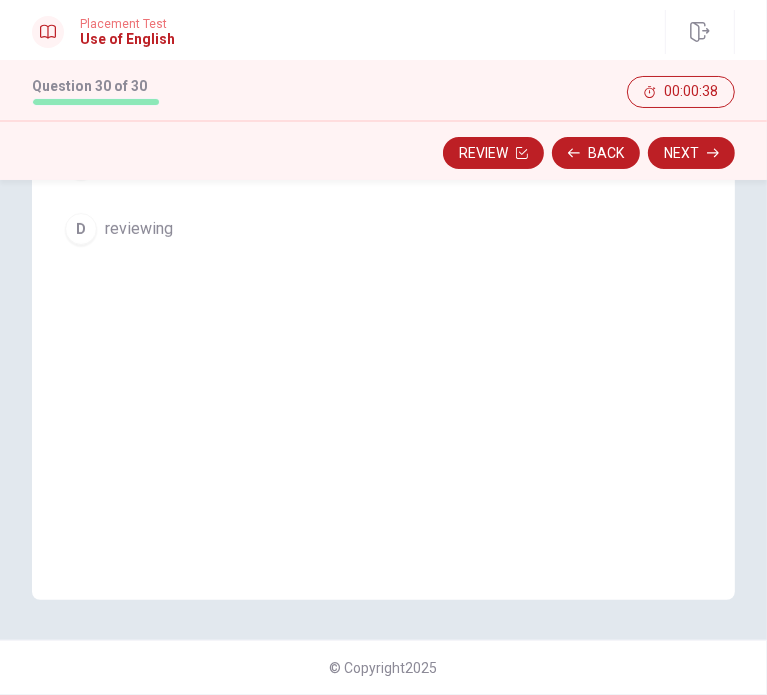 scroll, scrollTop: 424, scrollLeft: 0, axis: vertical 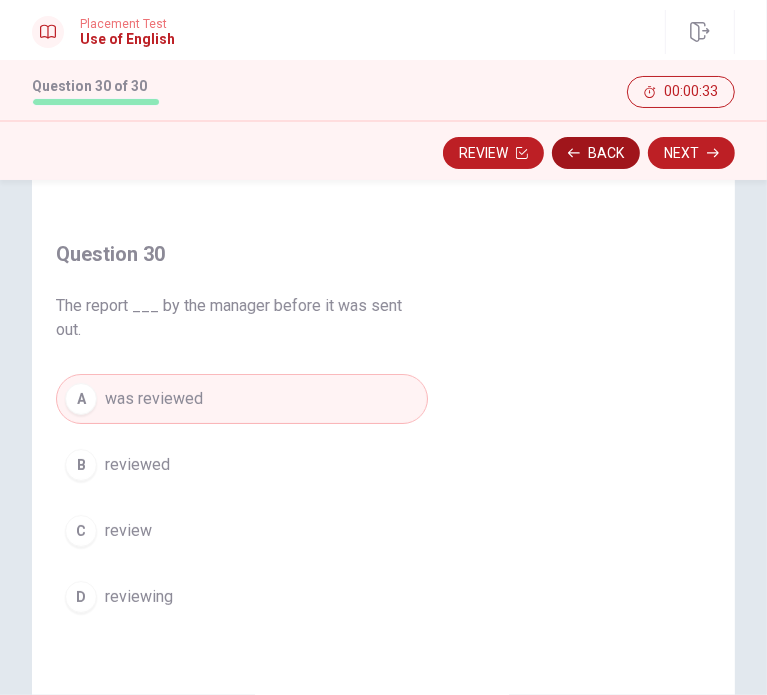click on "Back" at bounding box center [596, 153] 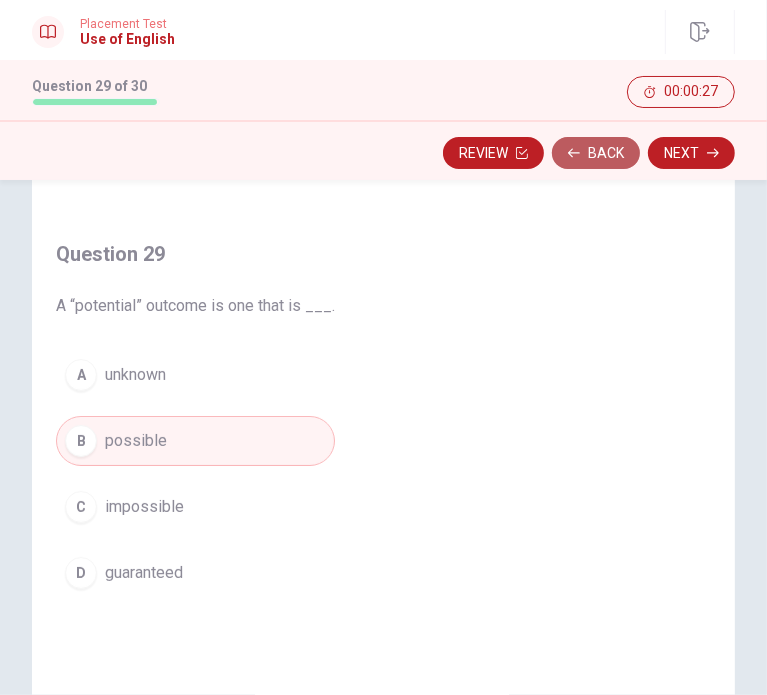 click on "Back" at bounding box center (596, 153) 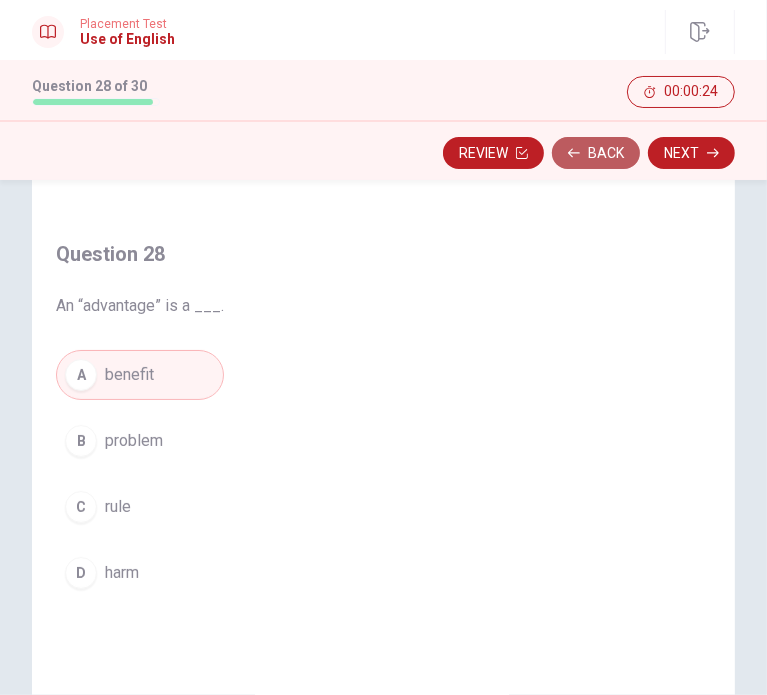 click on "Back" at bounding box center [596, 153] 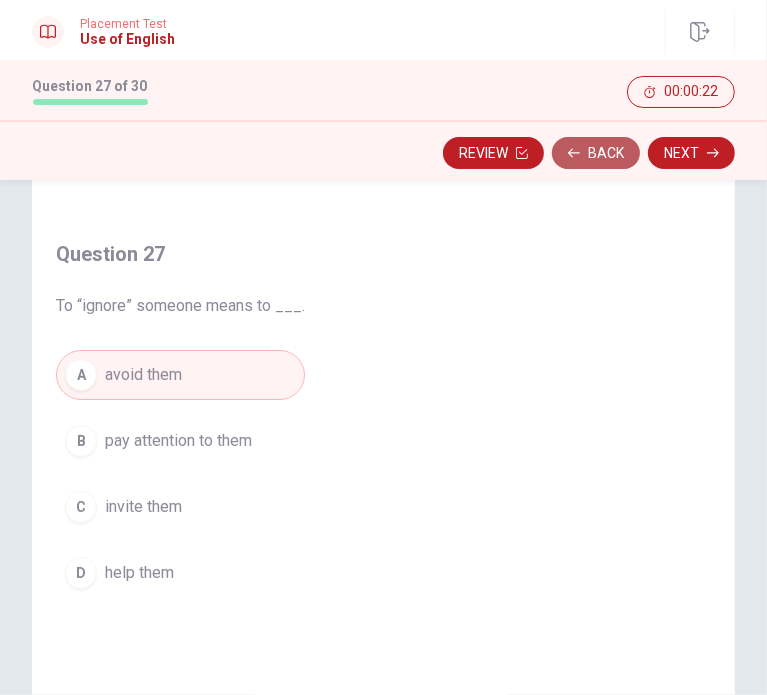 click on "Back" at bounding box center [596, 153] 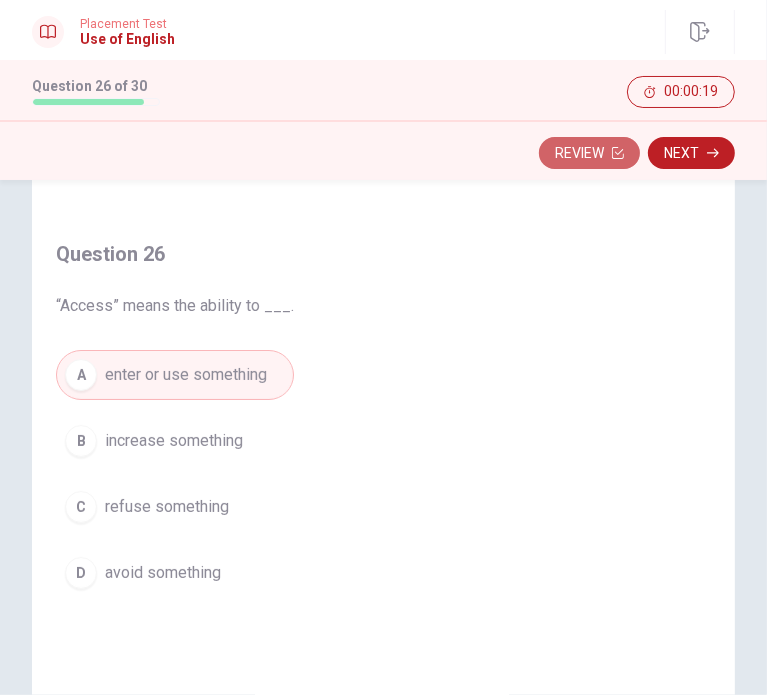 click on "Review" at bounding box center [589, 153] 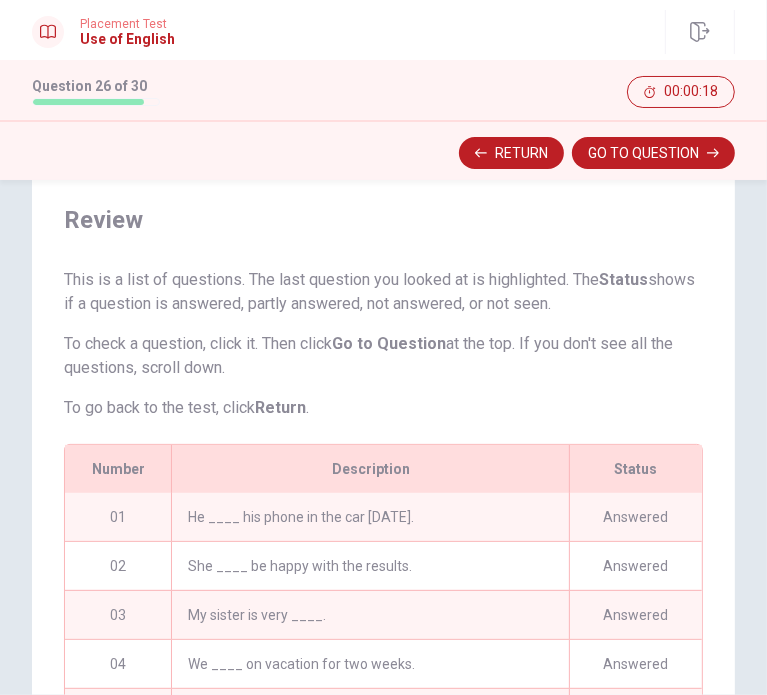 scroll, scrollTop: 335, scrollLeft: 0, axis: vertical 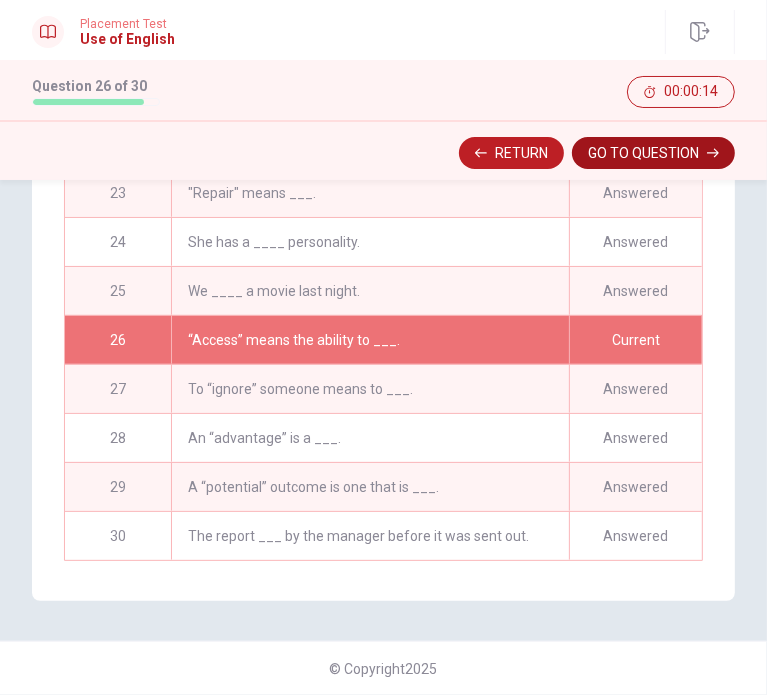 click on "GO TO QUESTION" at bounding box center [653, 153] 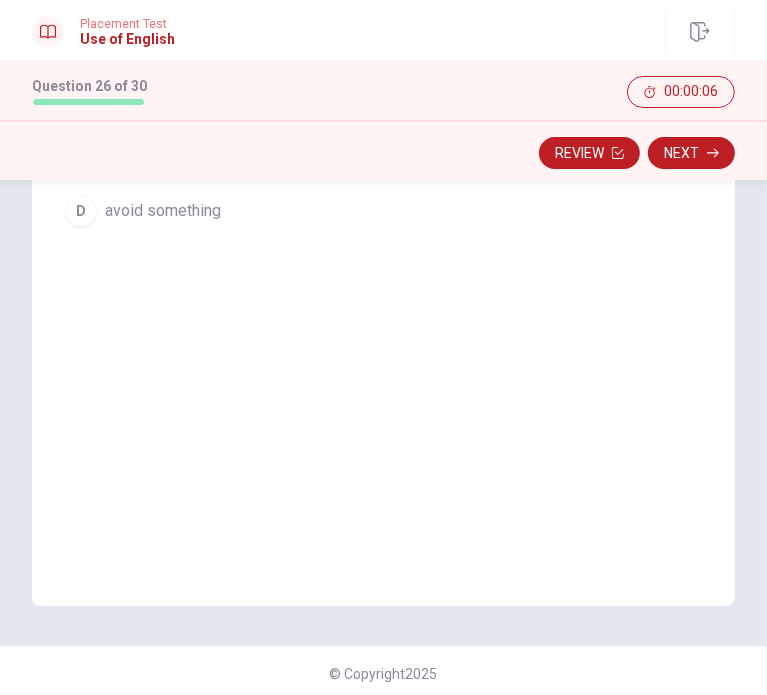 scroll, scrollTop: 424, scrollLeft: 0, axis: vertical 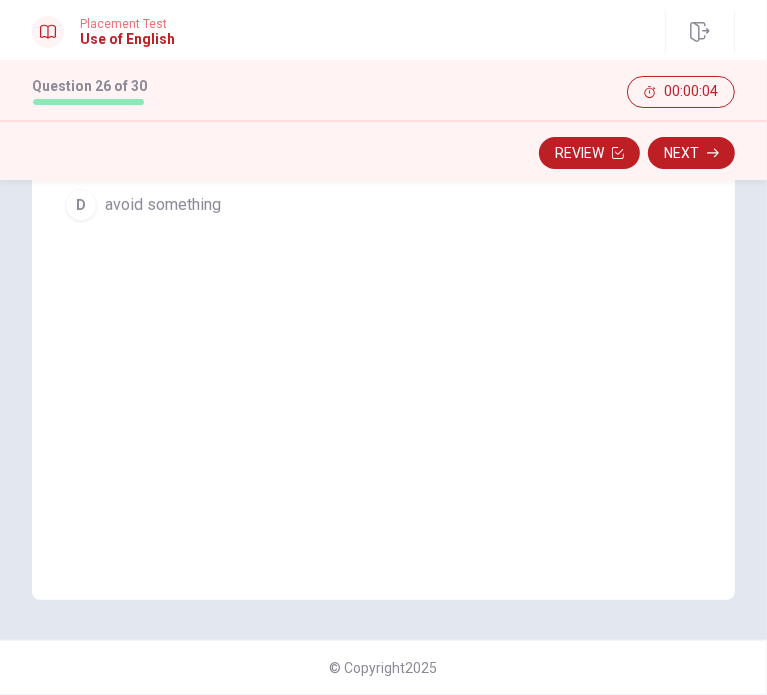 click on "Next" at bounding box center [691, 153] 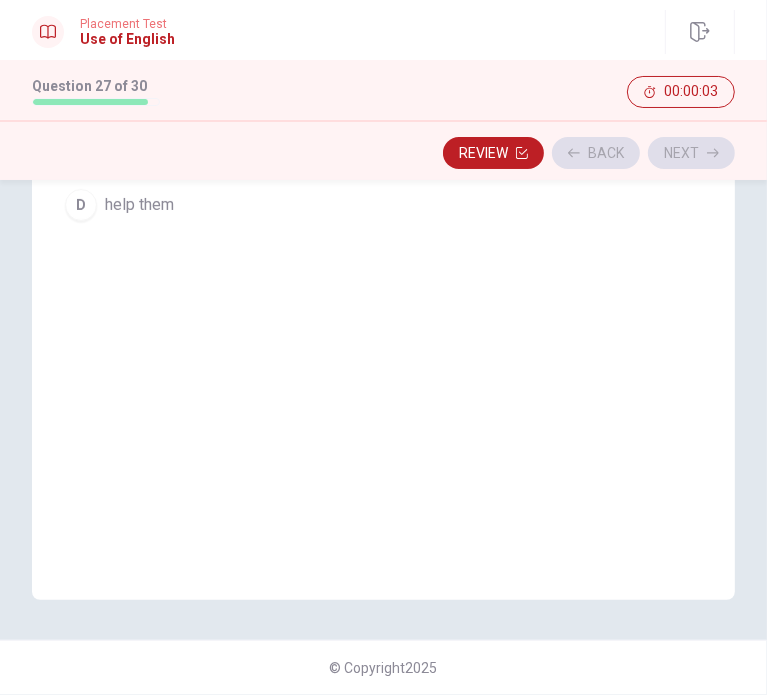 scroll, scrollTop: 0, scrollLeft: 0, axis: both 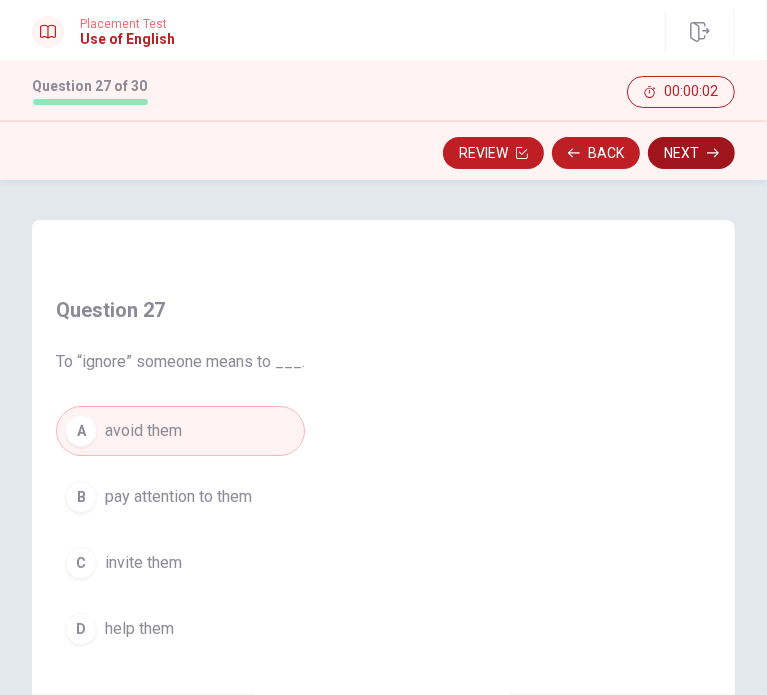 click on "Next" at bounding box center (691, 153) 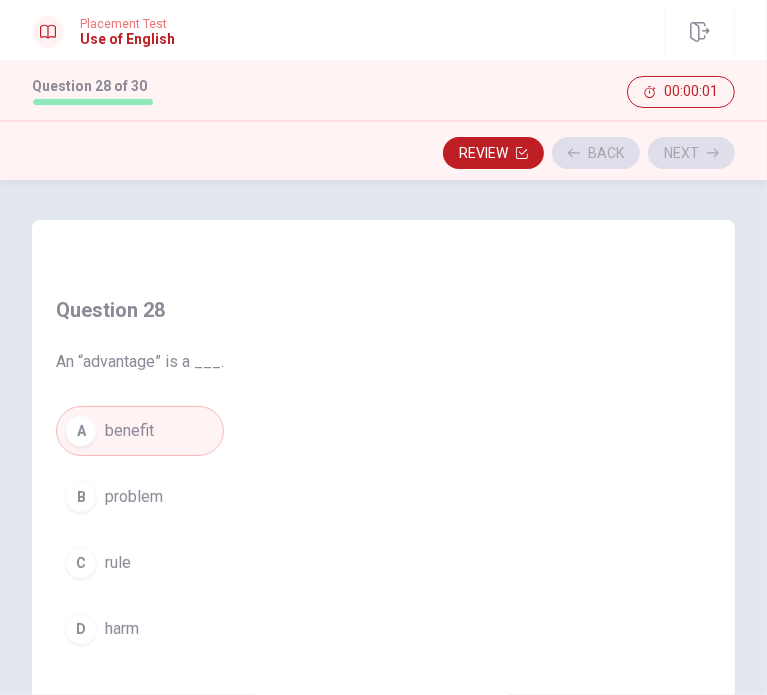 click on "Review Back Next" at bounding box center (383, 153) 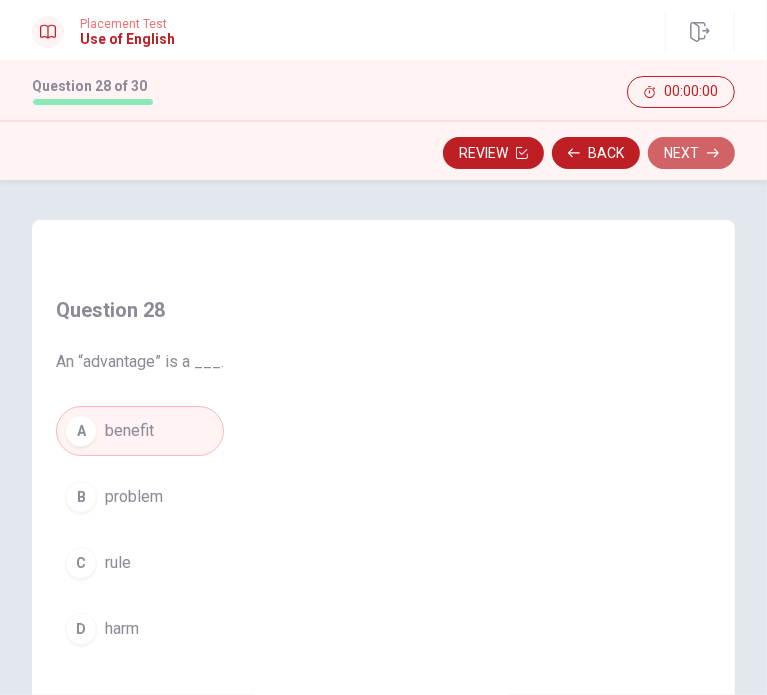 click on "Next" at bounding box center (691, 153) 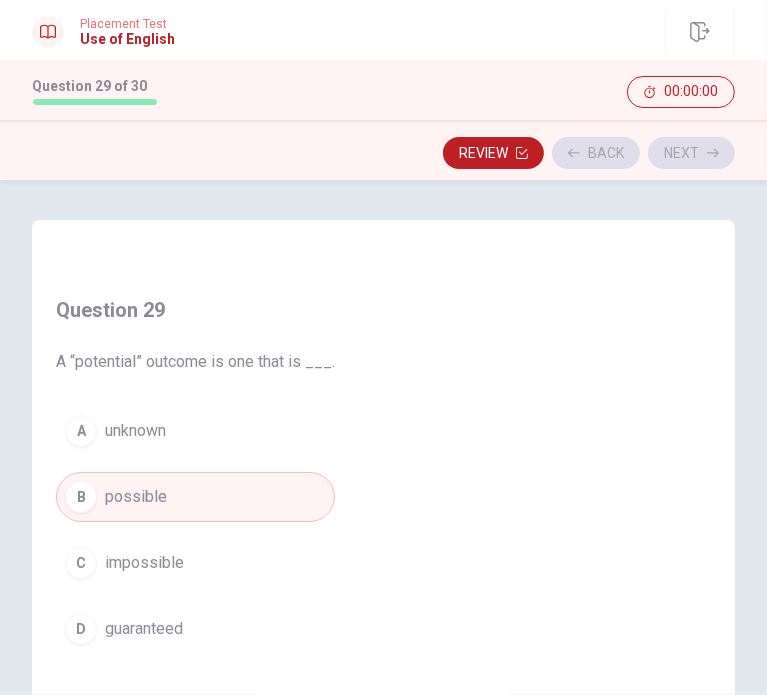 click on "Placement Test   Use of English Question 29 of 30 Review Back Next 00:00:00 Question 29 of 30 00:00:00 Review Back Next Question Passage Question 29 A “potential” outcome is one that is ___. A unknown B possible C impossible D guaranteed © Copyright  2025 Going somewhere? You are not allowed to open other tabs/pages or switch windows during a test. Doing this will be reported as cheating to the Administrators. Are you sure you want to leave this page? Please continue until you finish your test. It looks like there is a problem with your internet connection. You have 10 minutes to reconnect. 00:00 Click to reconnect WARNING:  If you lose connection for more than 10 minute(s), you will need to contact us for another exam. You’ve run out of time. Your time is up. This is end of the Use of English section. Click on Continue to go on Continue" at bounding box center (383, 347) 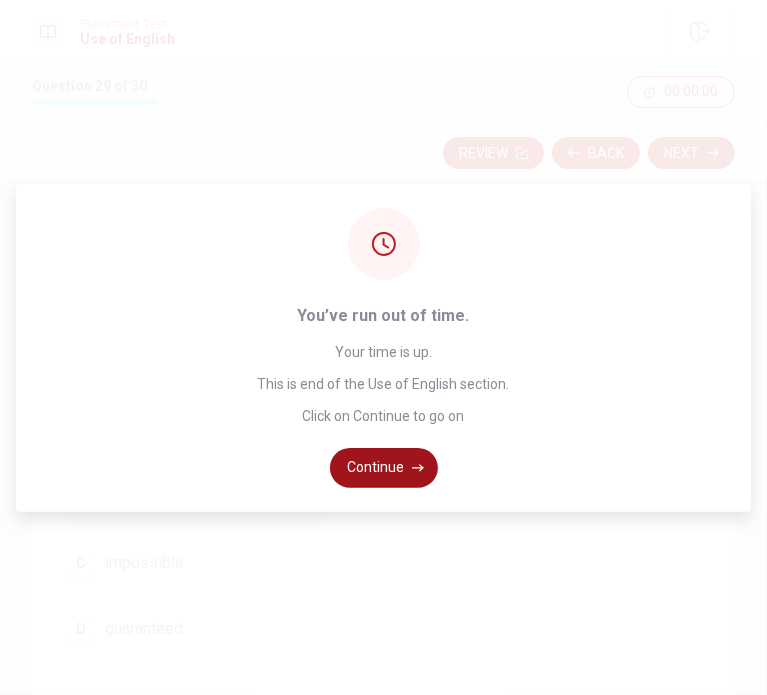 click on "Continue" at bounding box center [384, 468] 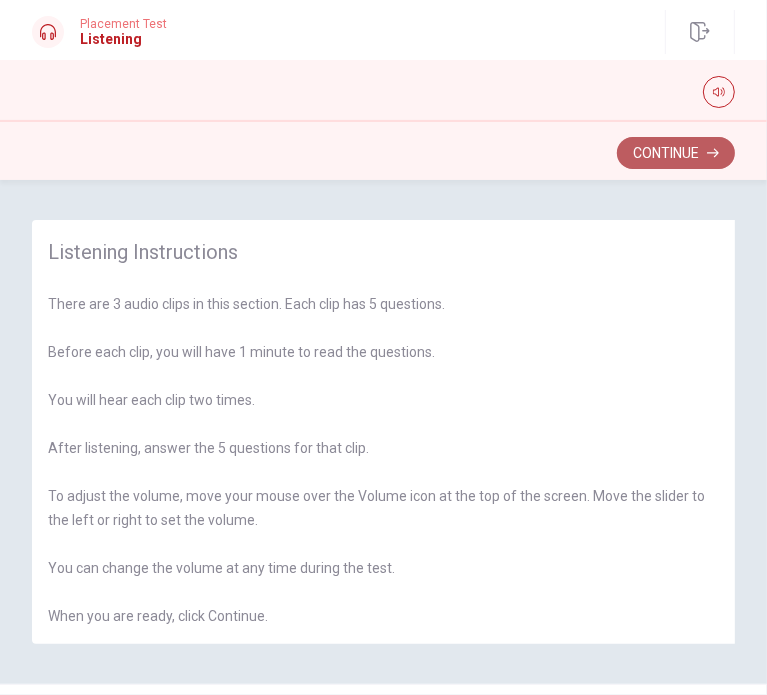click on "Continue" at bounding box center (676, 153) 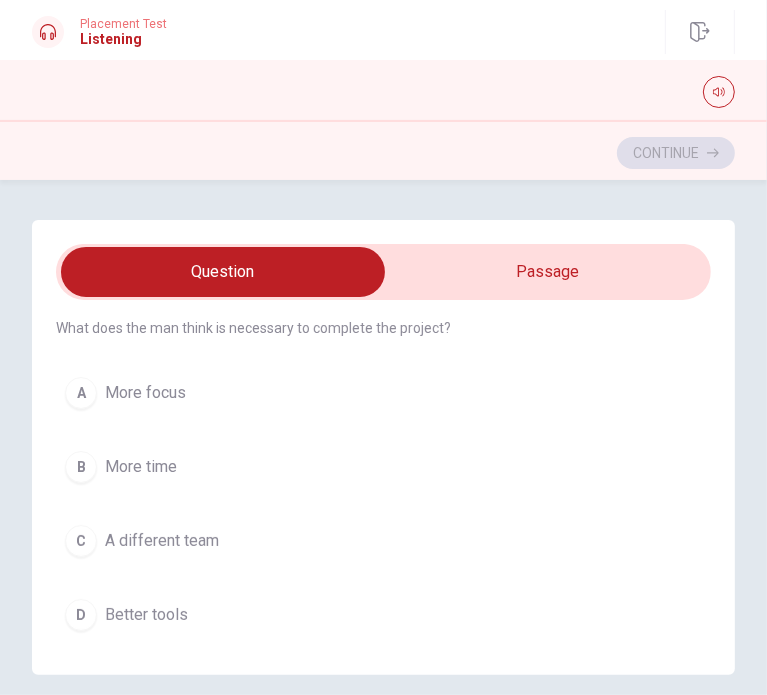 scroll, scrollTop: 61, scrollLeft: 0, axis: vertical 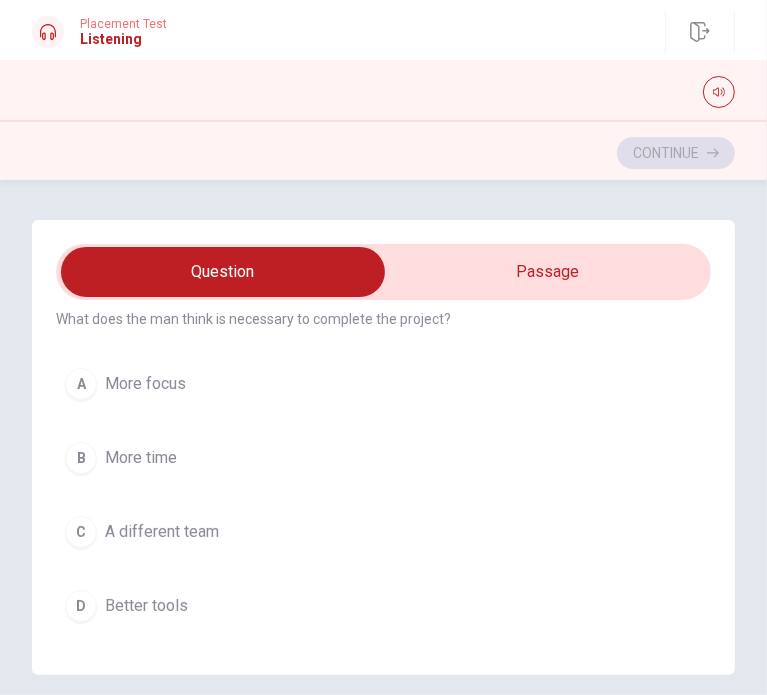 click on "Continue" at bounding box center (383, 153) 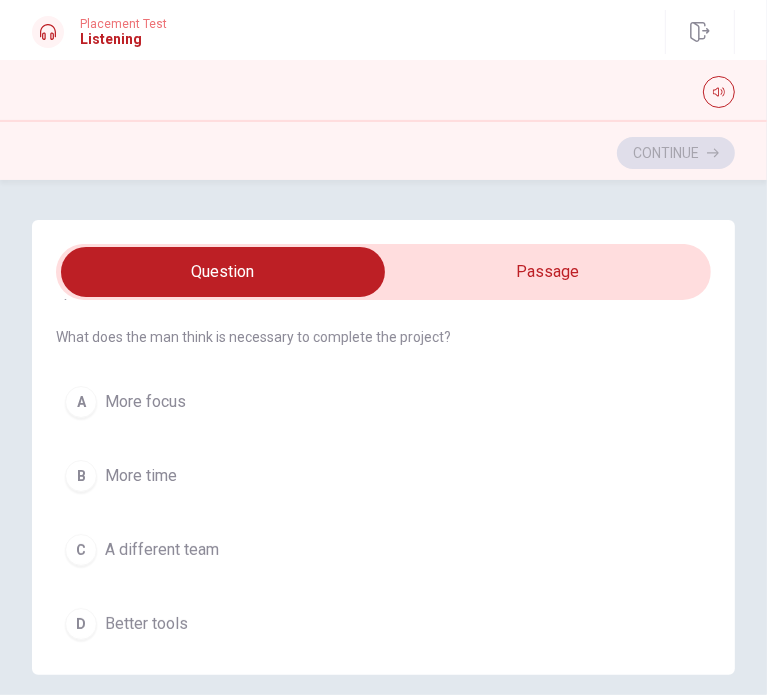 scroll, scrollTop: 48, scrollLeft: 0, axis: vertical 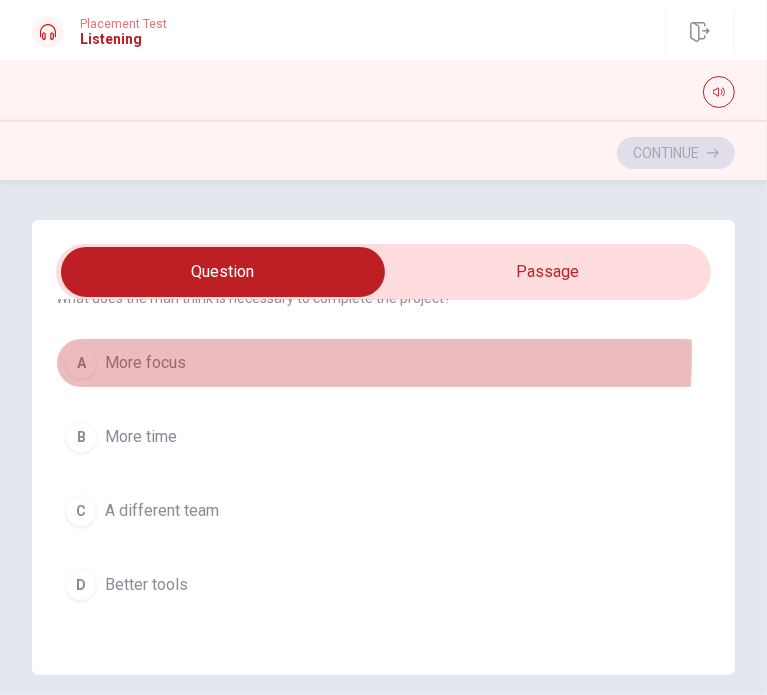 click on "More focus" at bounding box center (145, 363) 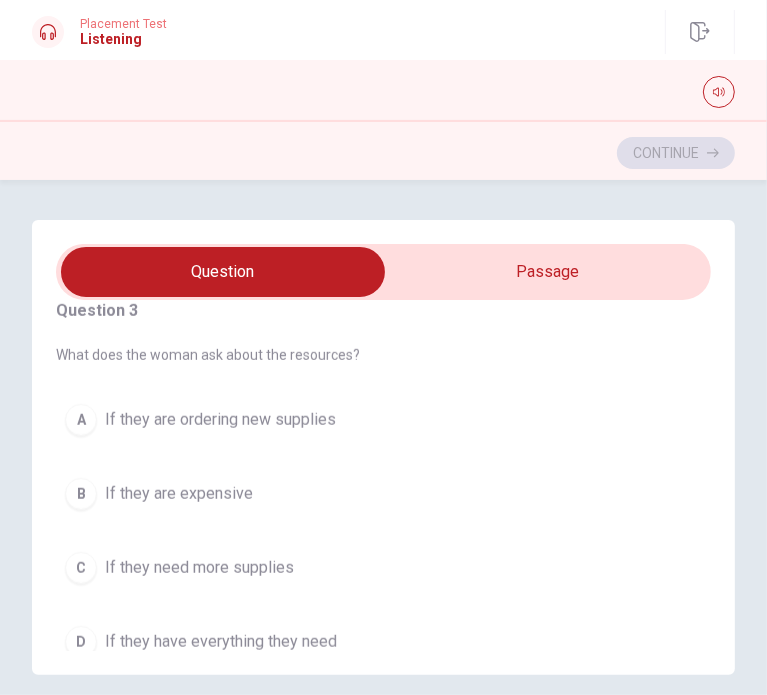 scroll, scrollTop: 888, scrollLeft: 0, axis: vertical 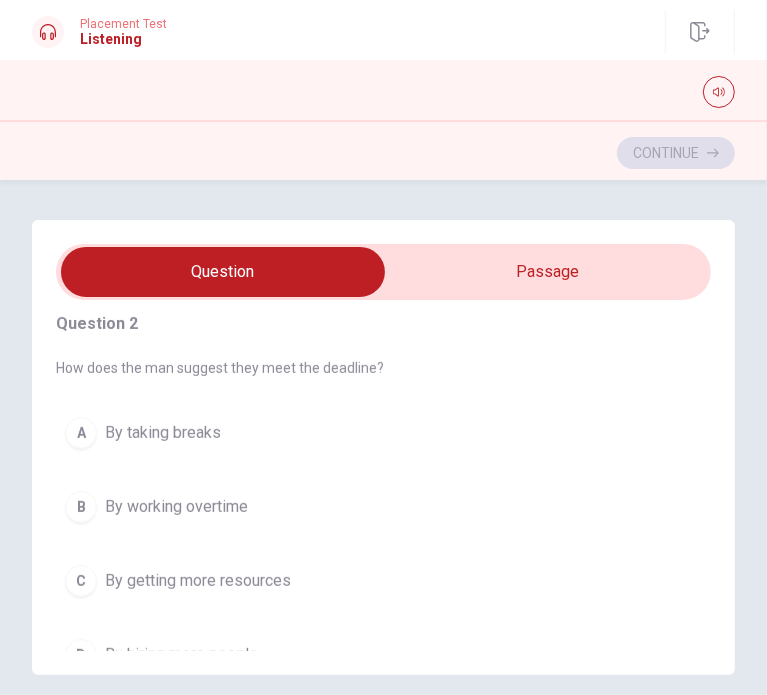 click on "B By working overtime" at bounding box center [383, 507] 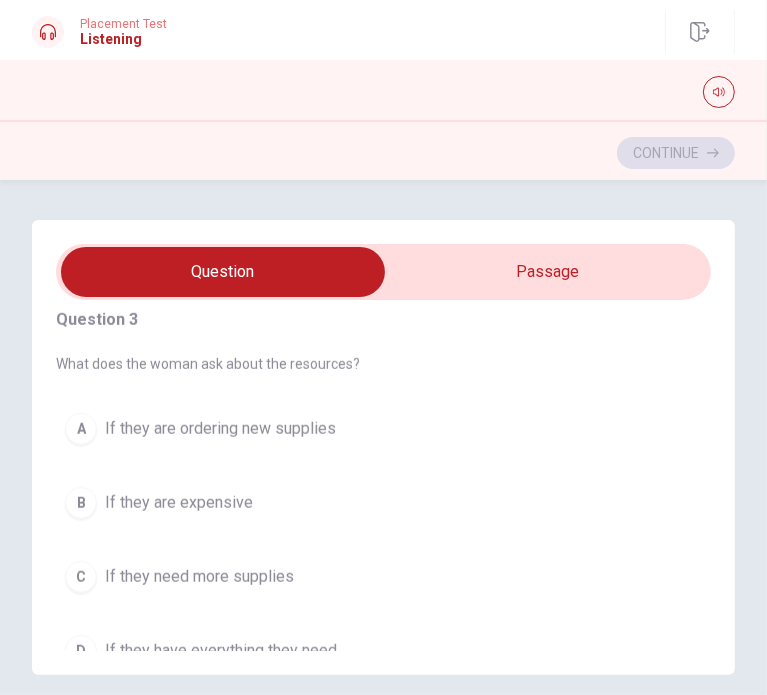 scroll, scrollTop: 859, scrollLeft: 0, axis: vertical 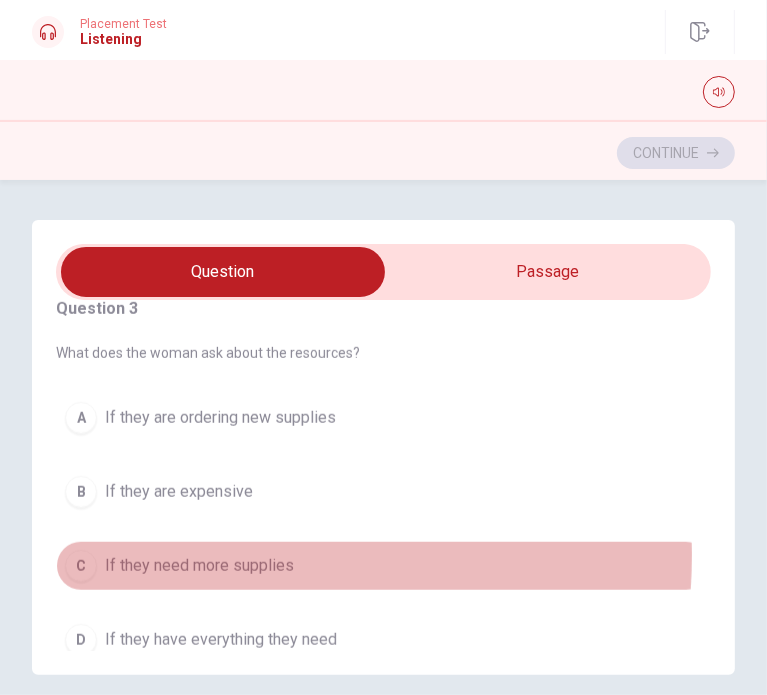 click on "If they need more supplies" at bounding box center (199, 566) 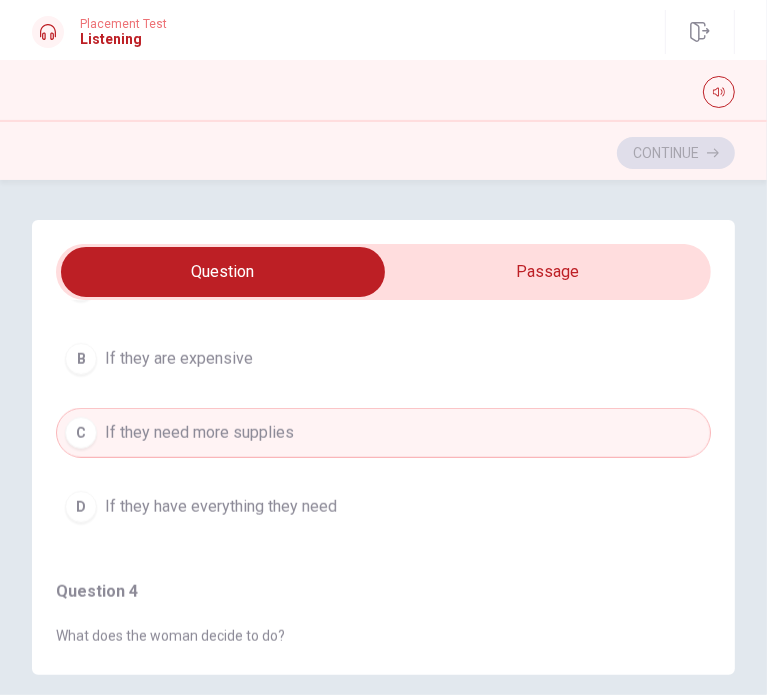 scroll, scrollTop: 1002, scrollLeft: 0, axis: vertical 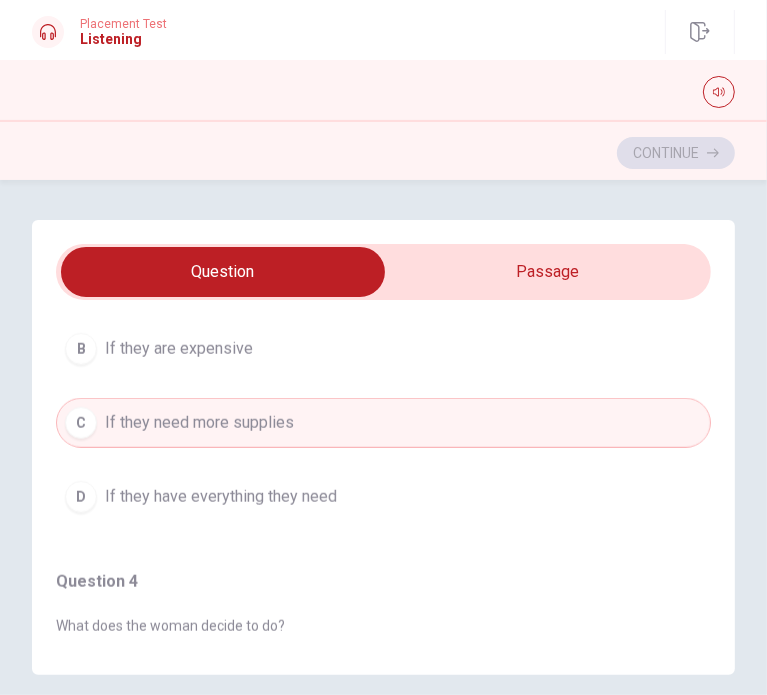 click on "If they have everything they need" at bounding box center (221, 497) 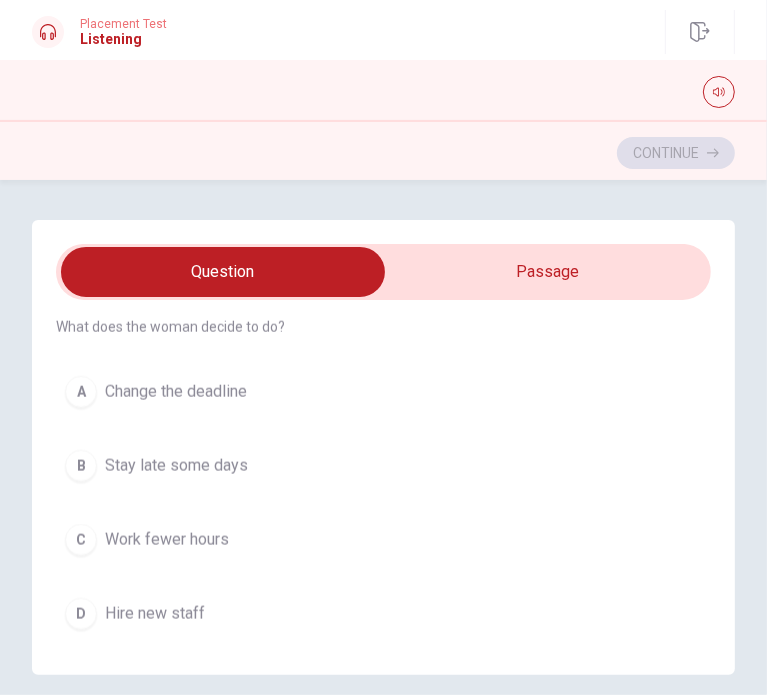 scroll, scrollTop: 1307, scrollLeft: 0, axis: vertical 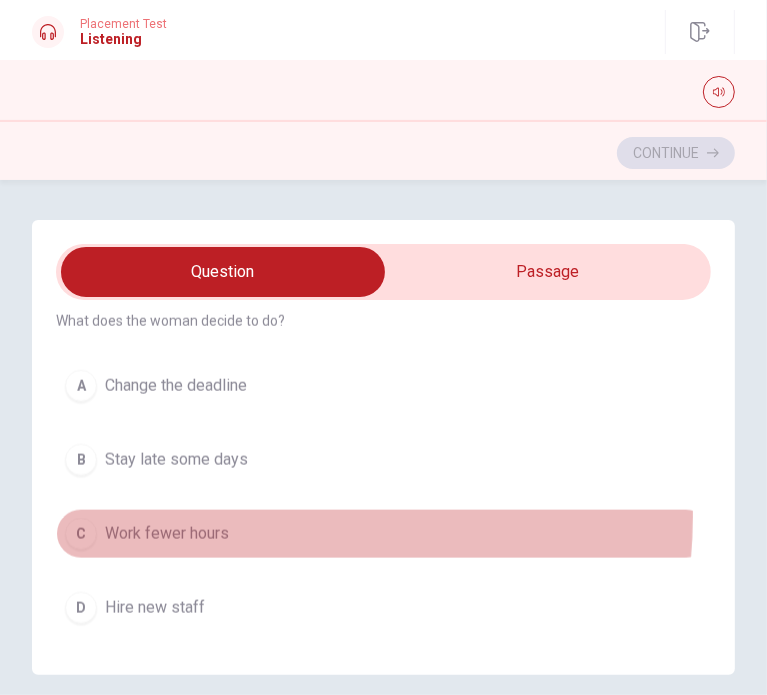 click on "C Work fewer hours" at bounding box center [383, 534] 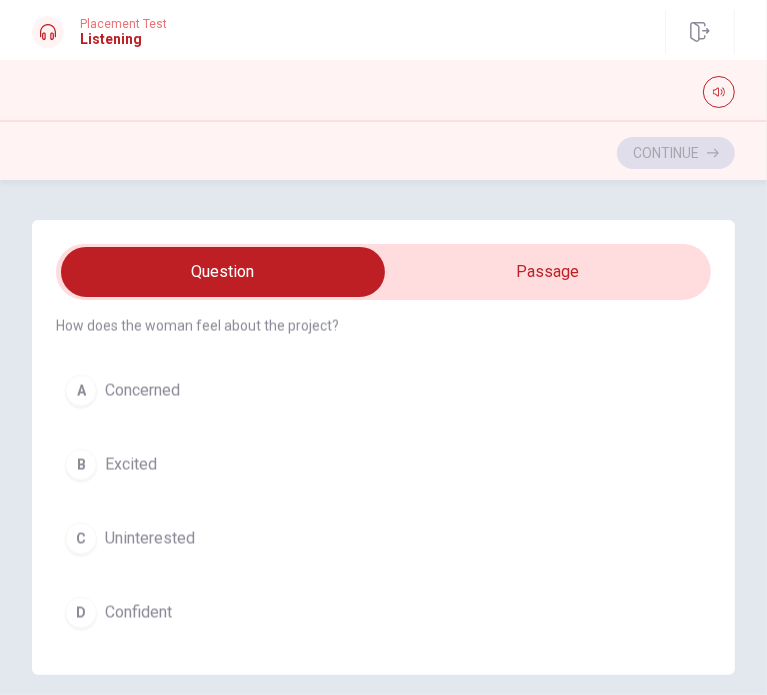 scroll, scrollTop: 1720, scrollLeft: 0, axis: vertical 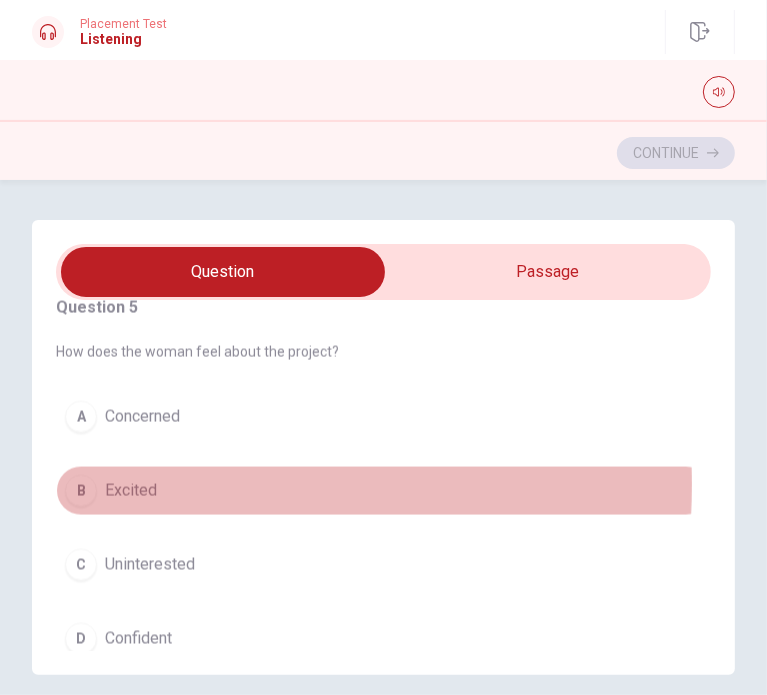 click on "Excited" at bounding box center [131, 491] 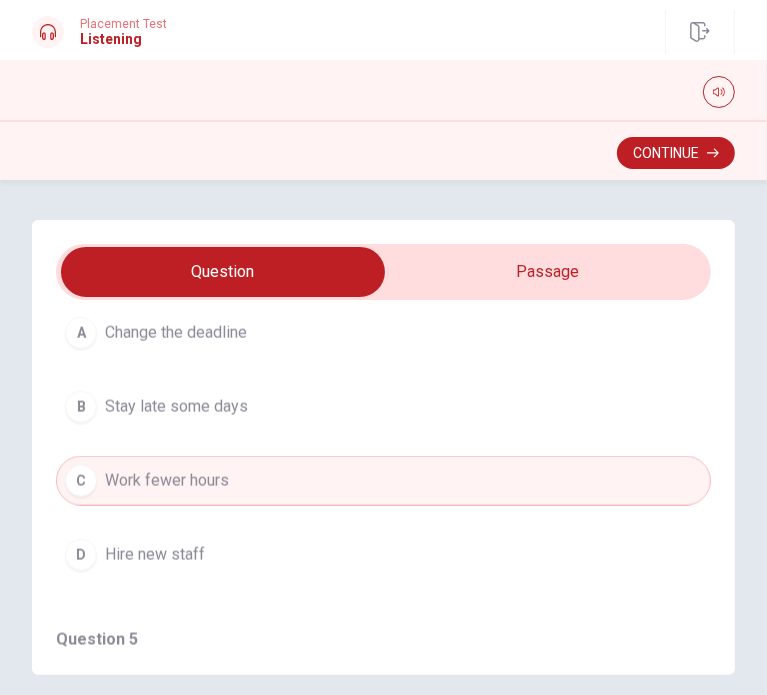 scroll, scrollTop: 1355, scrollLeft: 0, axis: vertical 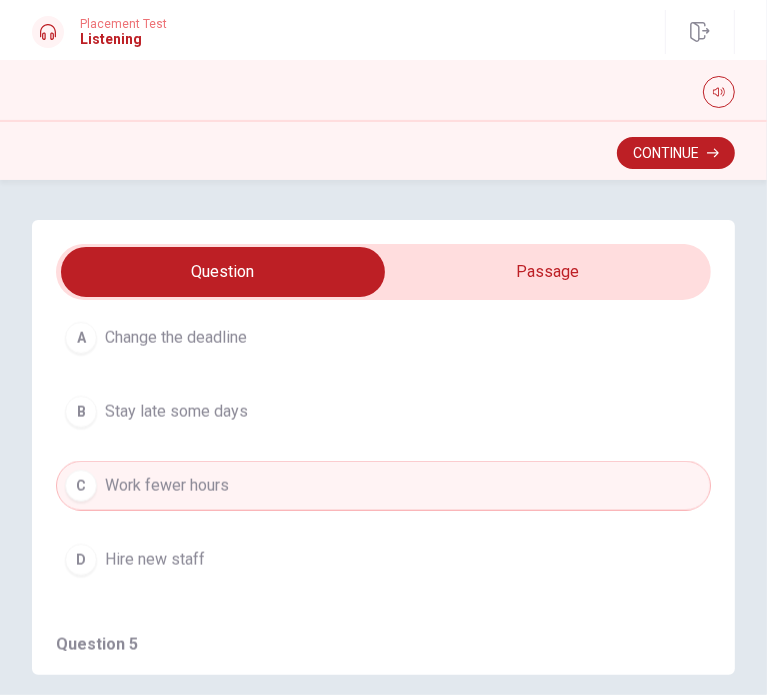 click on "Stay late some days" at bounding box center (176, 412) 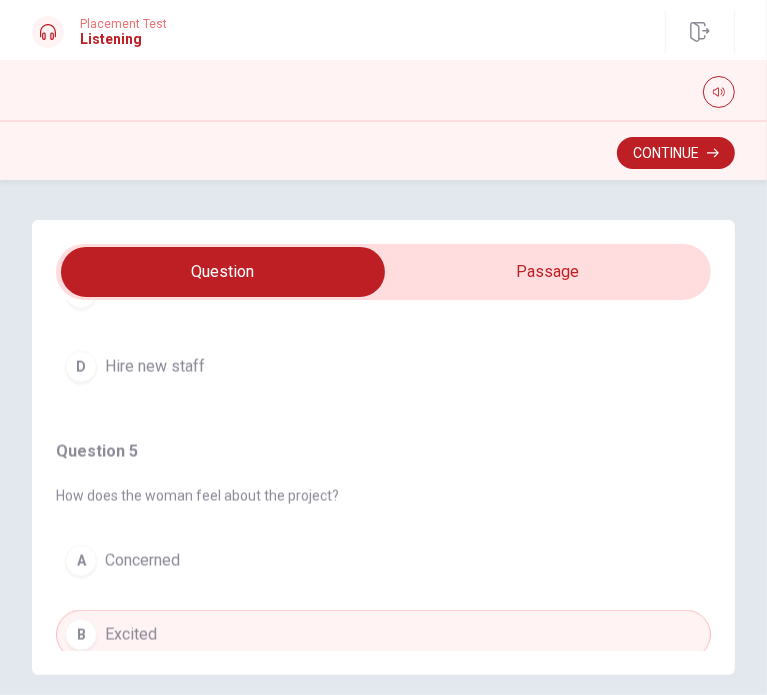 scroll, scrollTop: 1685, scrollLeft: 0, axis: vertical 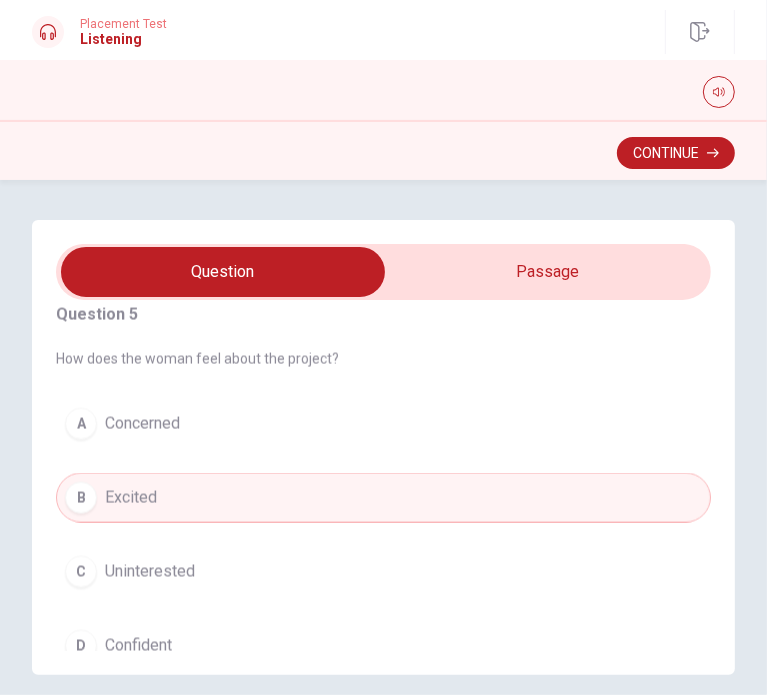 click on "A Concerned" at bounding box center [383, 424] 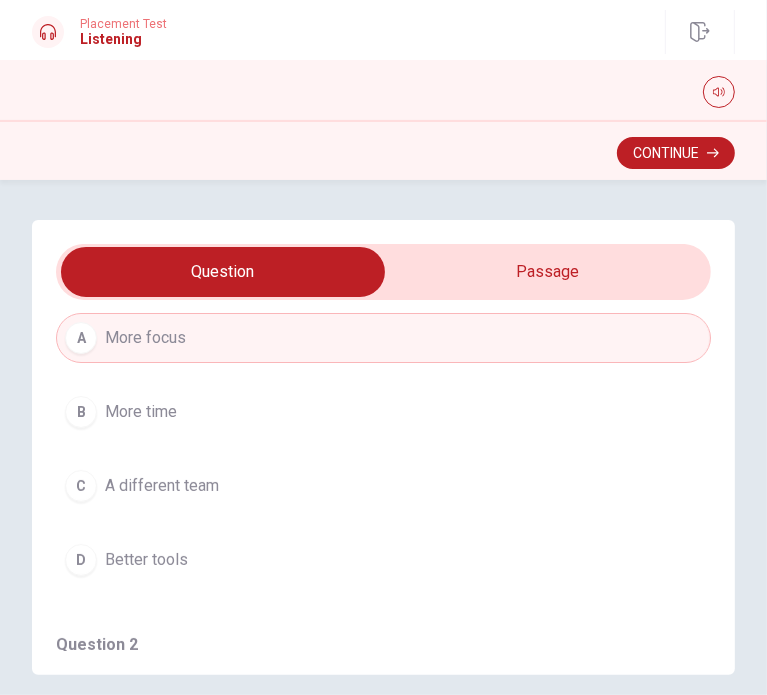 scroll, scrollTop: 0, scrollLeft: 0, axis: both 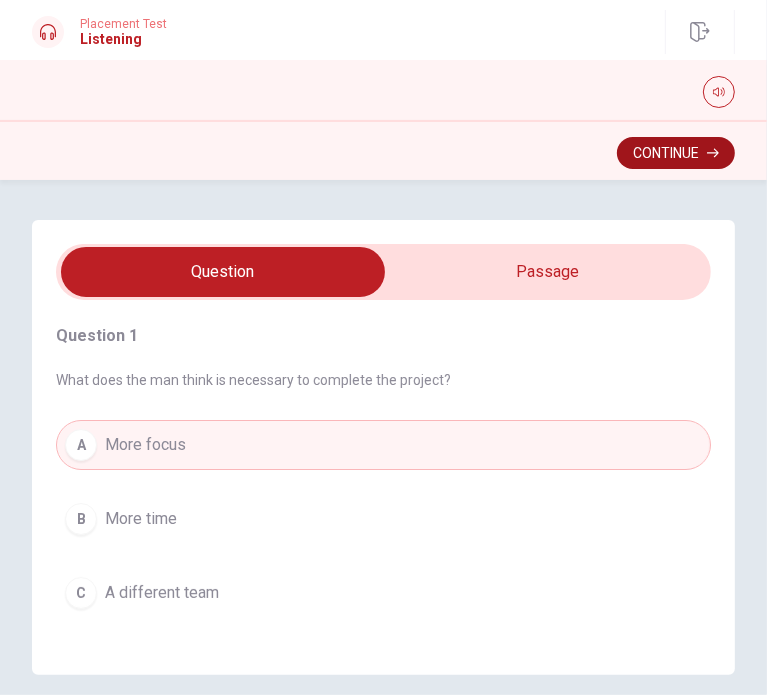 click on "Continue" at bounding box center [676, 153] 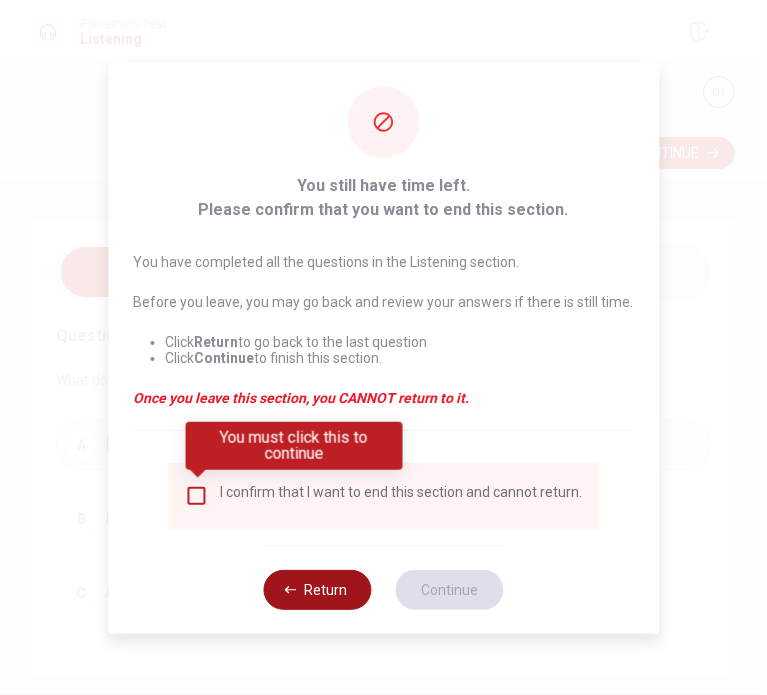 click on "Return" at bounding box center [318, 590] 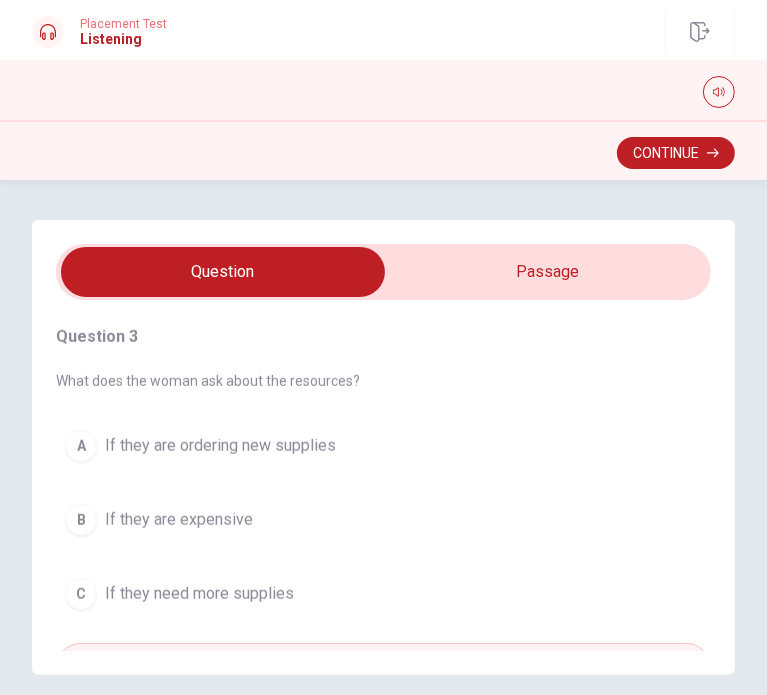 scroll, scrollTop: 876, scrollLeft: 0, axis: vertical 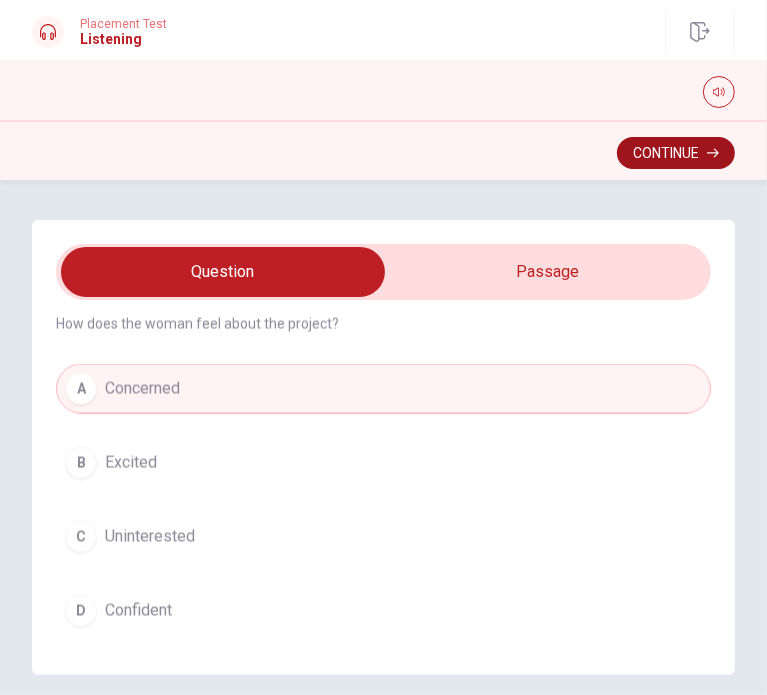 click on "Continue" at bounding box center (676, 153) 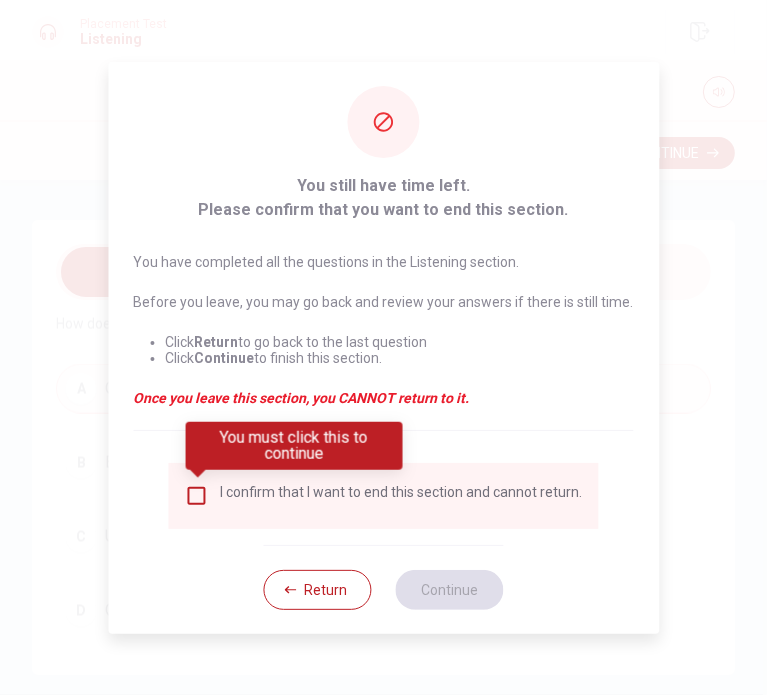 click at bounding box center [197, 496] 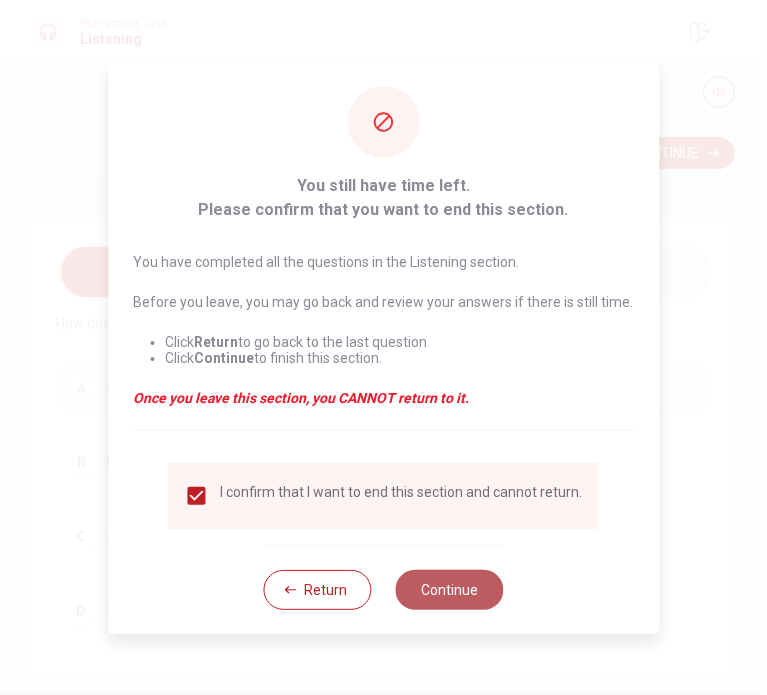 click on "Continue" at bounding box center [450, 590] 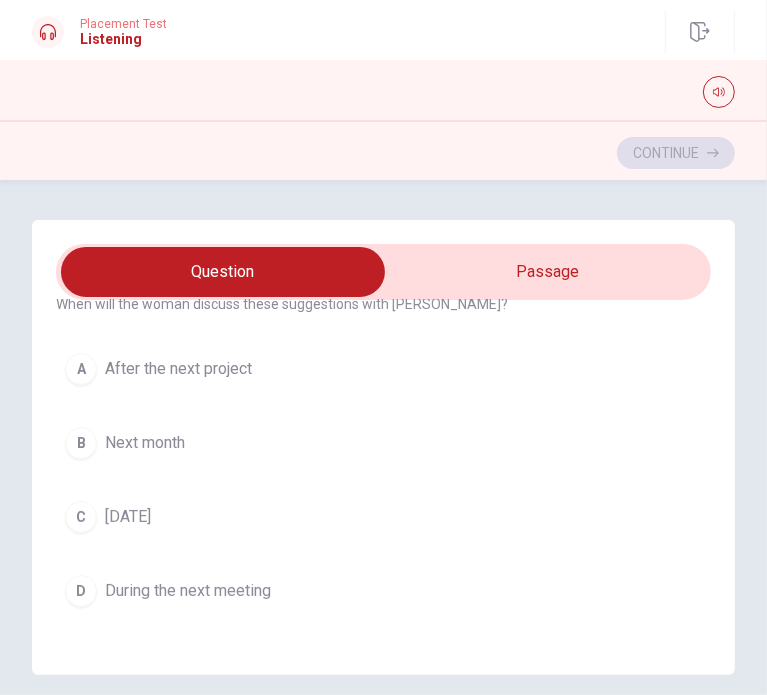 scroll, scrollTop: 41, scrollLeft: 0, axis: vertical 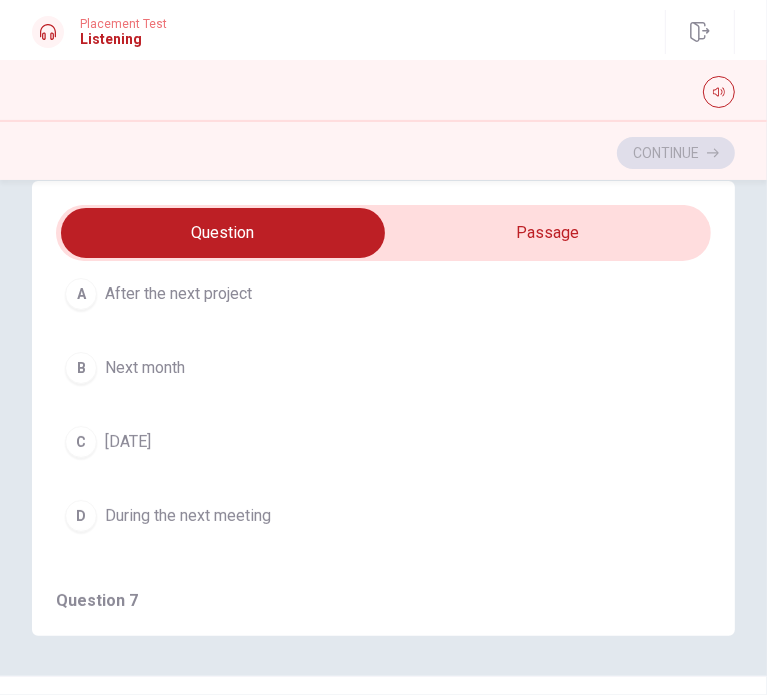 click on "During the next meeting" at bounding box center [188, 516] 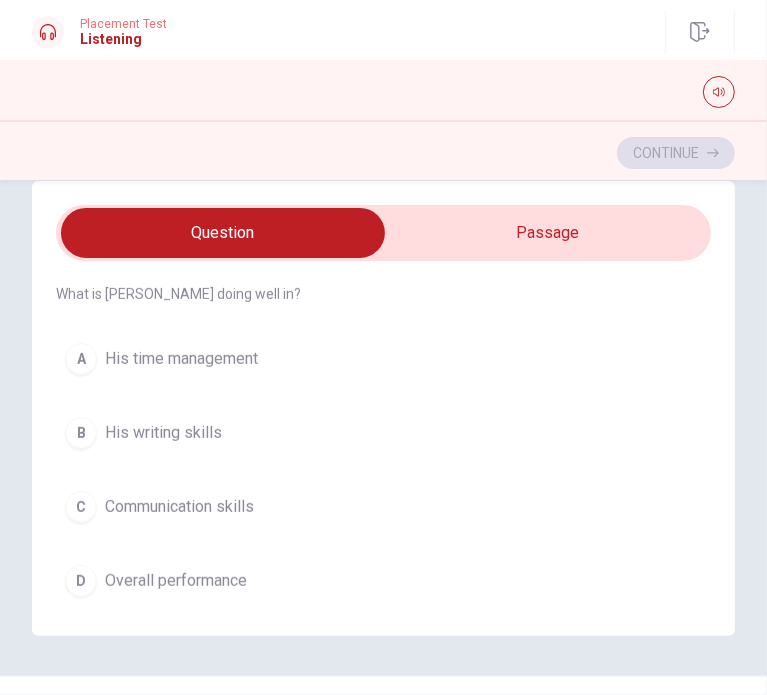 scroll, scrollTop: 448, scrollLeft: 0, axis: vertical 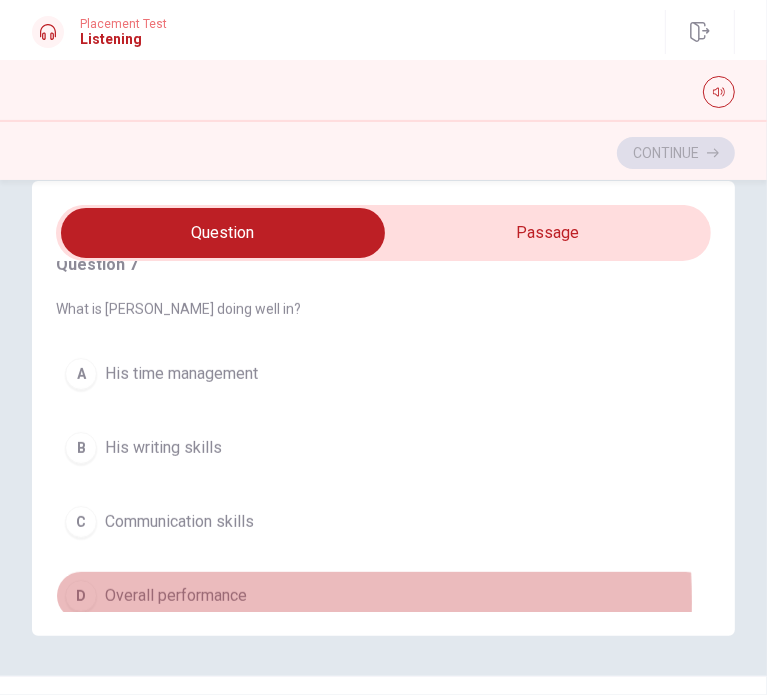 click on "Overall performance" at bounding box center (176, 596) 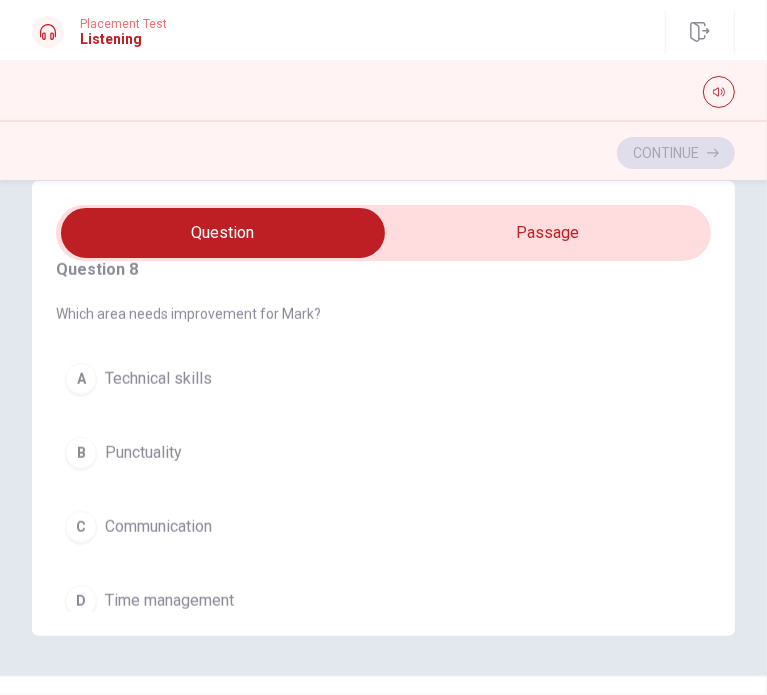 scroll, scrollTop: 874, scrollLeft: 0, axis: vertical 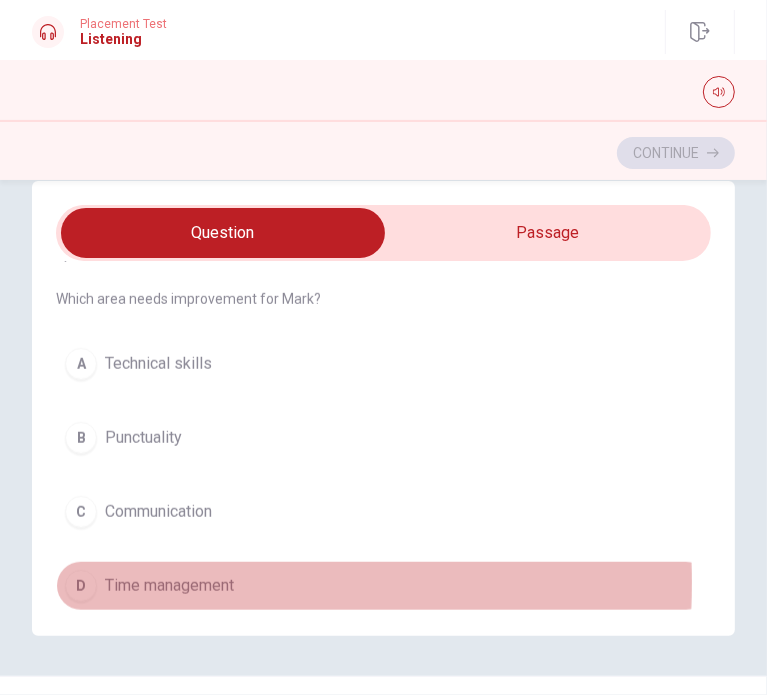 click on "D" at bounding box center [81, 586] 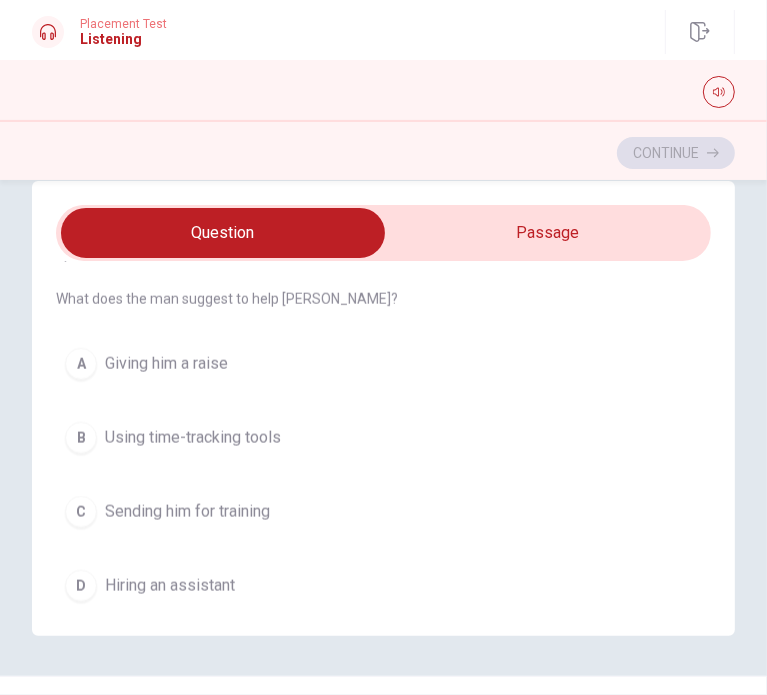 scroll, scrollTop: 1296, scrollLeft: 0, axis: vertical 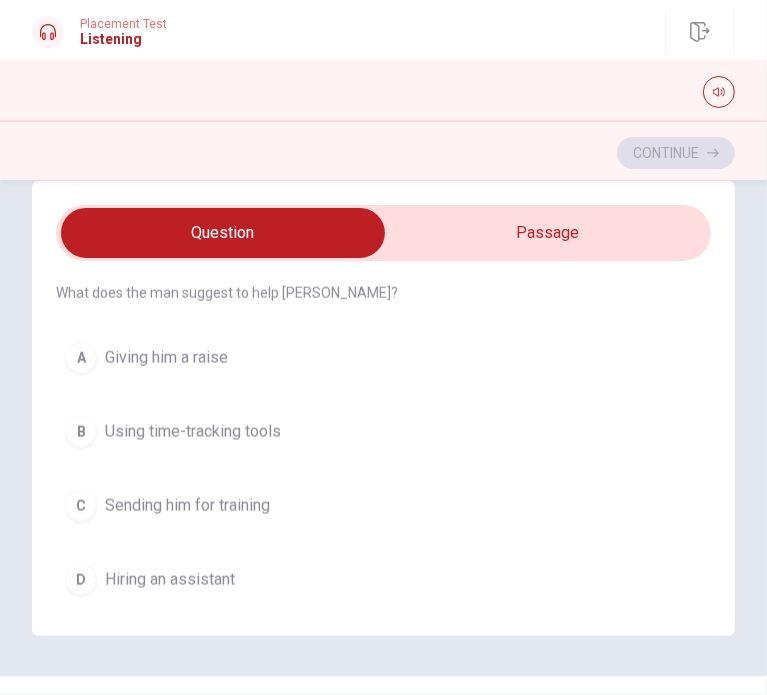 click on "Using time-tracking tools" at bounding box center [193, 432] 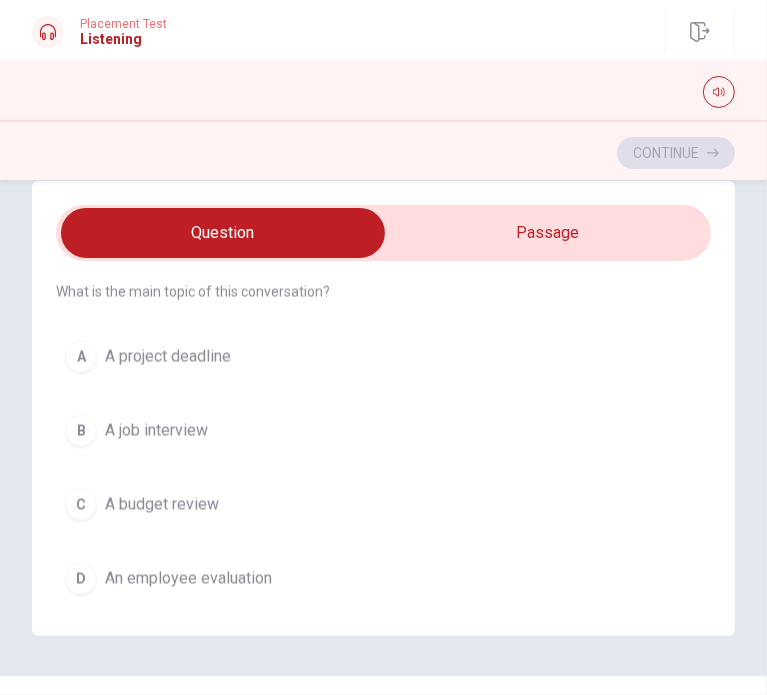 scroll, scrollTop: 1720, scrollLeft: 0, axis: vertical 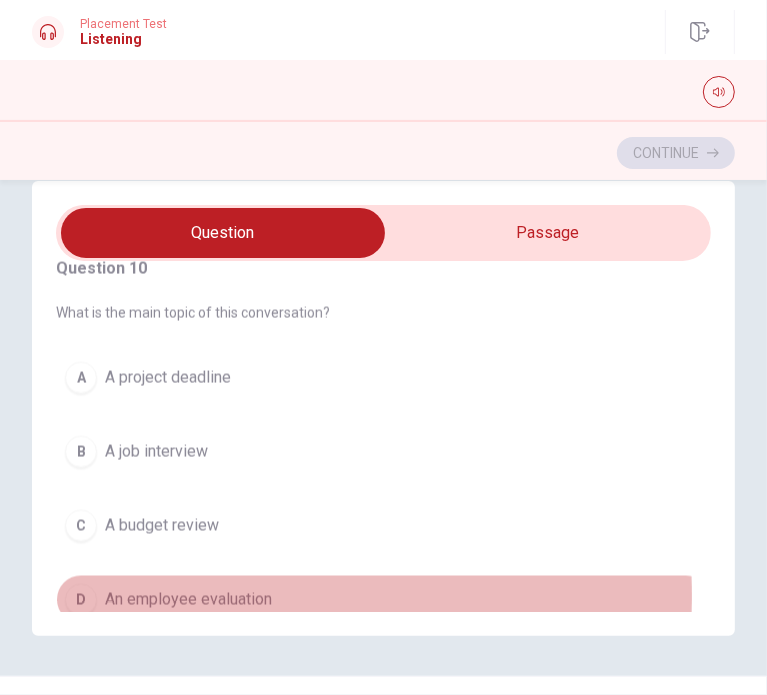 click on "An employee evaluation" at bounding box center (188, 600) 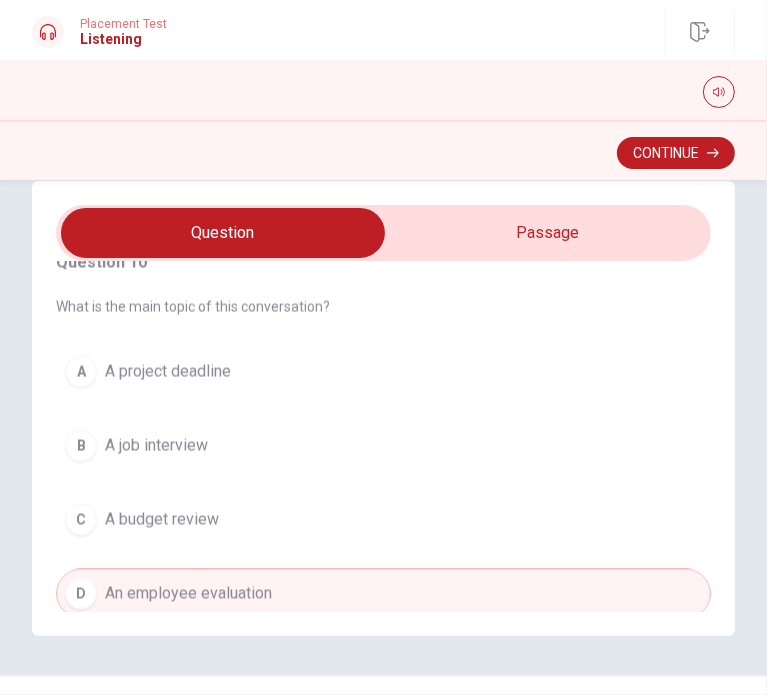 scroll, scrollTop: 1703, scrollLeft: 0, axis: vertical 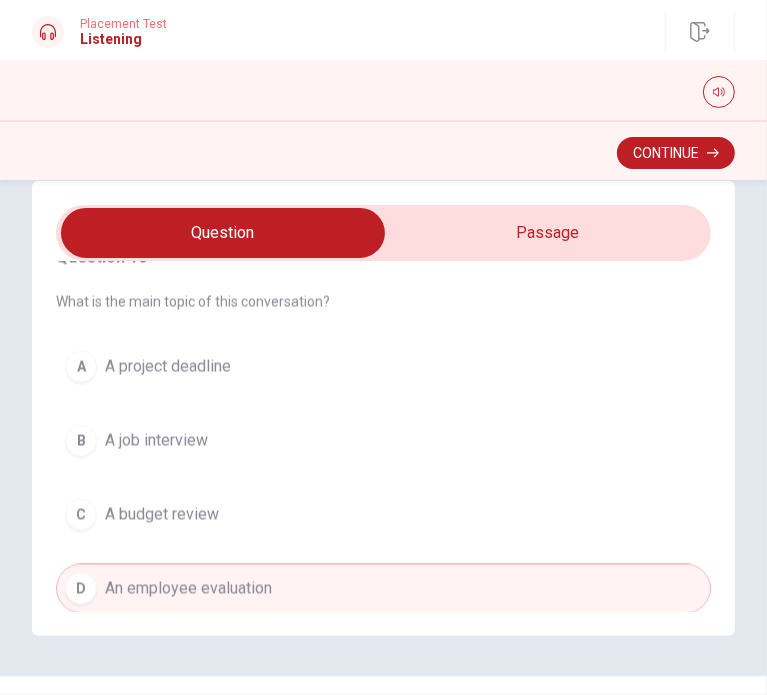 click on "A project deadline" at bounding box center [168, 367] 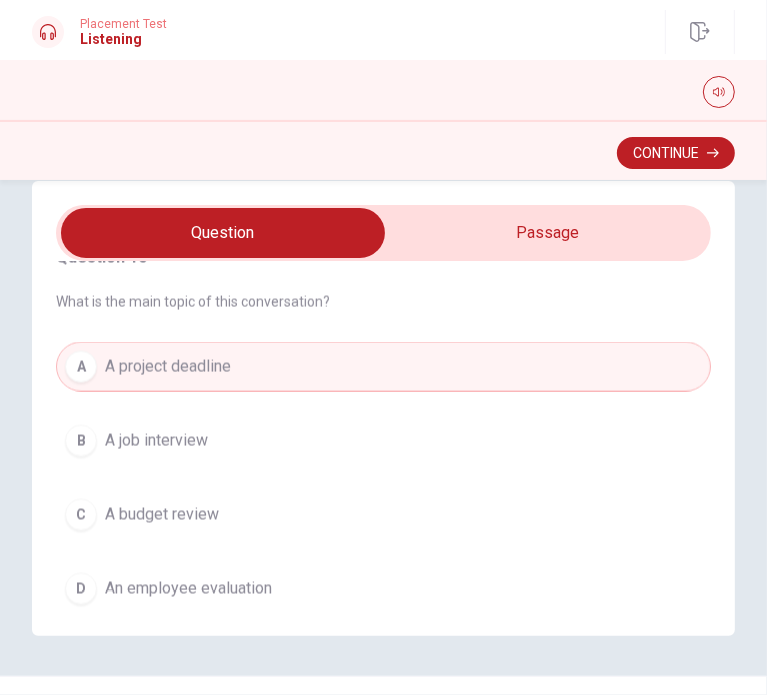 click on "An employee evaluation" at bounding box center (188, 589) 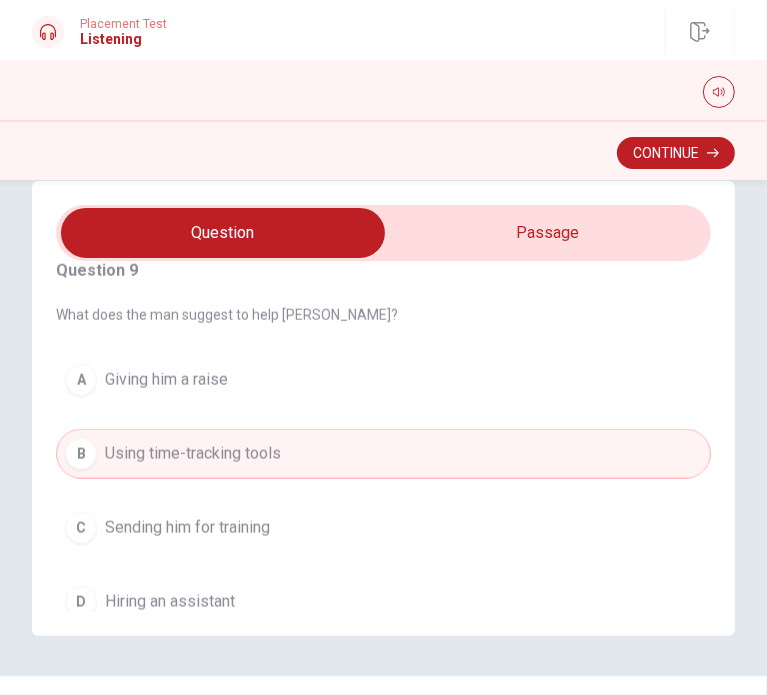 scroll, scrollTop: 1279, scrollLeft: 0, axis: vertical 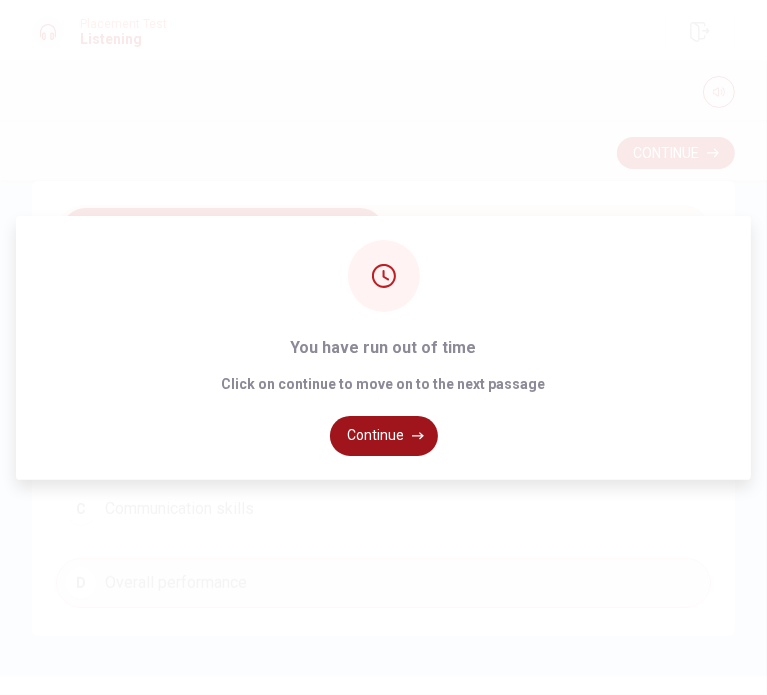 click on "Continue" at bounding box center (384, 436) 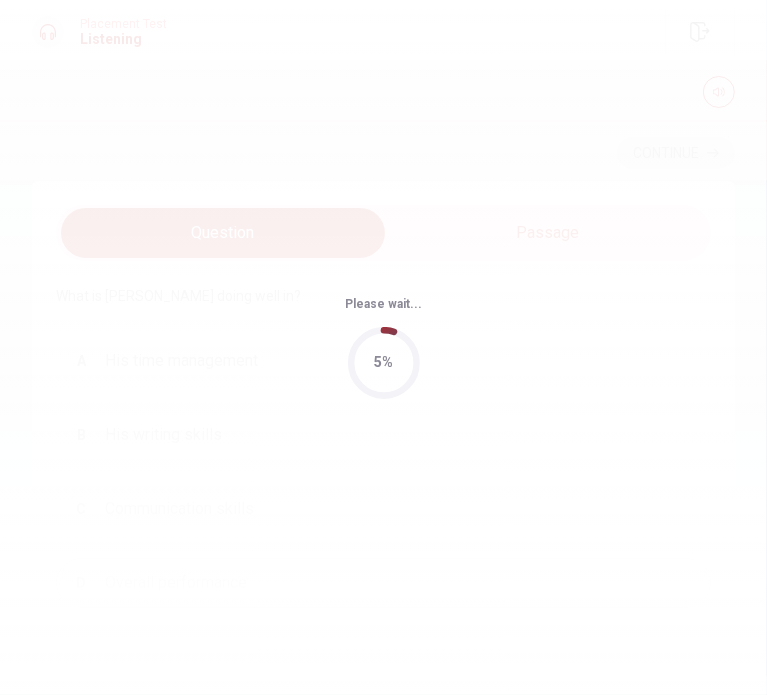 scroll, scrollTop: 0, scrollLeft: 0, axis: both 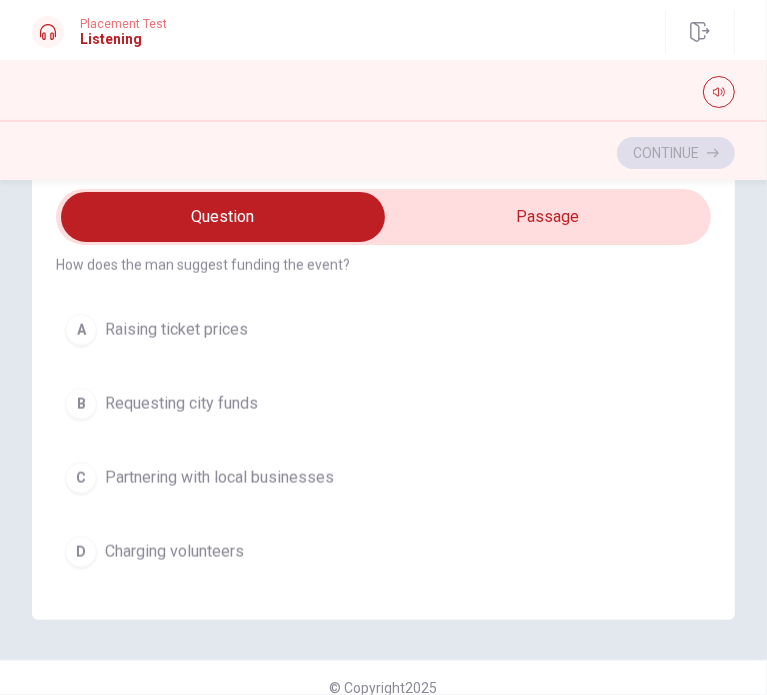 drag, startPoint x: 703, startPoint y: 483, endPoint x: 706, endPoint y: 495, distance: 12.369317 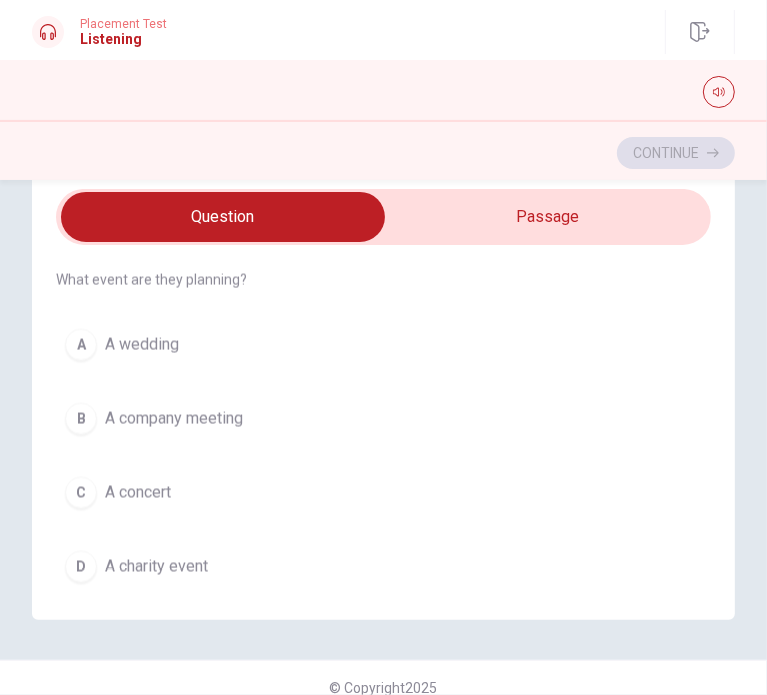 scroll, scrollTop: 1714, scrollLeft: 0, axis: vertical 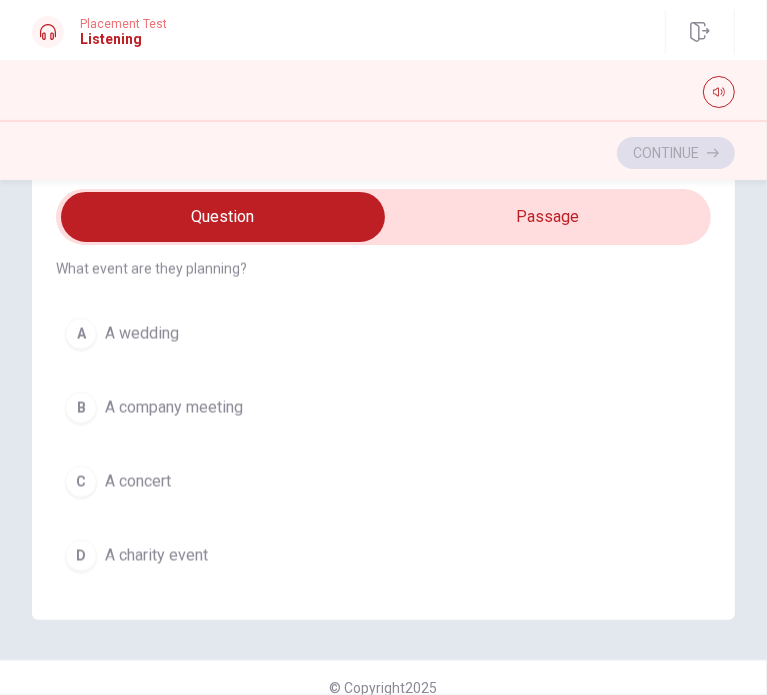 click on "C A concert" at bounding box center (383, 482) 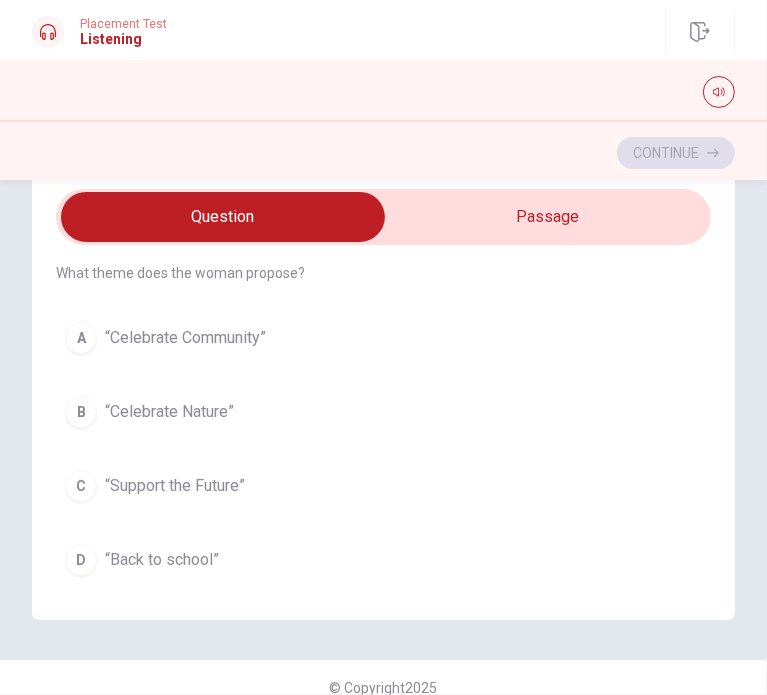 scroll, scrollTop: 72, scrollLeft: 0, axis: vertical 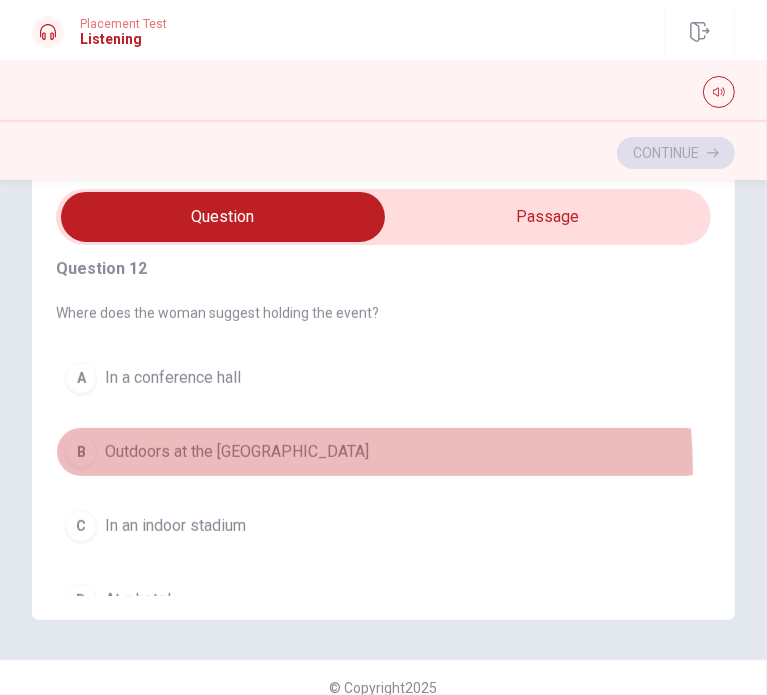 click on "B Outdoors at the [GEOGRAPHIC_DATA]" at bounding box center [383, 452] 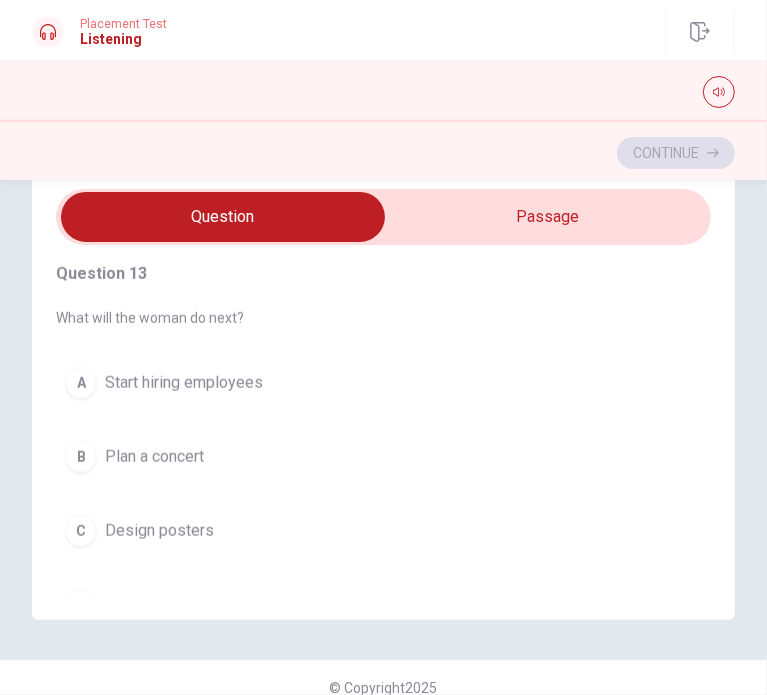 scroll, scrollTop: 869, scrollLeft: 0, axis: vertical 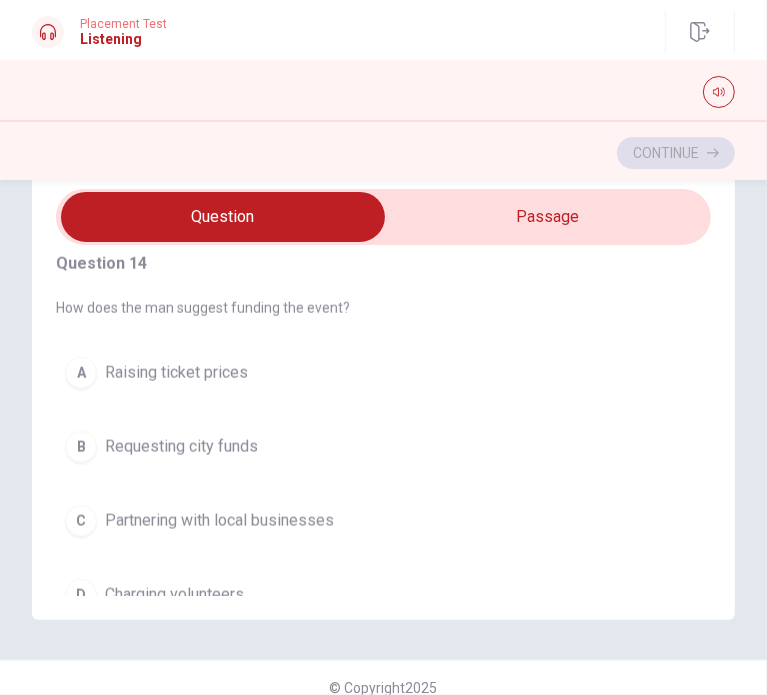 click on "Partnering with local businesses" at bounding box center [219, 521] 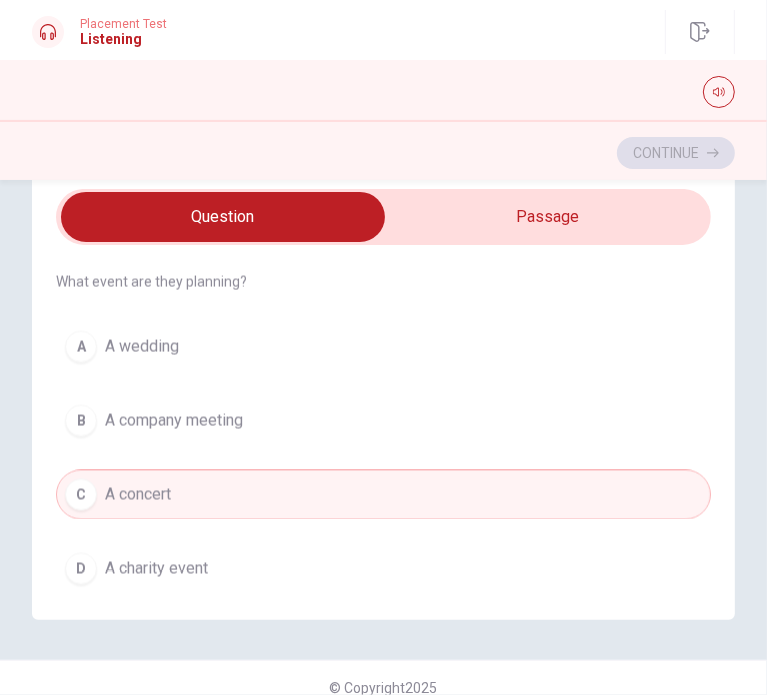 scroll, scrollTop: 1720, scrollLeft: 0, axis: vertical 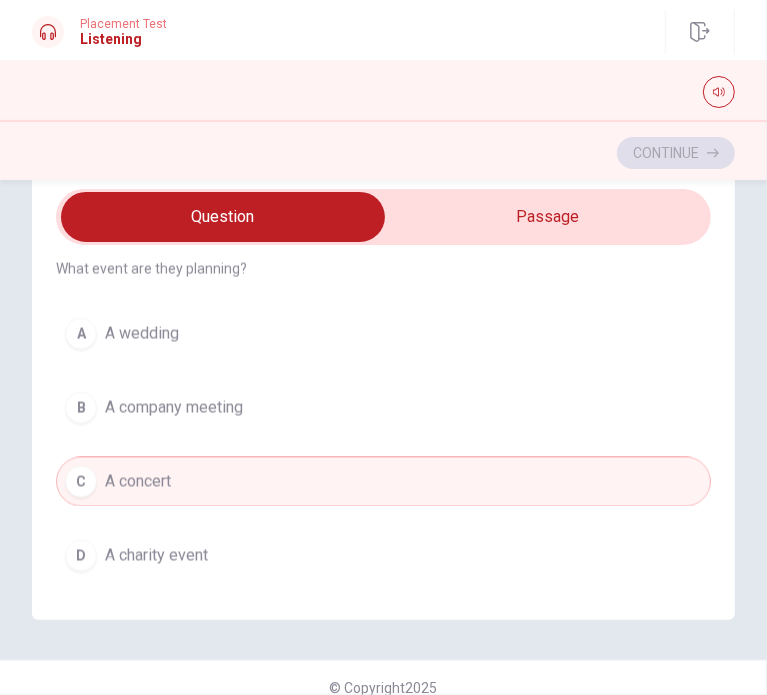 click on "A charity event" at bounding box center [156, 556] 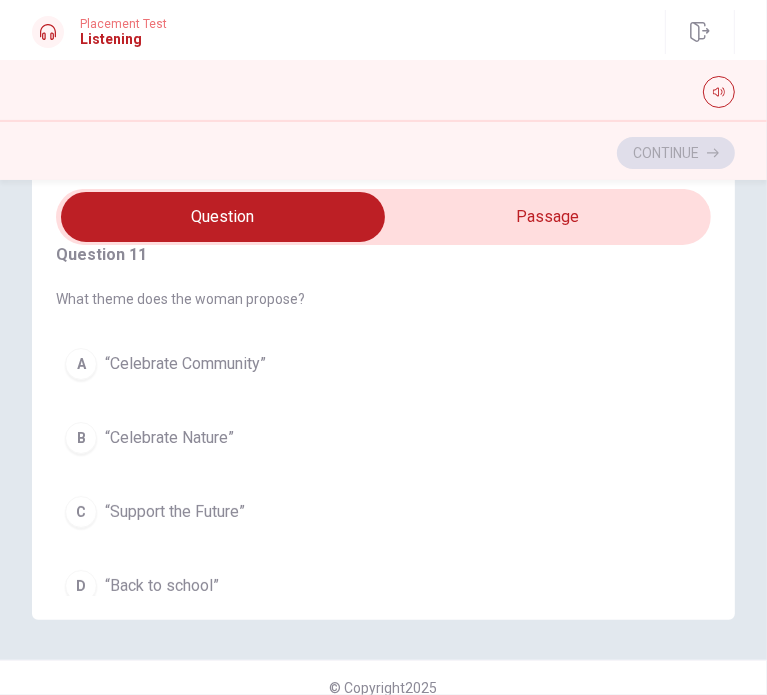 scroll, scrollTop: 41, scrollLeft: 0, axis: vertical 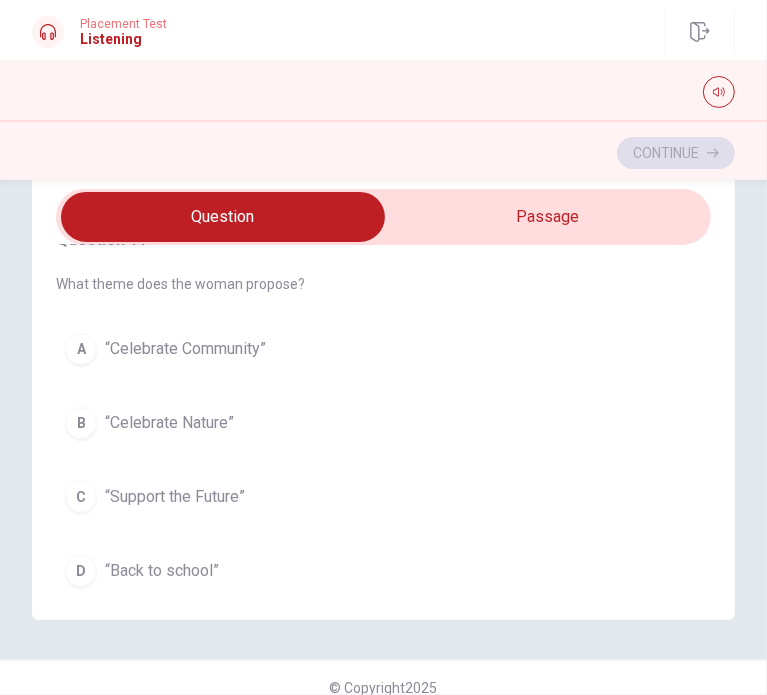 click on "A “Celebrate Community”" at bounding box center (383, 349) 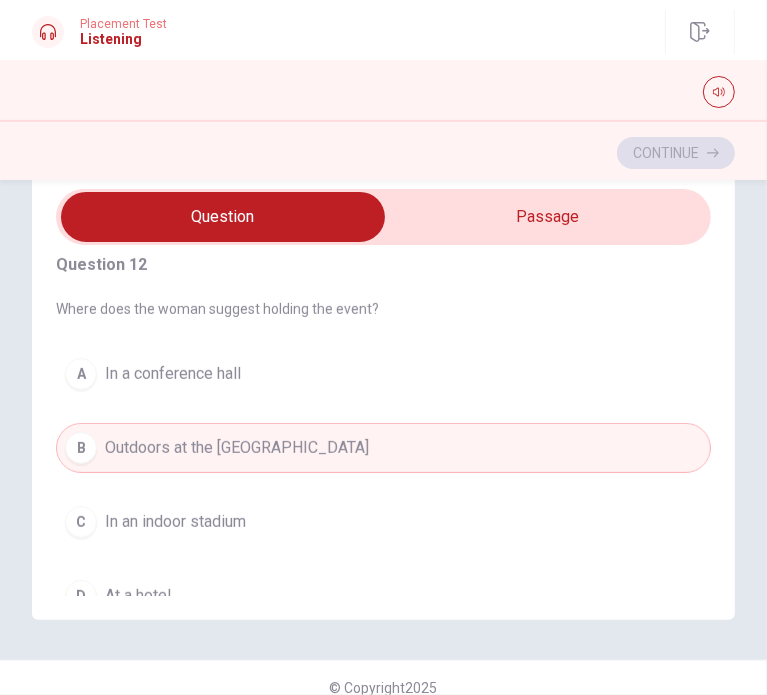 scroll, scrollTop: 452, scrollLeft: 0, axis: vertical 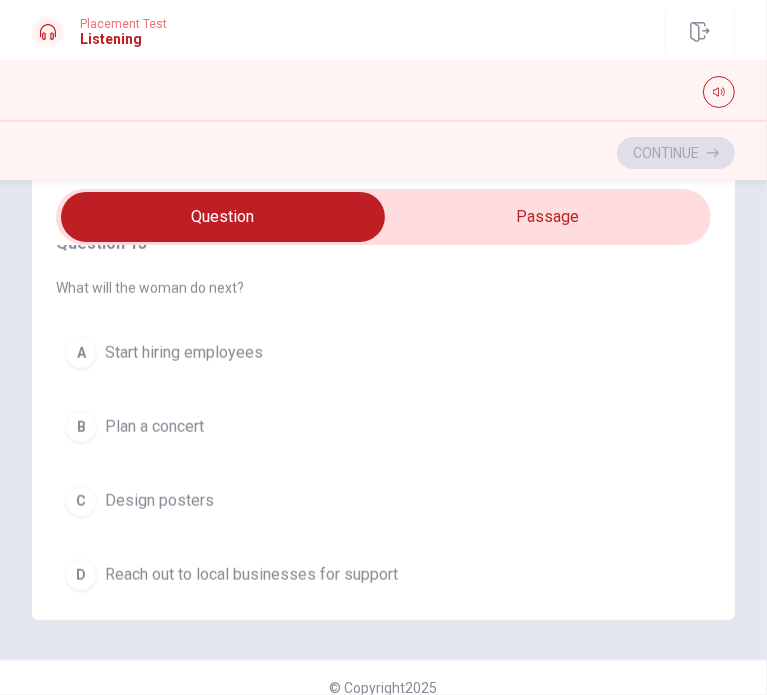 click on "C Design posters" at bounding box center [383, 501] 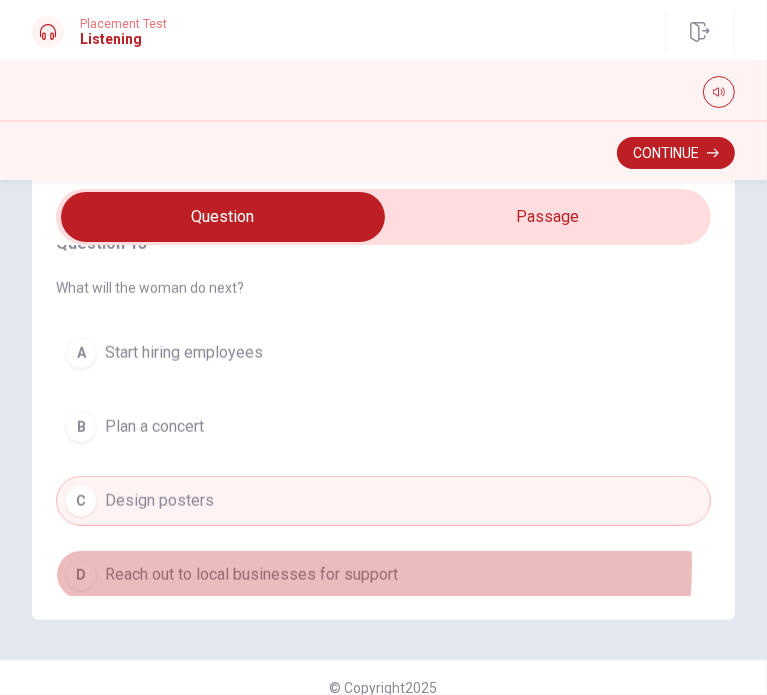 click on "Reach out to local businesses for support" at bounding box center (251, 575) 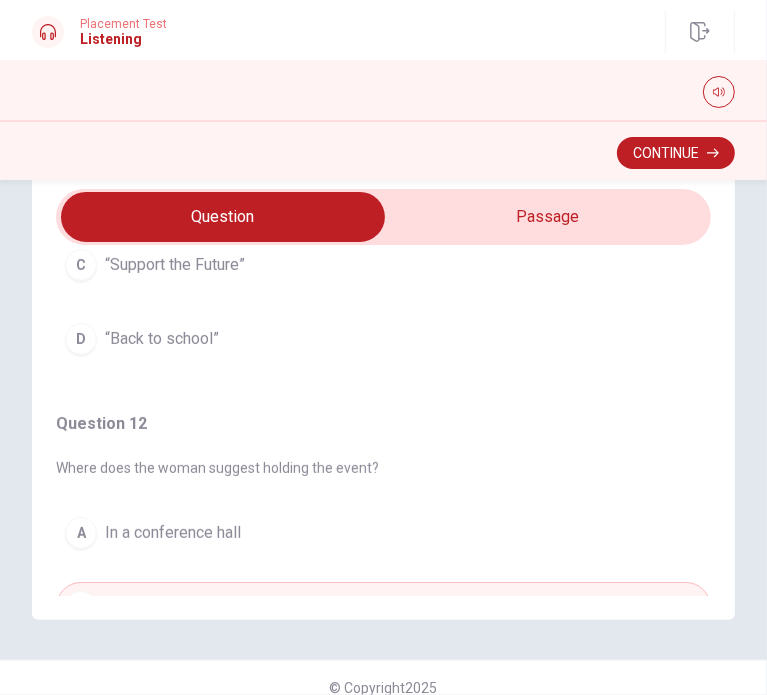 scroll, scrollTop: 268, scrollLeft: 0, axis: vertical 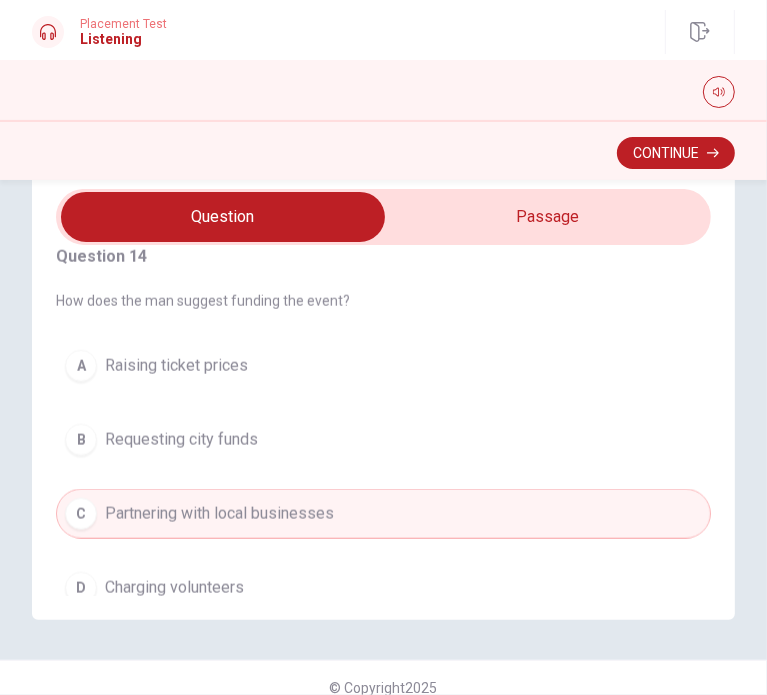 click on "Charging volunteers" at bounding box center [174, 588] 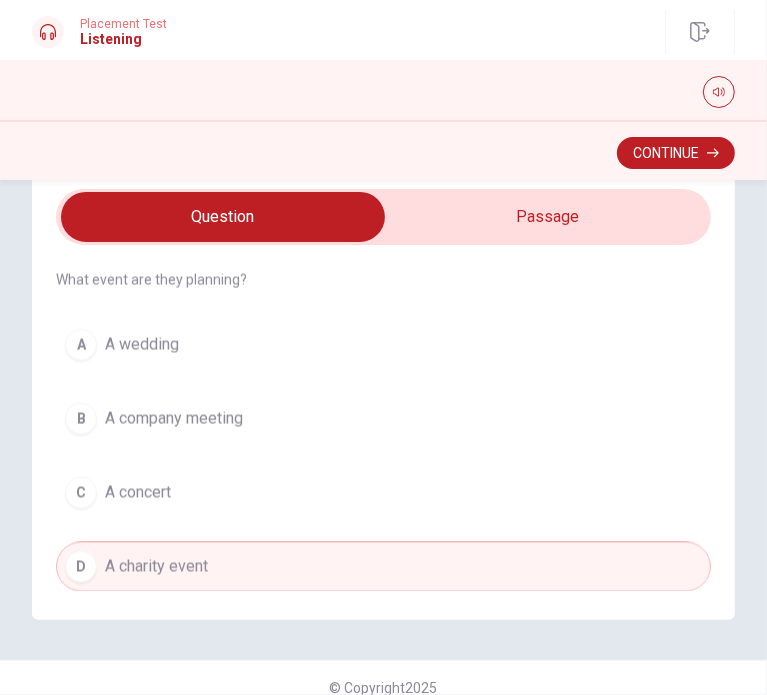 scroll, scrollTop: 1704, scrollLeft: 0, axis: vertical 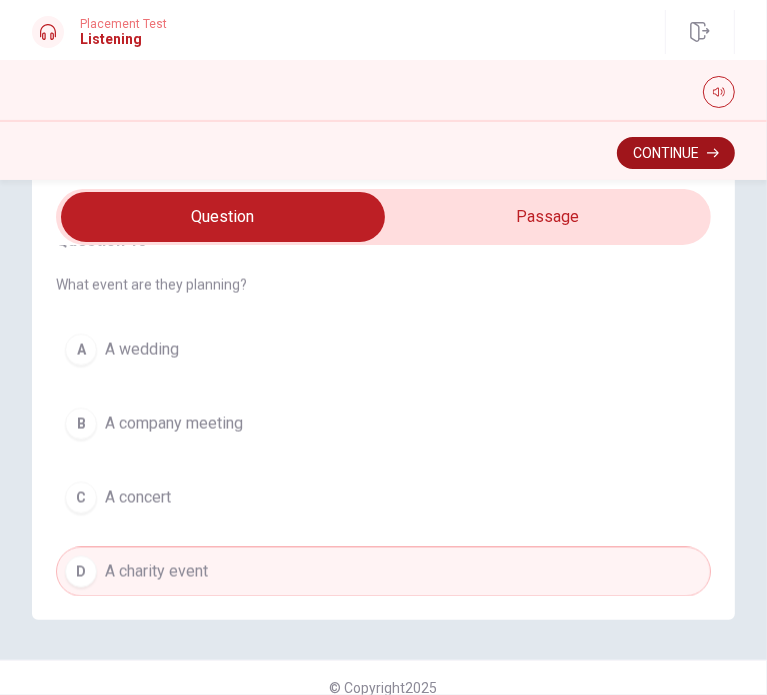 click on "Continue" at bounding box center (676, 153) 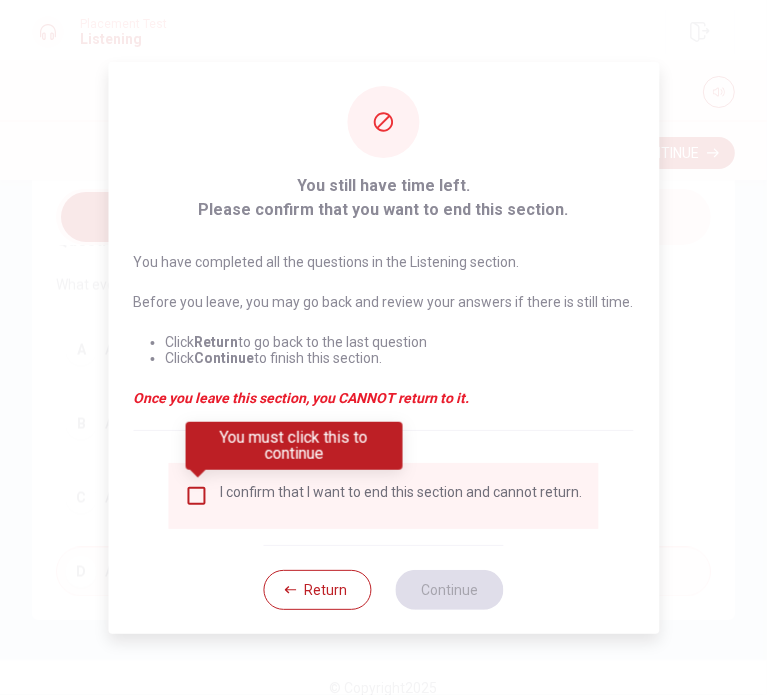 click at bounding box center (197, 496) 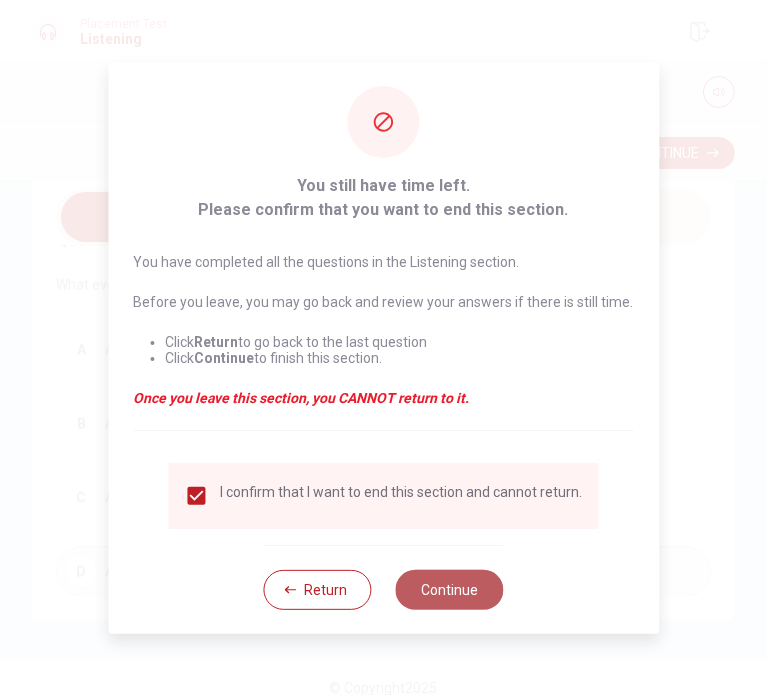 click on "Continue" at bounding box center (450, 590) 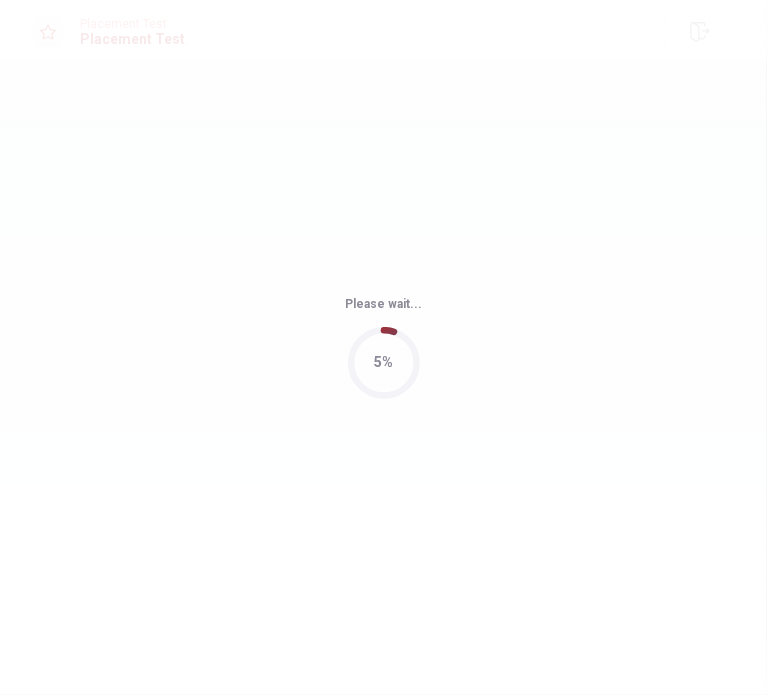 scroll, scrollTop: 0, scrollLeft: 0, axis: both 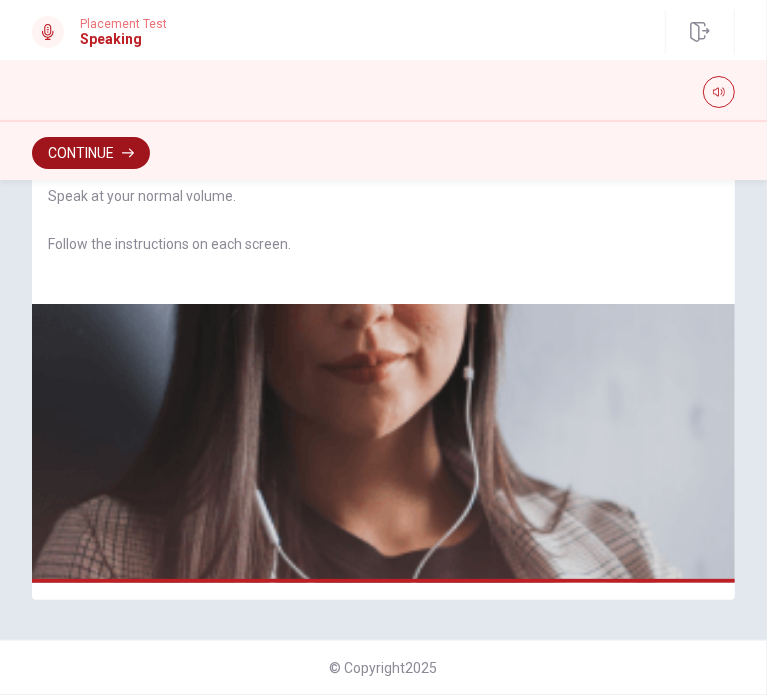 click 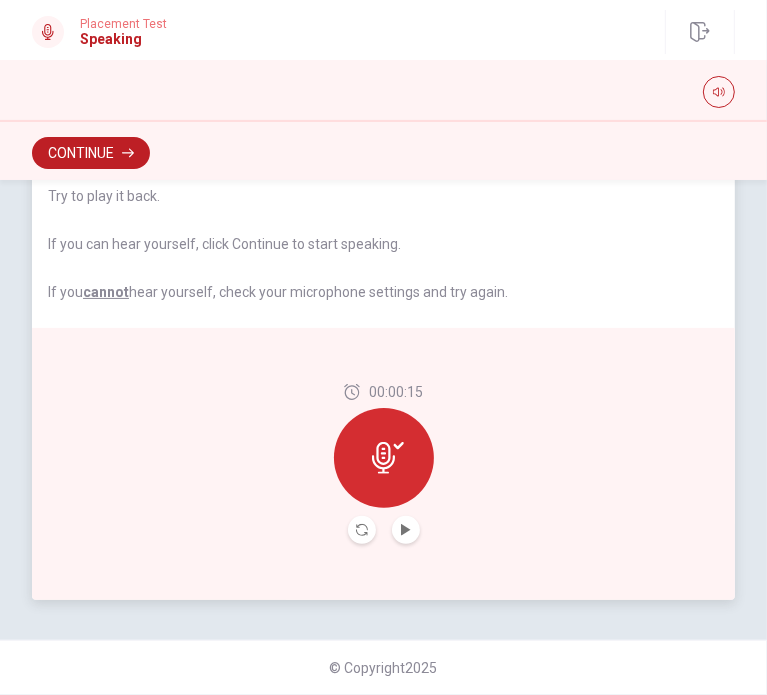 click 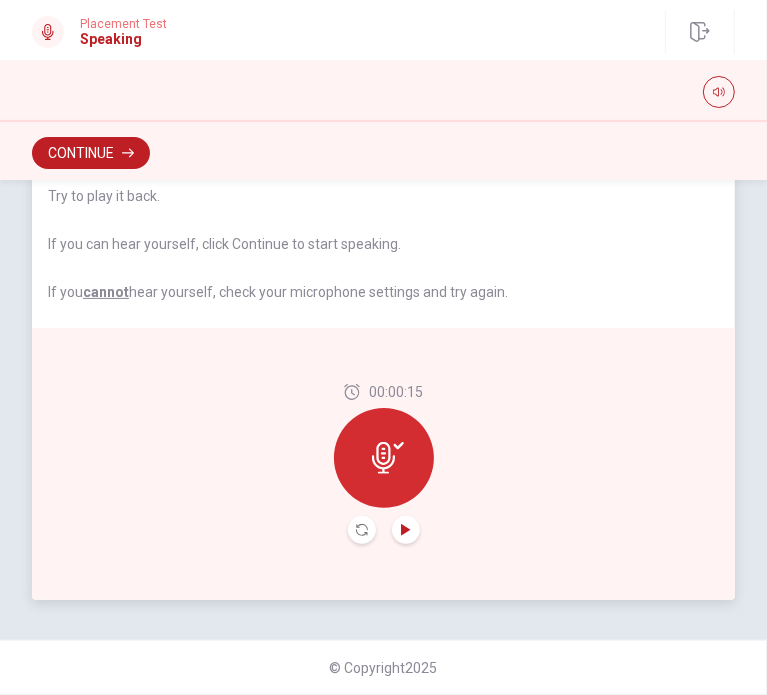 click 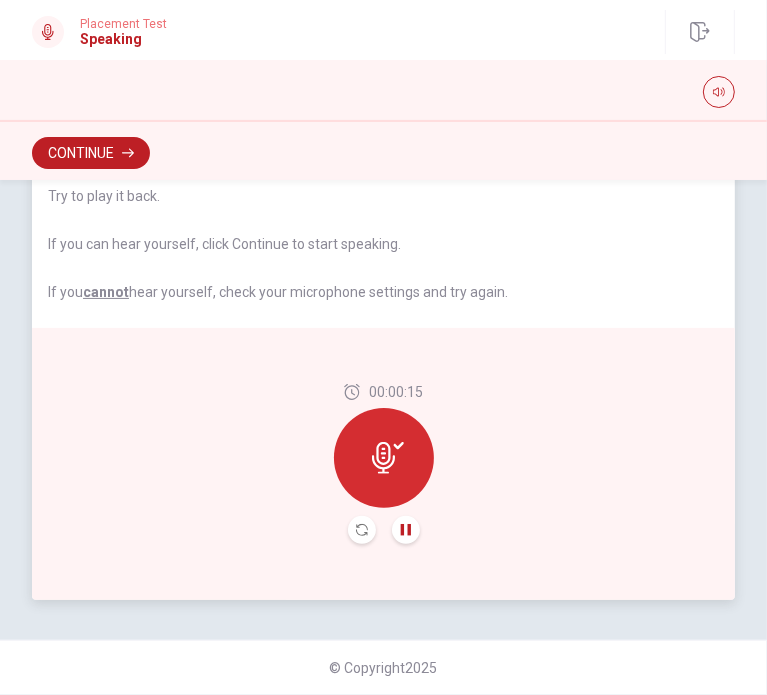 click 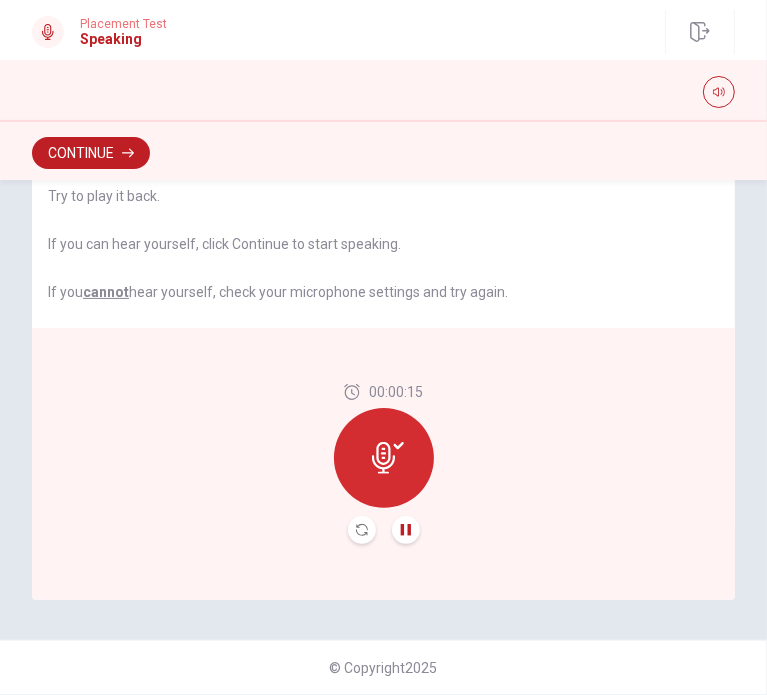 click 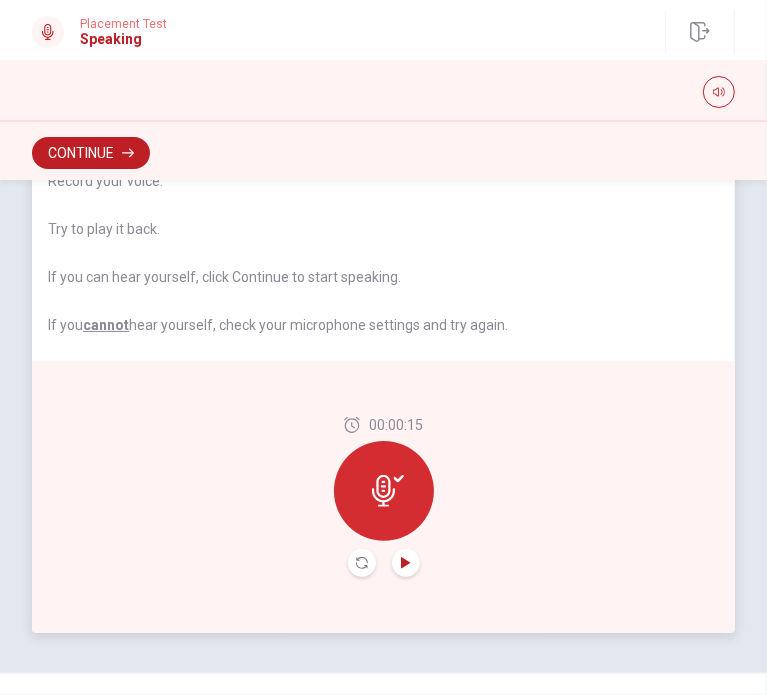scroll, scrollTop: 204, scrollLeft: 0, axis: vertical 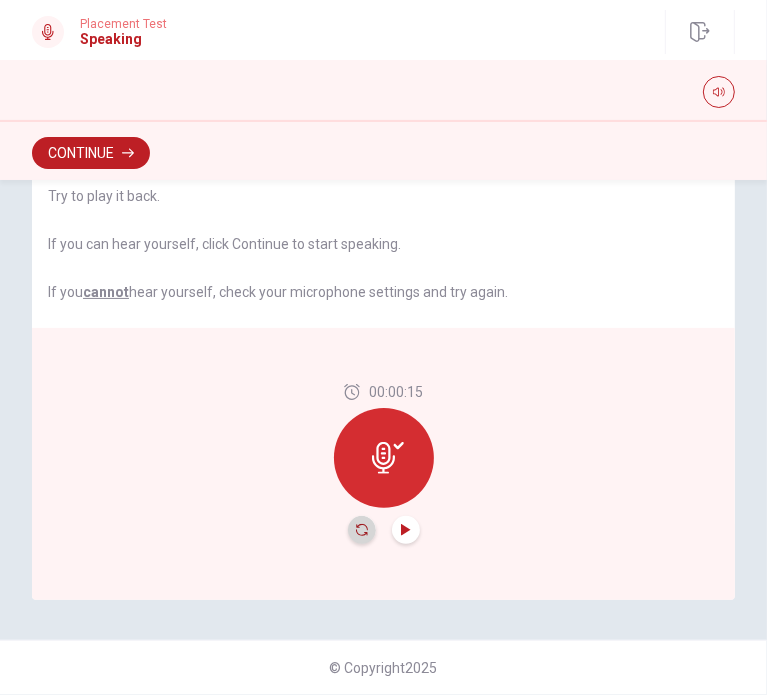 click 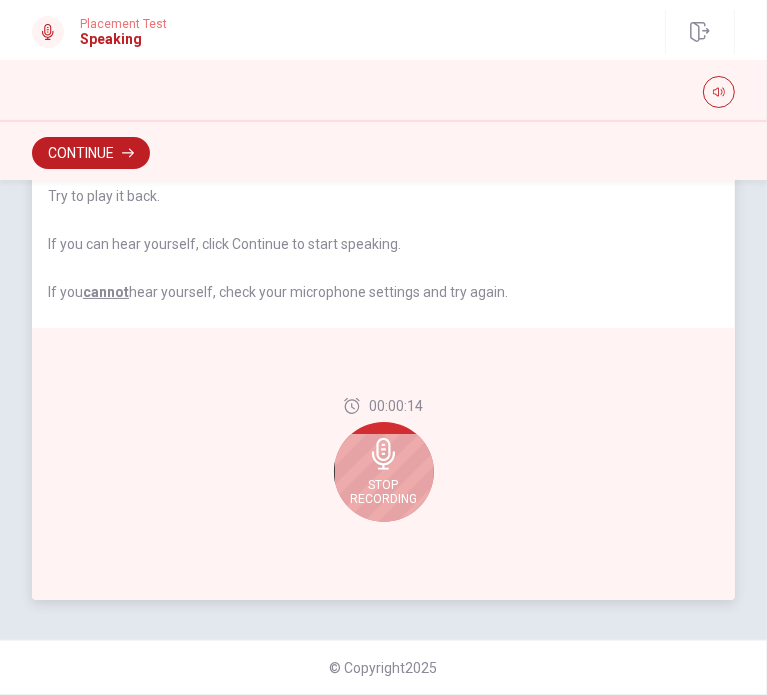 click on "Stop   Recording" at bounding box center [383, 492] 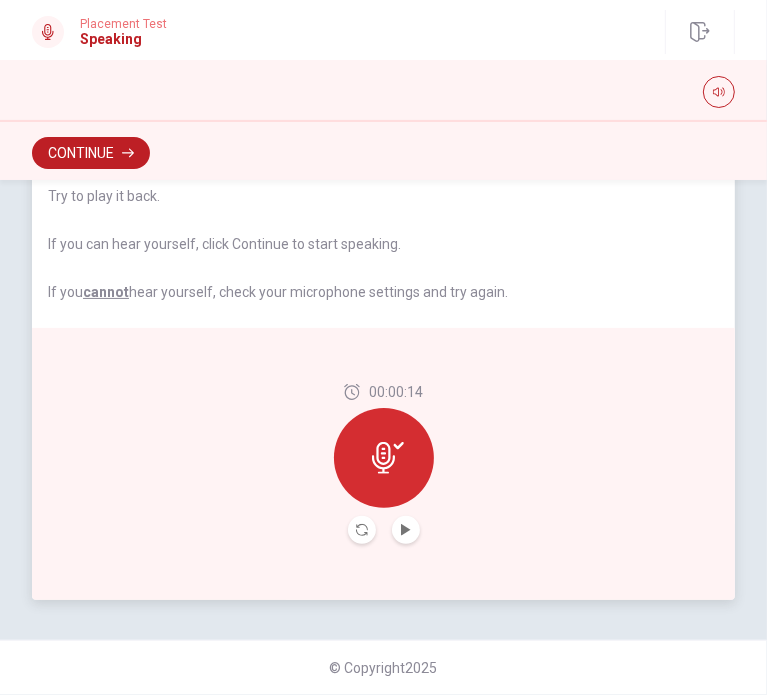 click at bounding box center (406, 530) 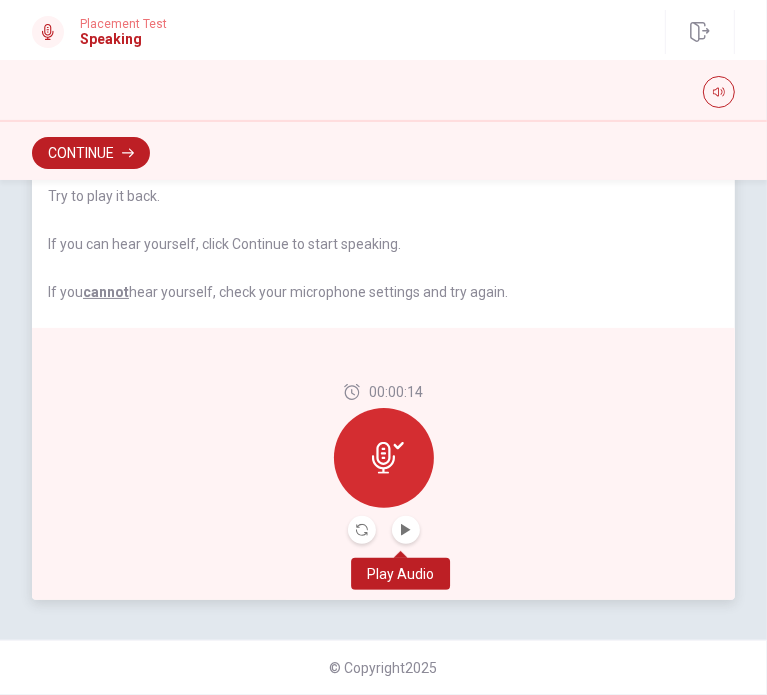 click at bounding box center [406, 530] 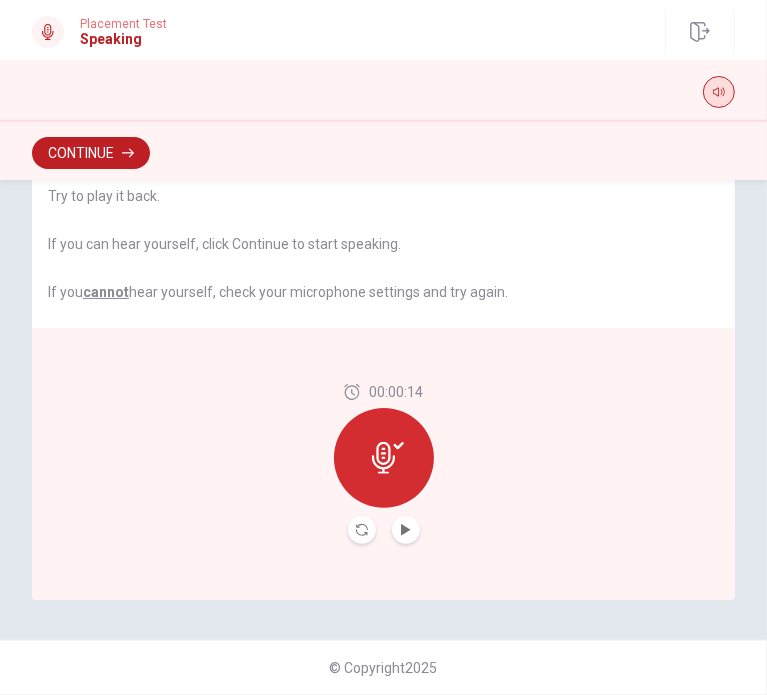 click at bounding box center [719, 92] 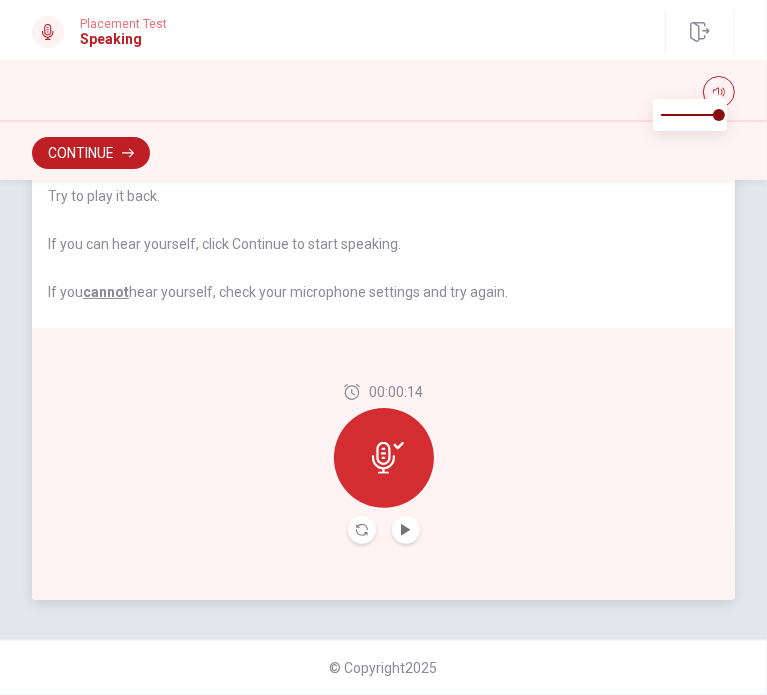click on "Check if your microphone works here.
Record your voice.
Try to play it back.
If you can hear yourself, click Continue to start speaking.
If you  cannot  hear yourself, check your microphone settings and try again." at bounding box center [383, 196] 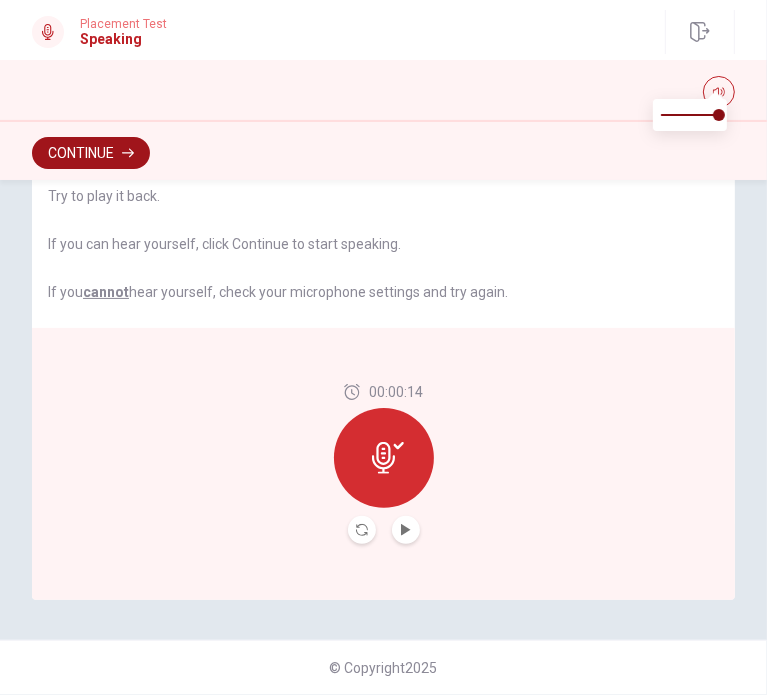 click on "Continue" at bounding box center [91, 153] 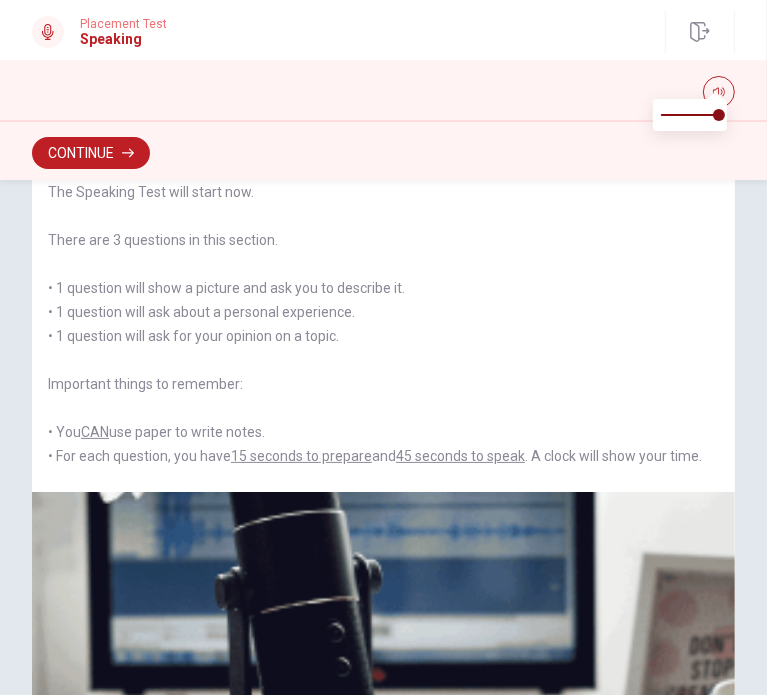 scroll, scrollTop: 112, scrollLeft: 0, axis: vertical 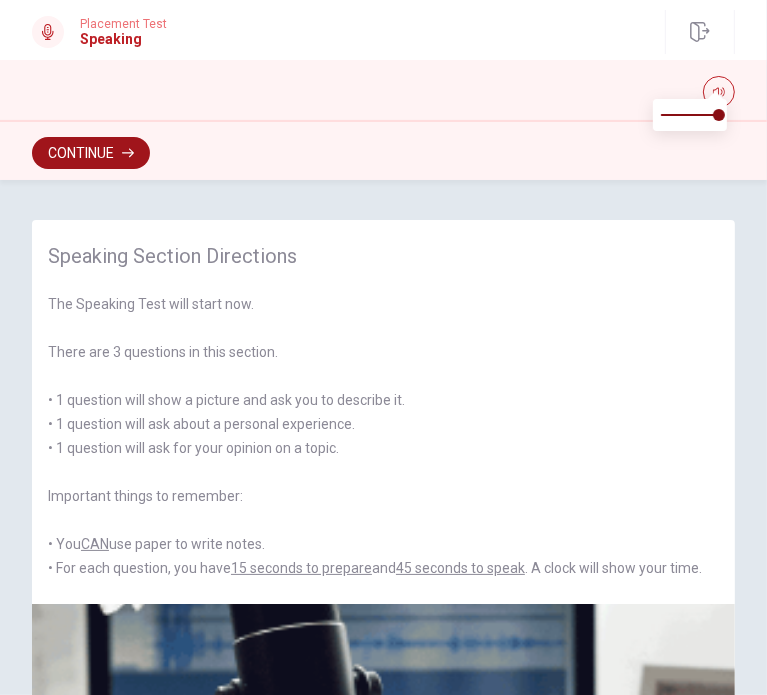 click on "Continue" at bounding box center (91, 153) 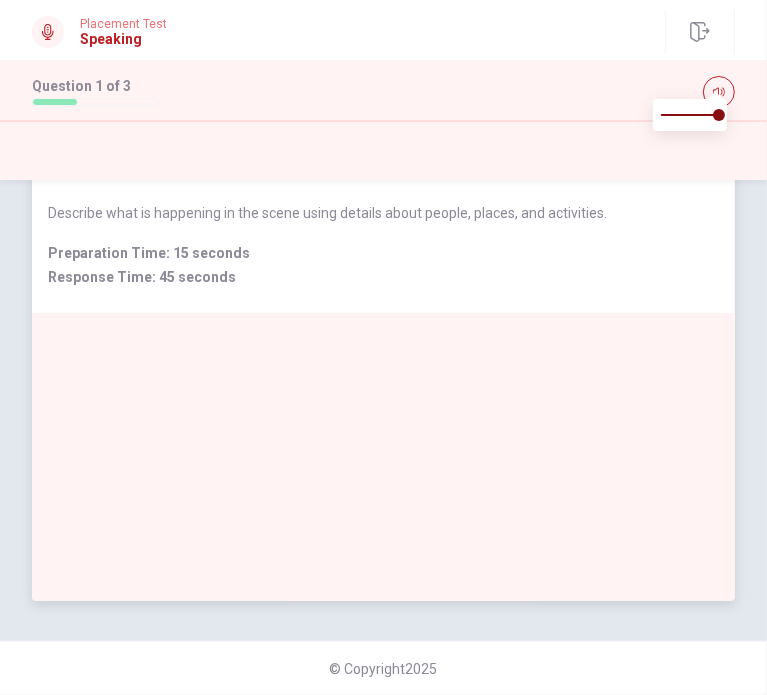 scroll, scrollTop: 0, scrollLeft: 0, axis: both 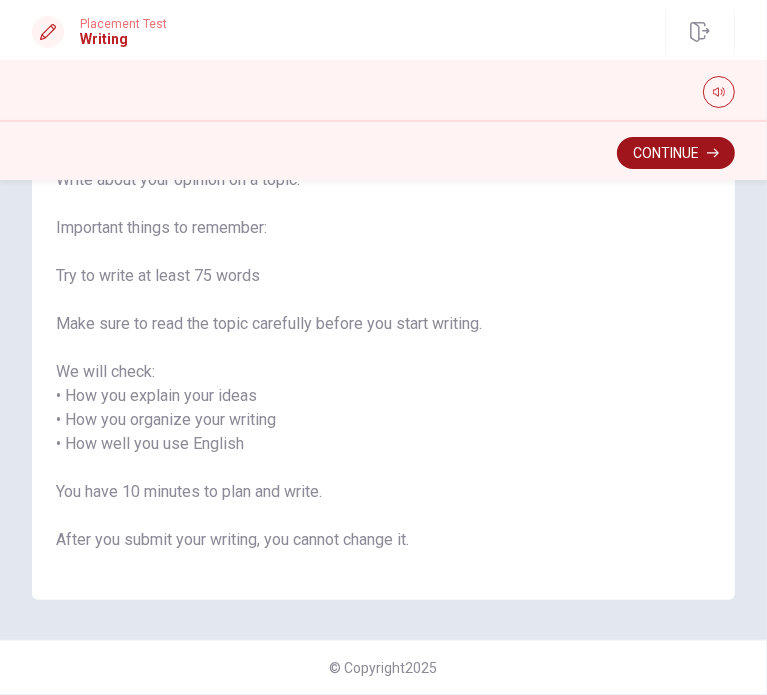 click on "Continue" at bounding box center [676, 153] 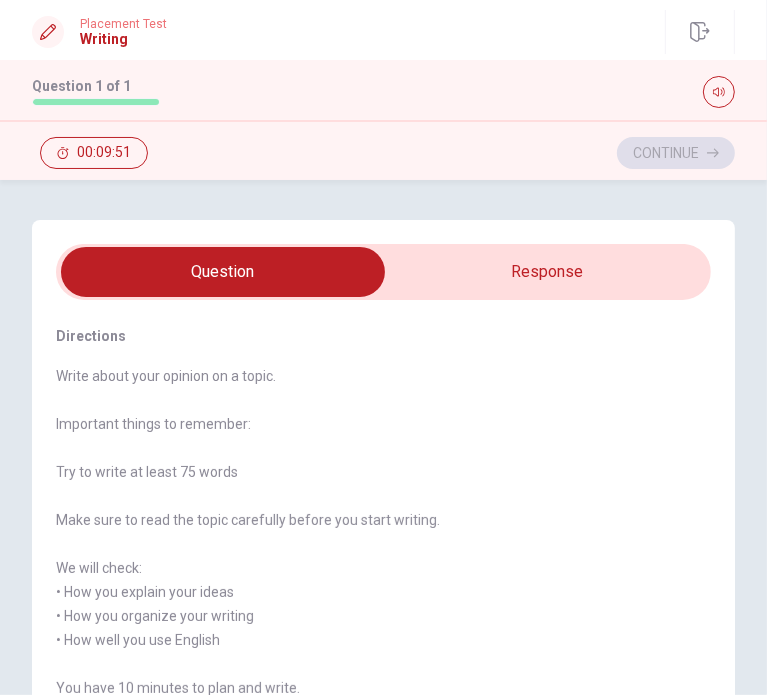 scroll, scrollTop: 349, scrollLeft: 0, axis: vertical 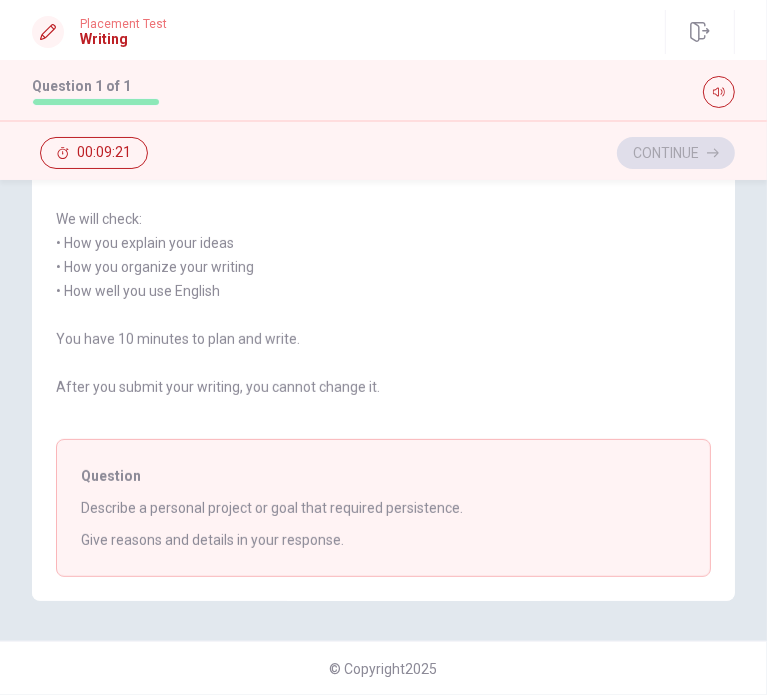 click on "Describe a personal project or goal that required persistence." at bounding box center (383, 508) 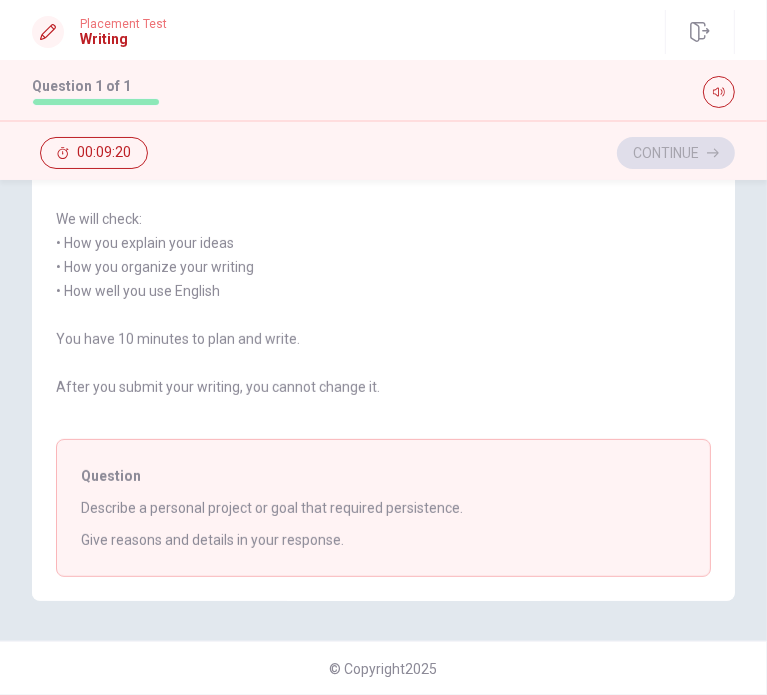 scroll, scrollTop: 0, scrollLeft: 0, axis: both 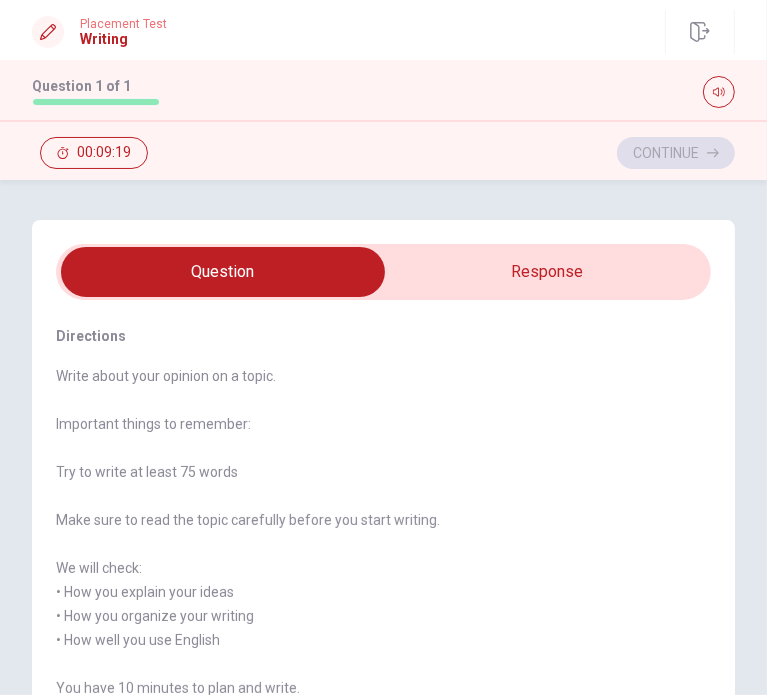 click on "Directions" at bounding box center (383, 336) 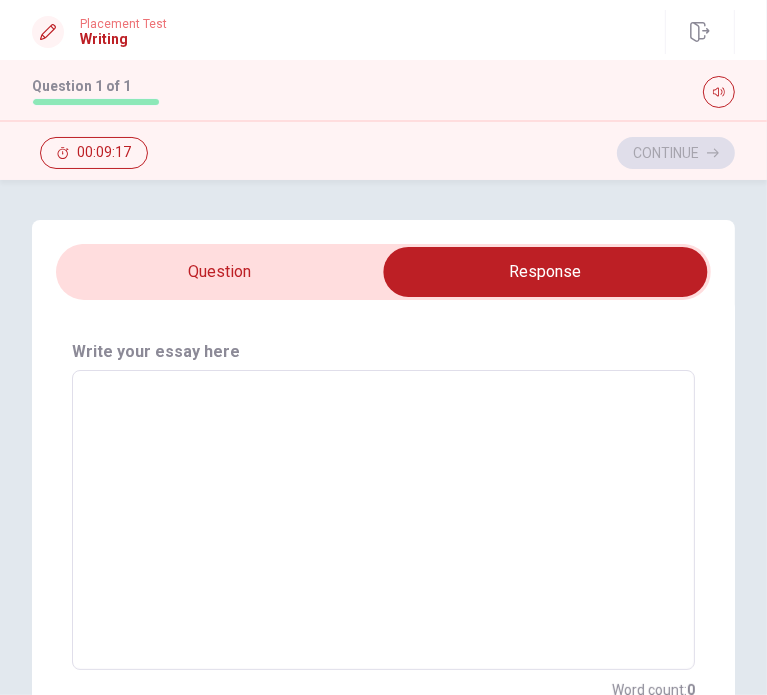 click at bounding box center (383, 520) 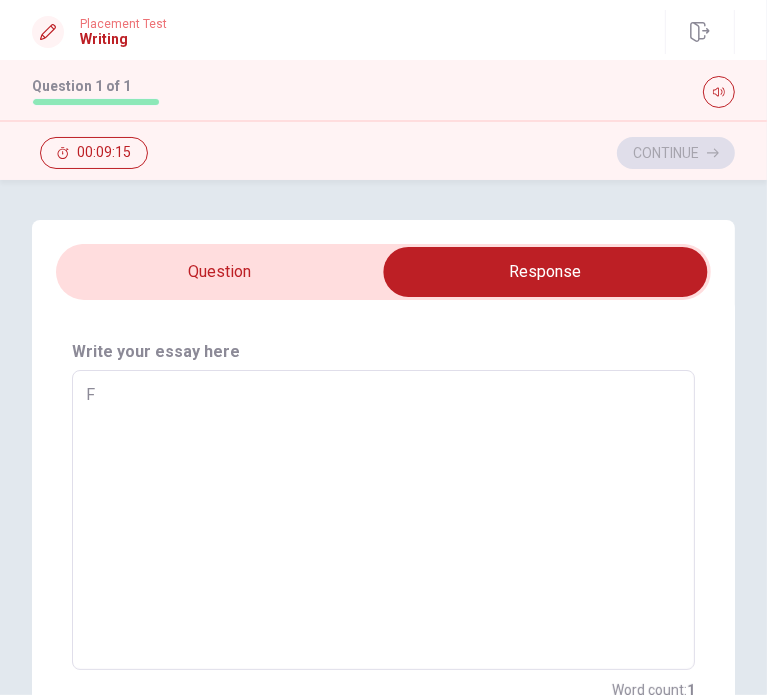 type on "F" 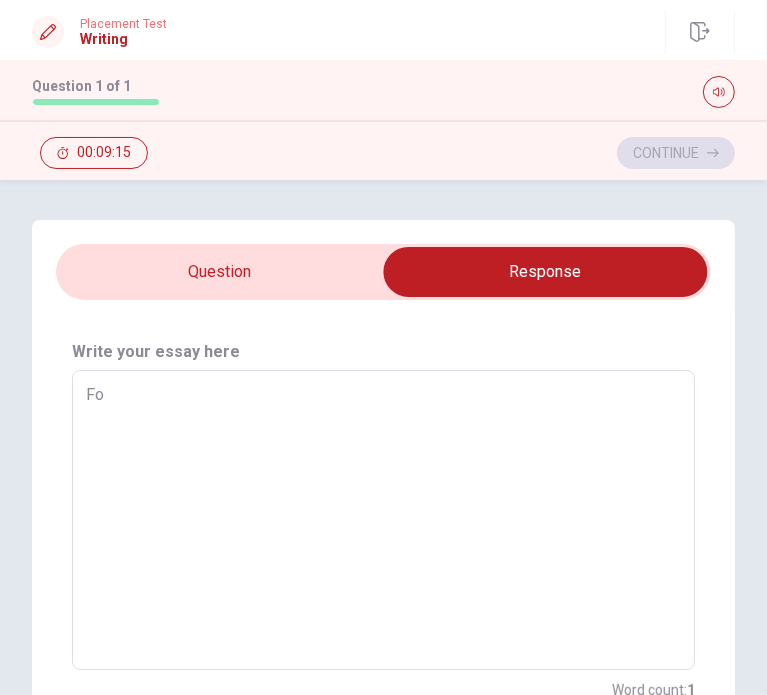 type on "x" 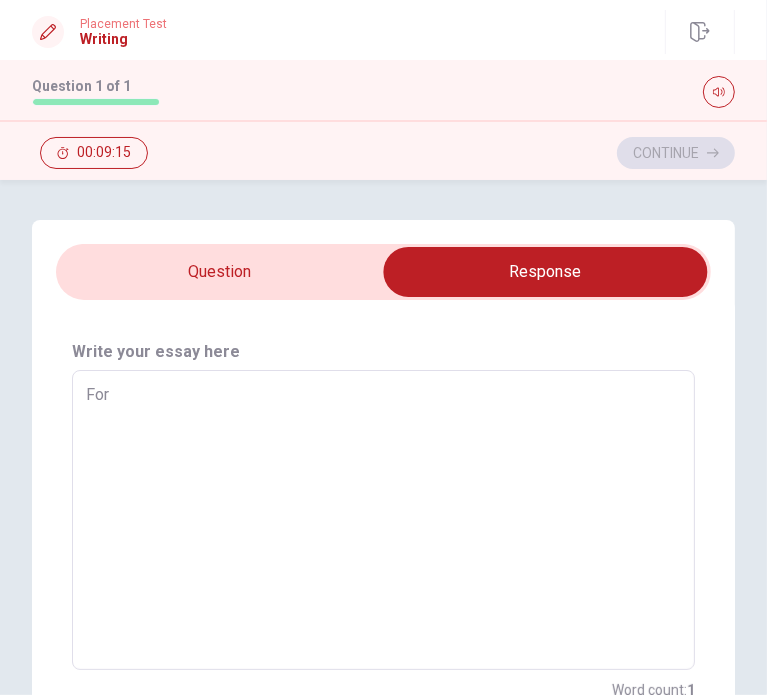 type on "x" 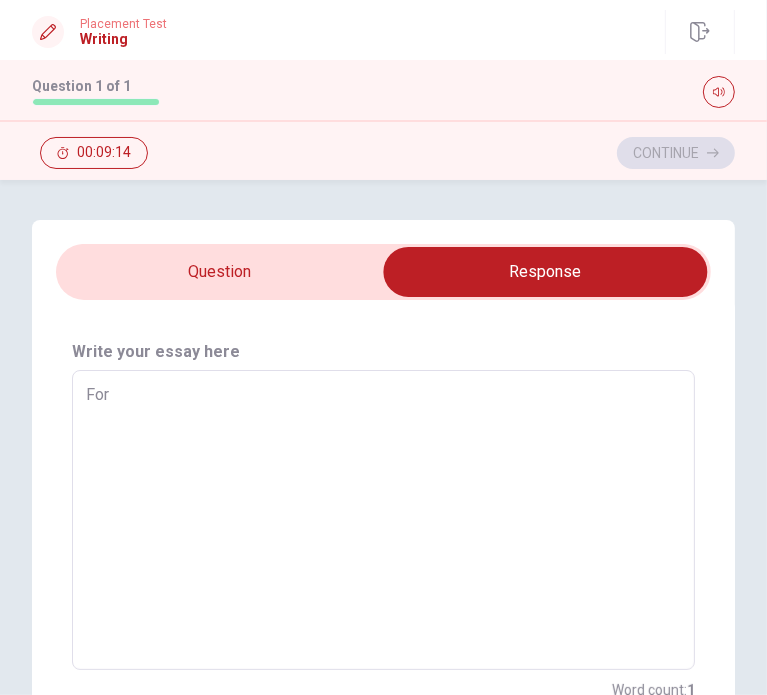 type on "For m" 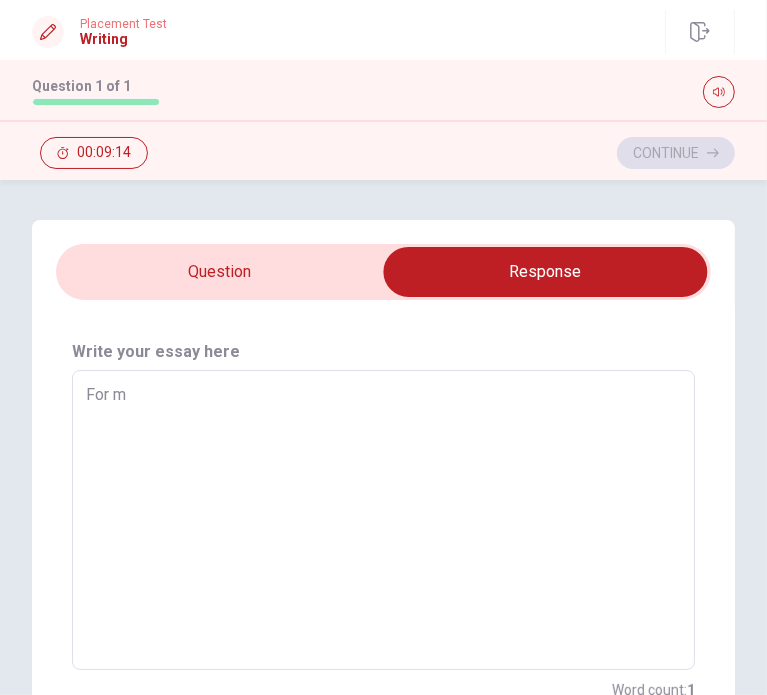 type on "x" 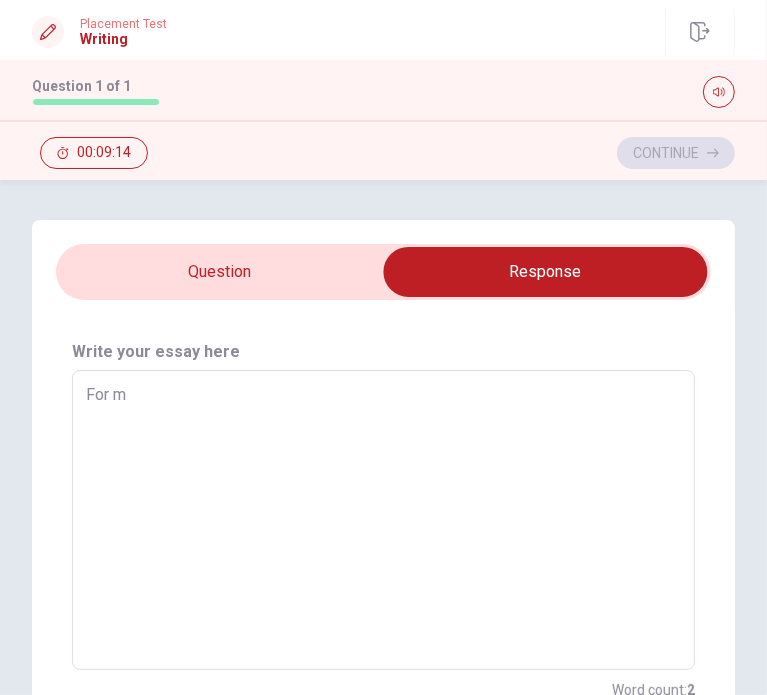 type on "For me" 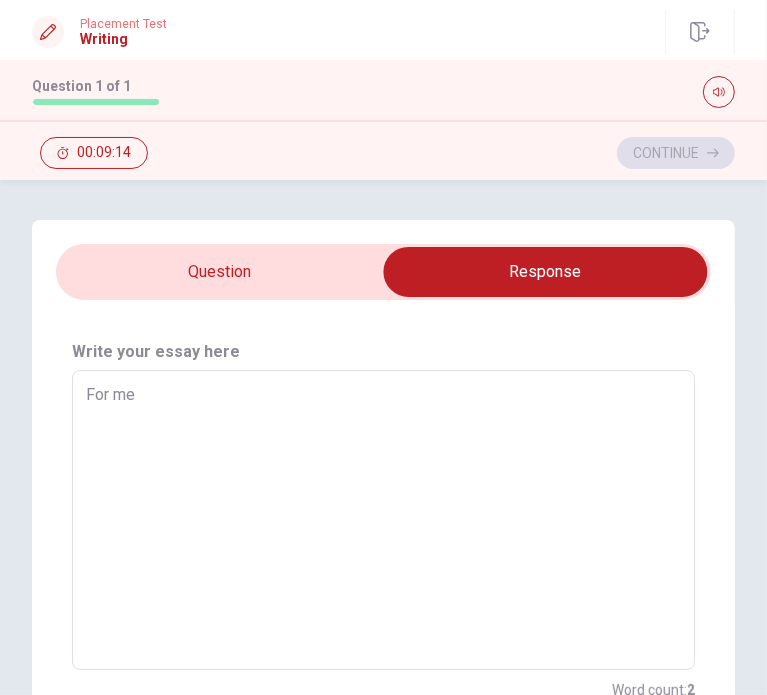 type on "For me" 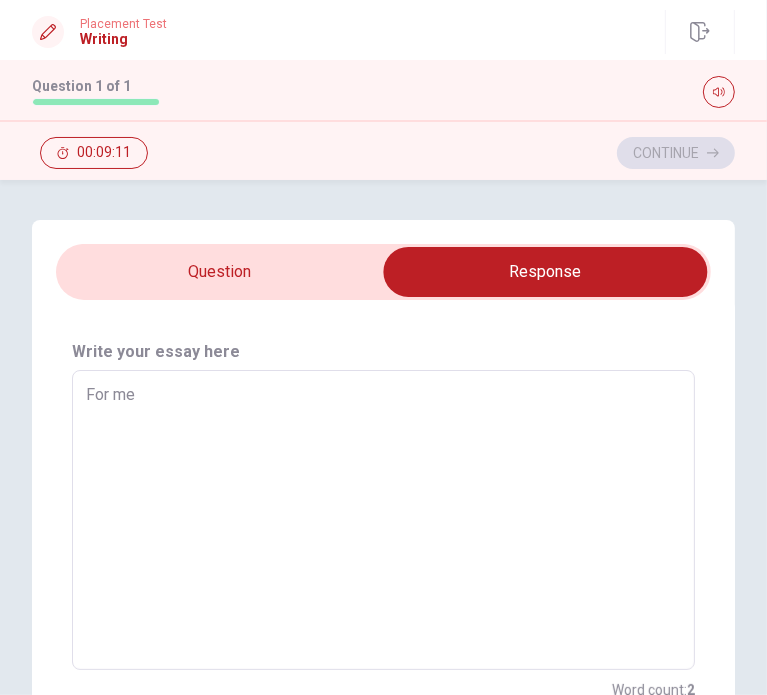 type on "x" 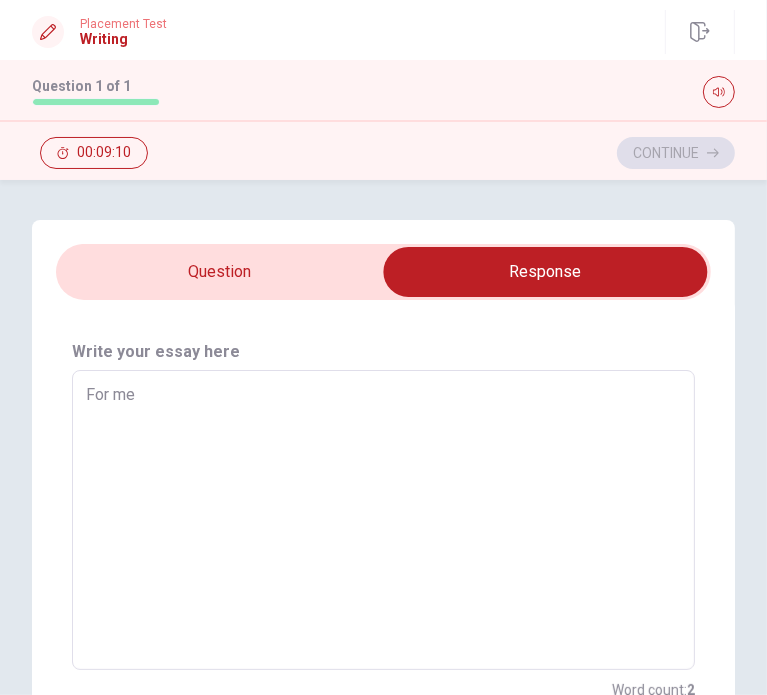 type on "For me a" 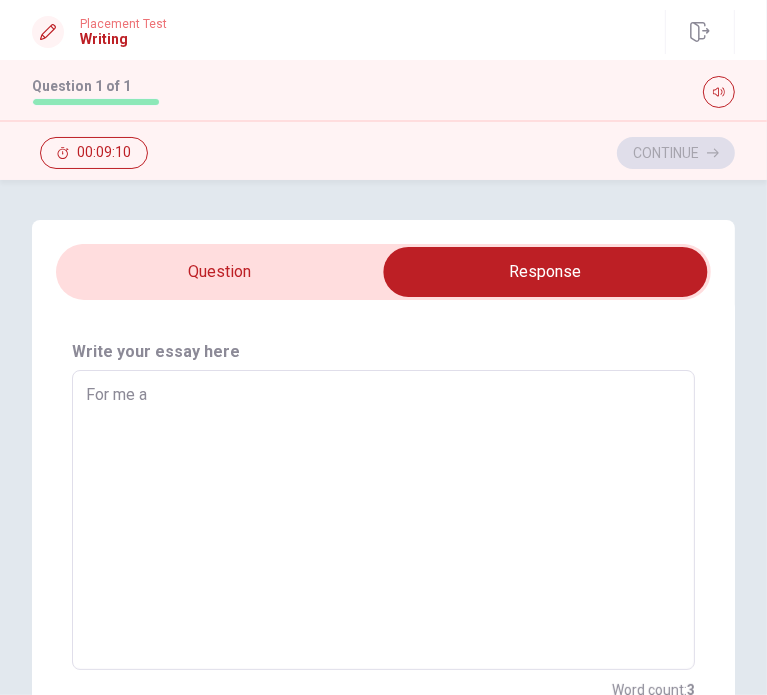 type on "x" 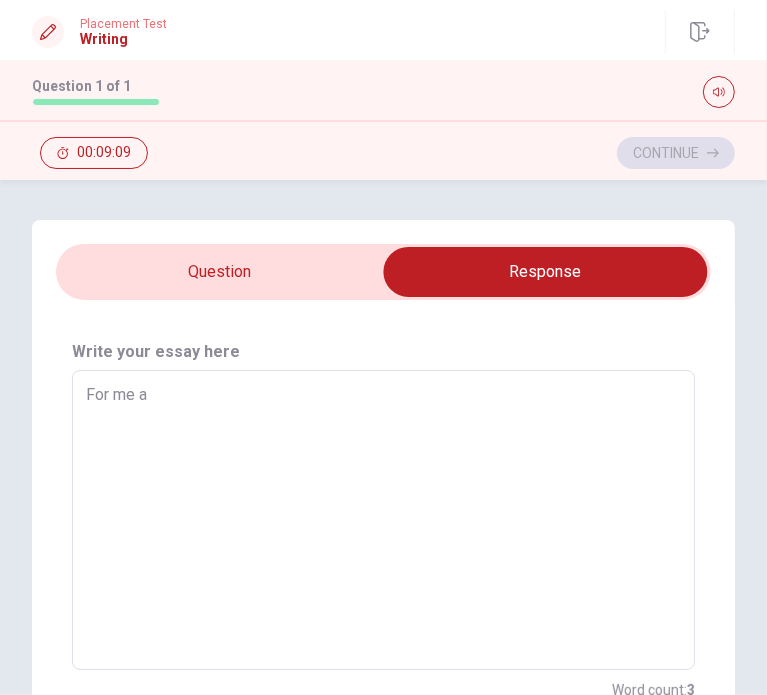 type on "For me a p" 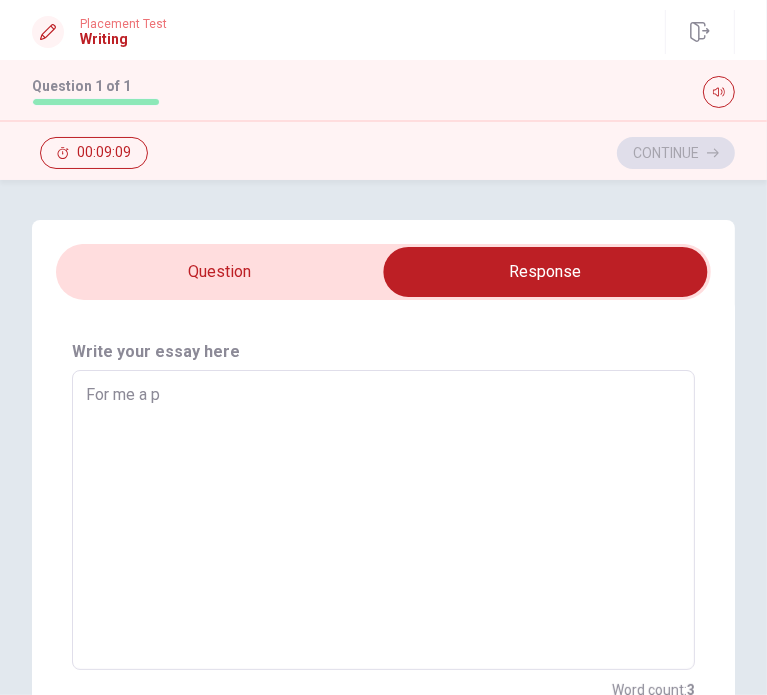 type on "x" 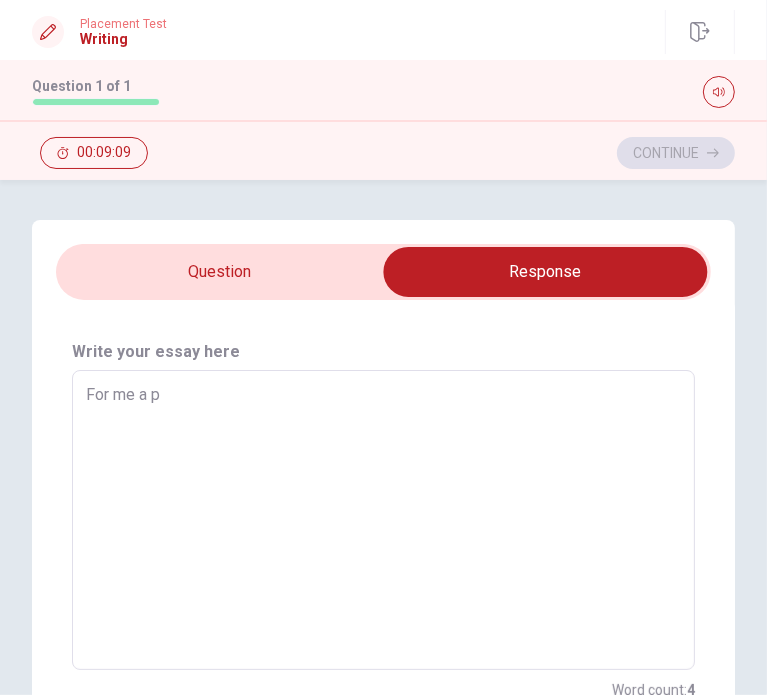 type on "For me a pe" 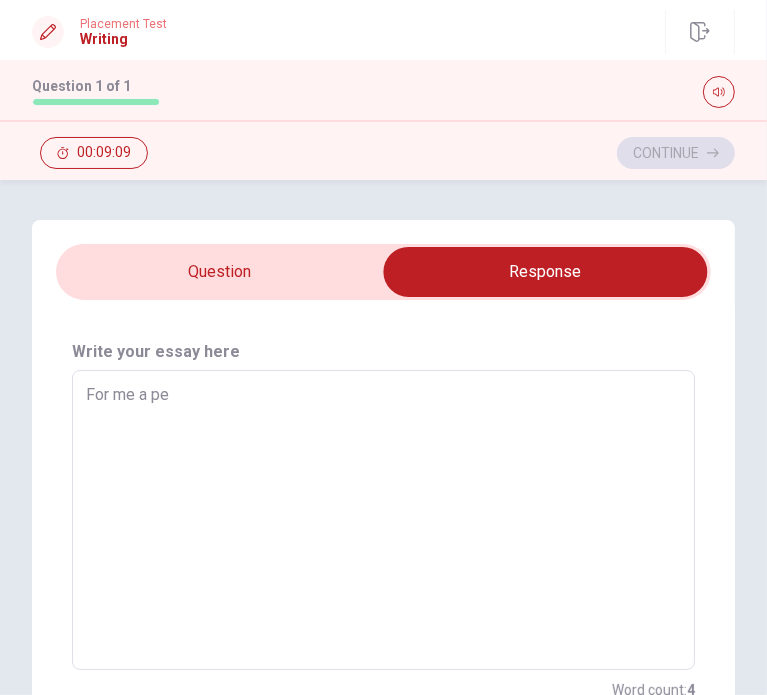 type on "x" 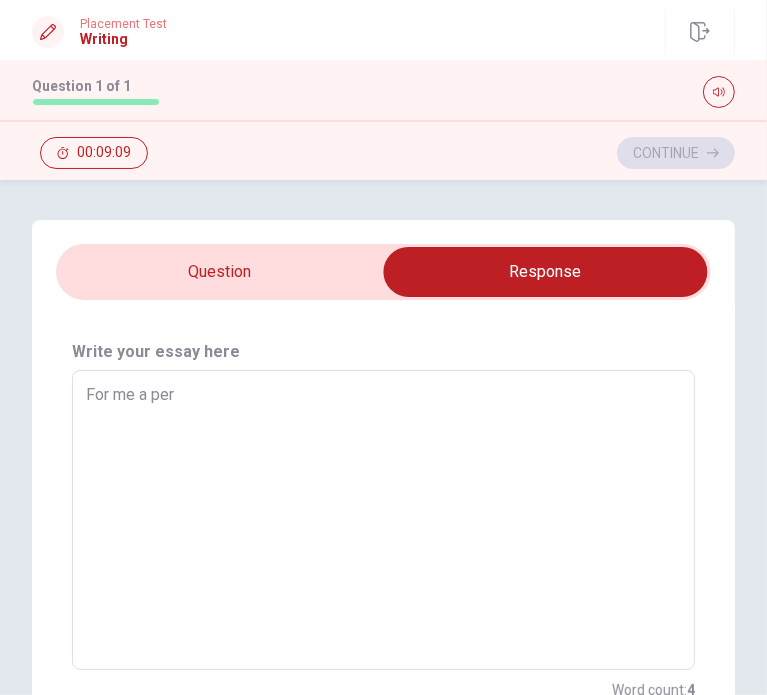 type on "x" 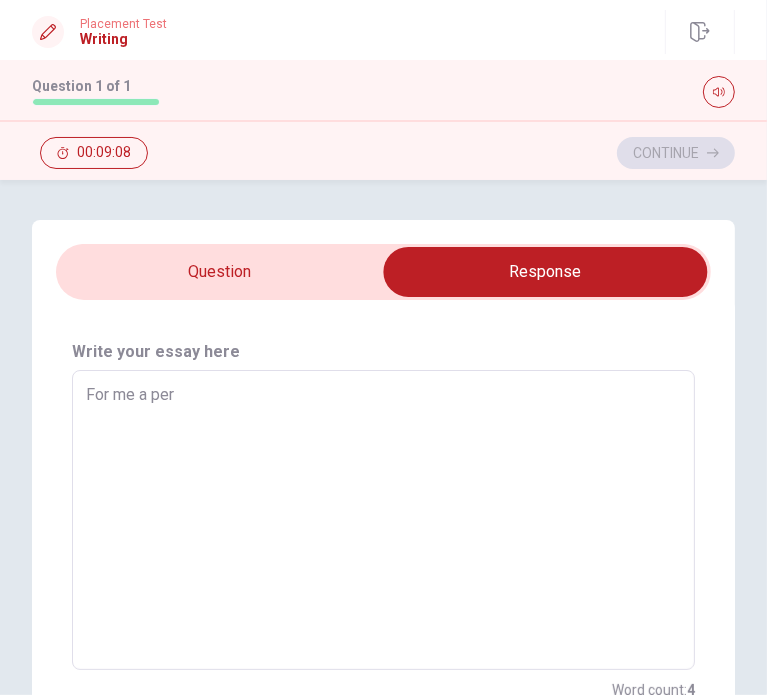 type on "For me a pers" 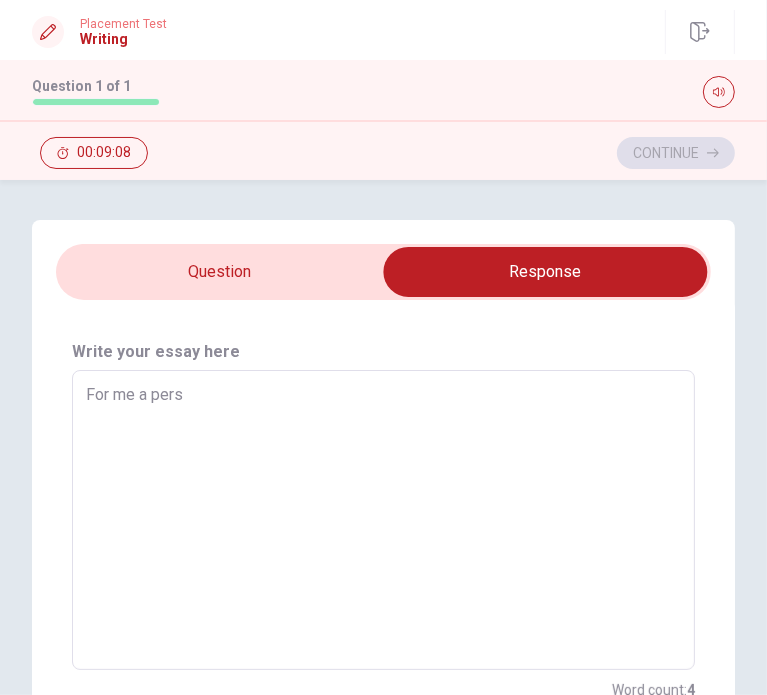 type on "x" 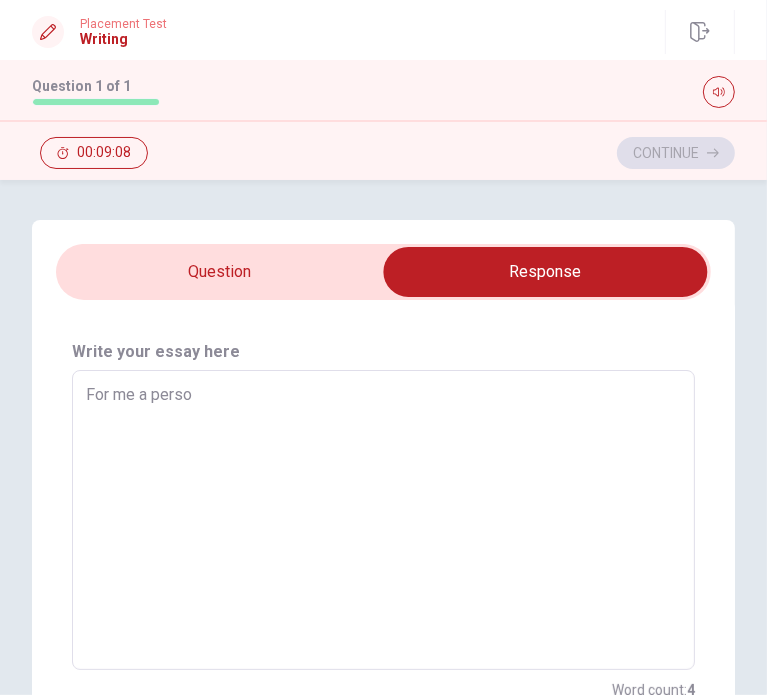 type on "x" 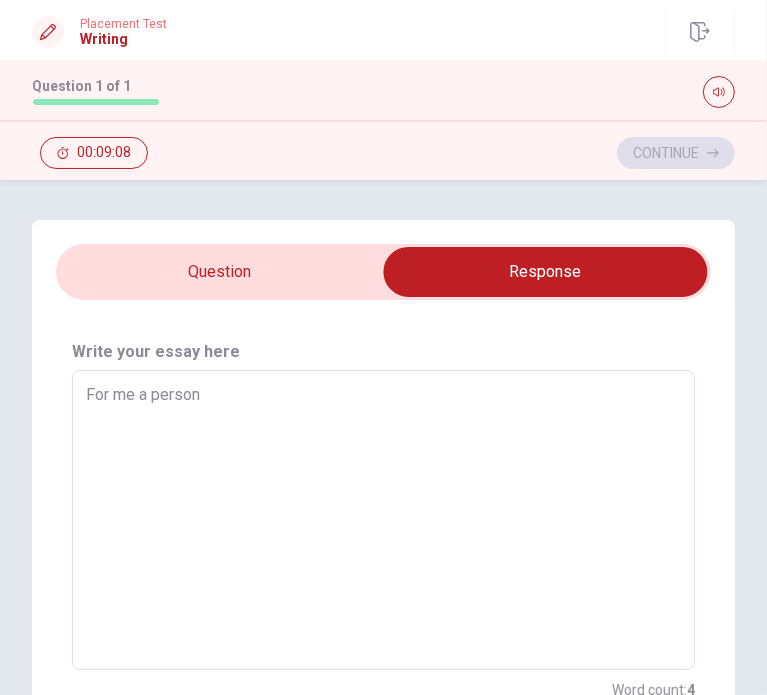 type on "x" 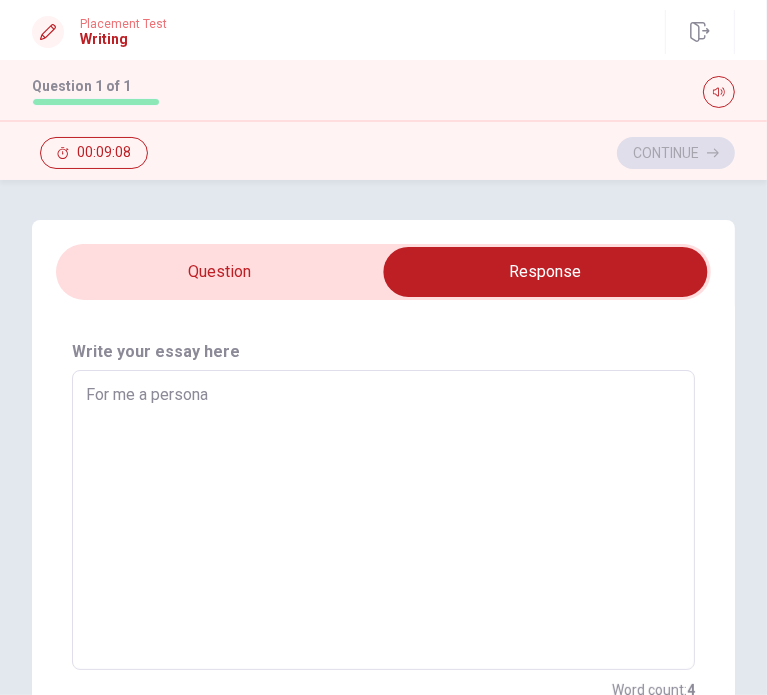 type on "x" 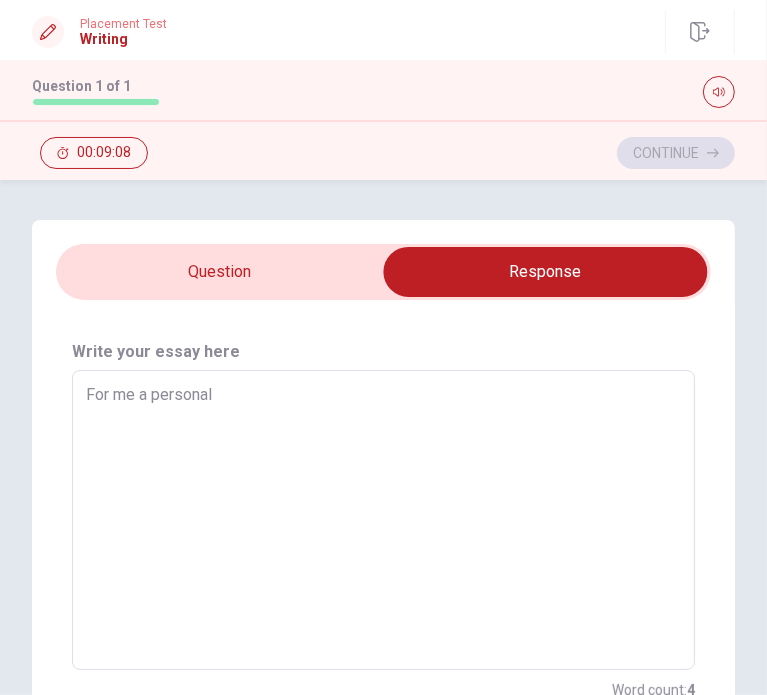 type on "For me a personal" 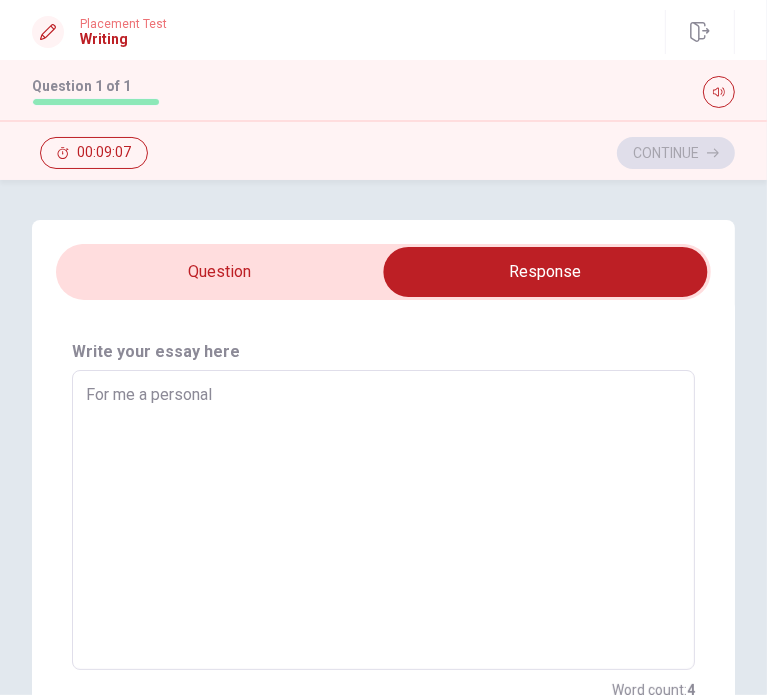 type on "x" 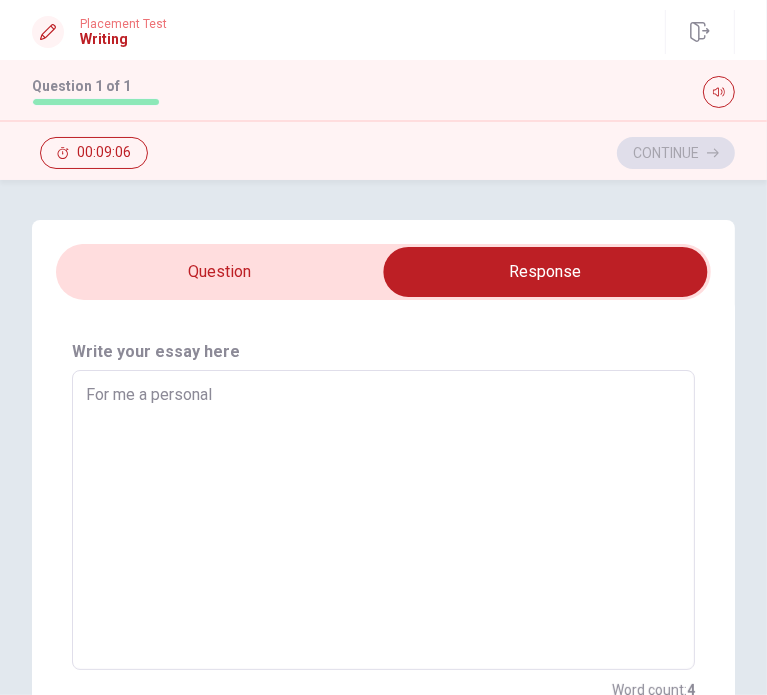 type on "For me a personal p" 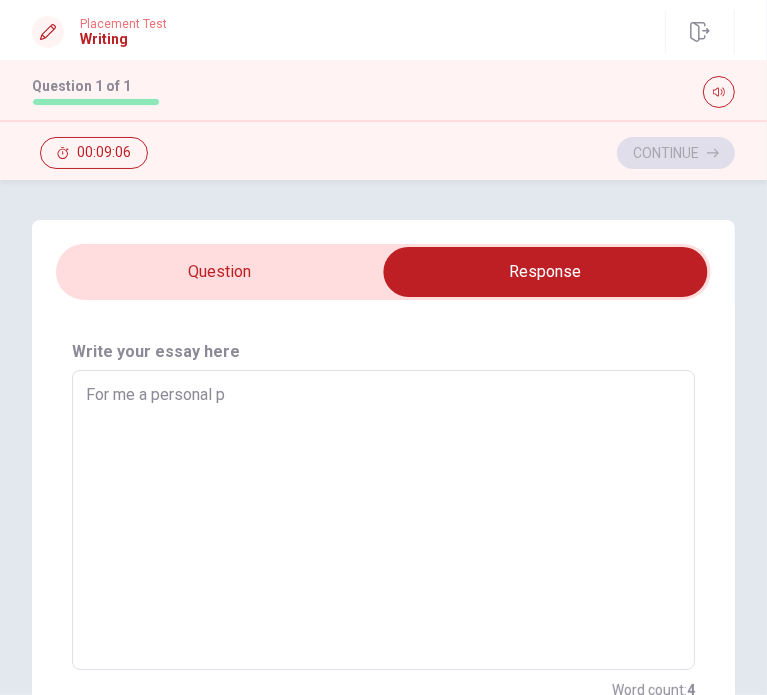 type on "x" 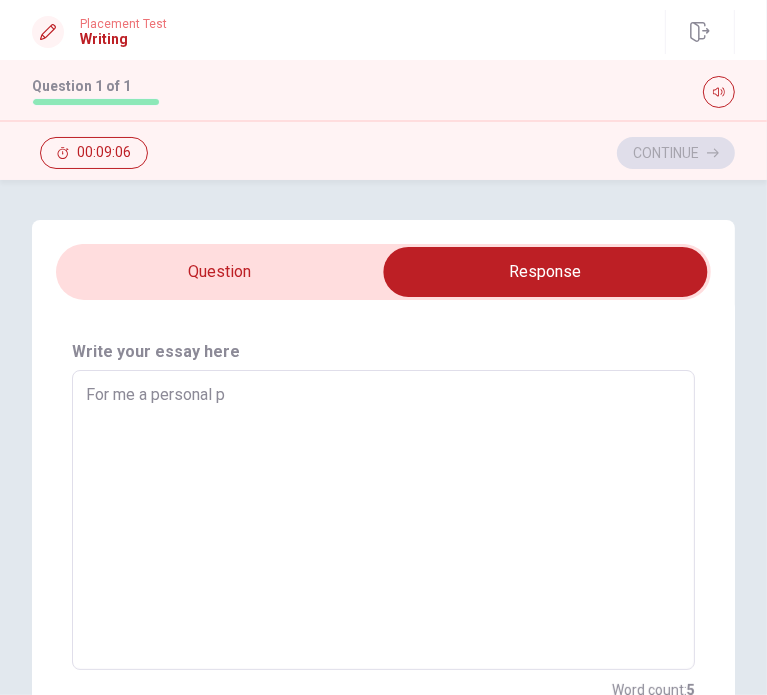 type on "For me a personal pr" 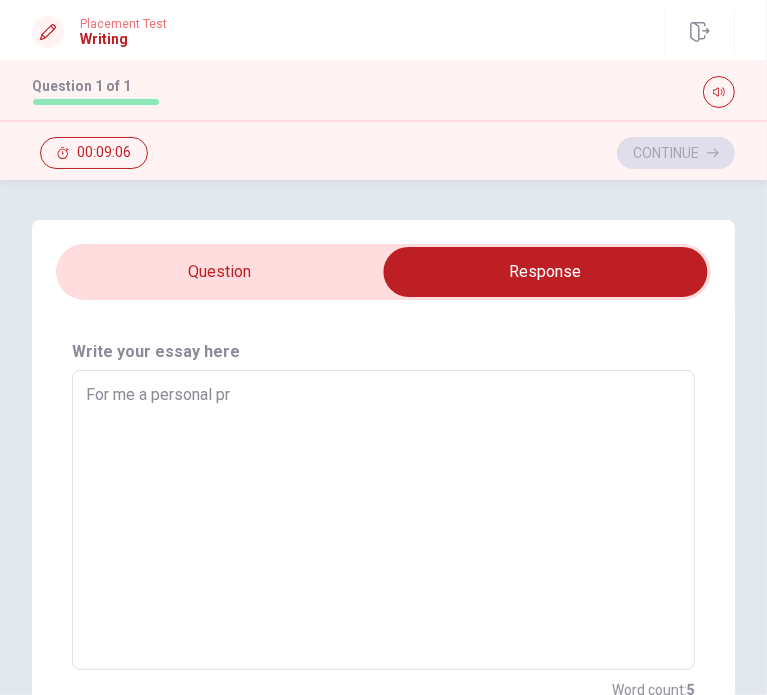 type on "x" 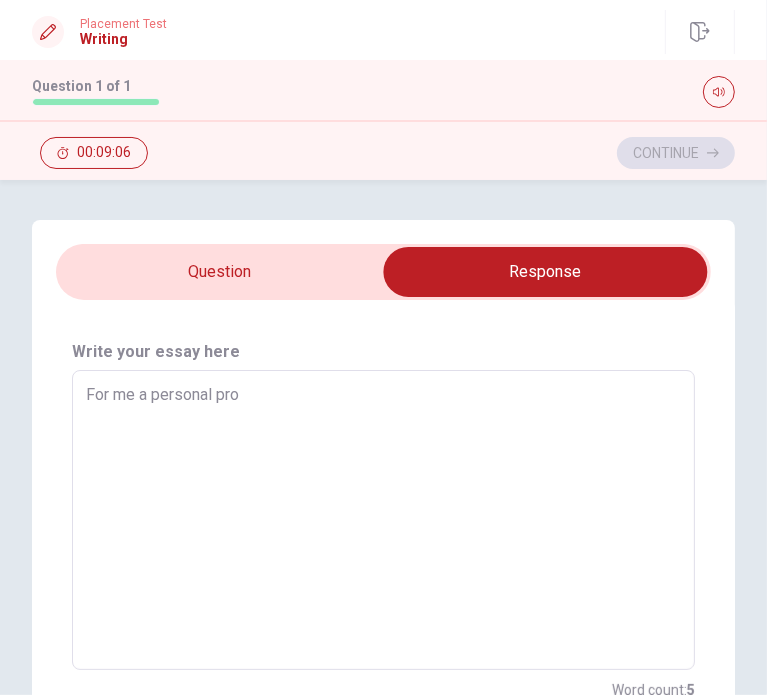 type on "x" 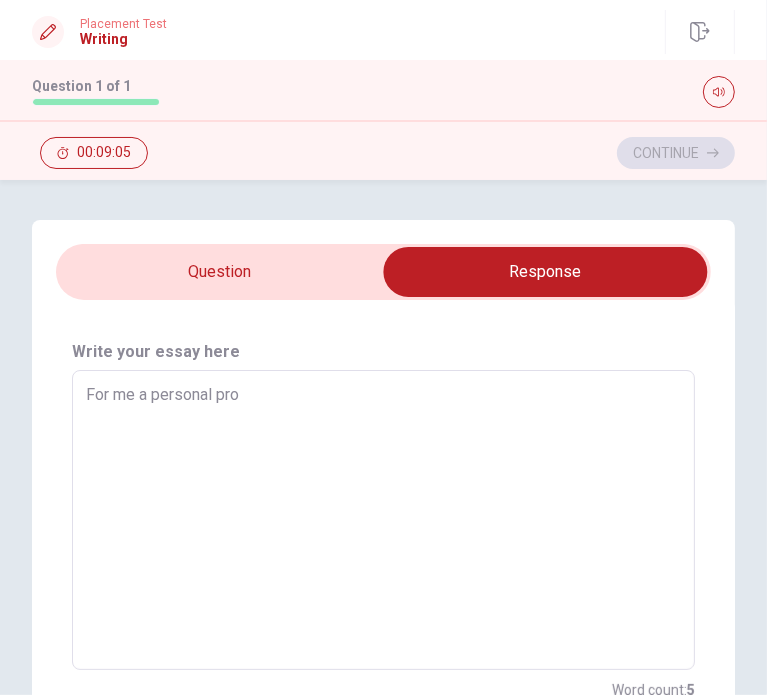 type on "For me a personal proj" 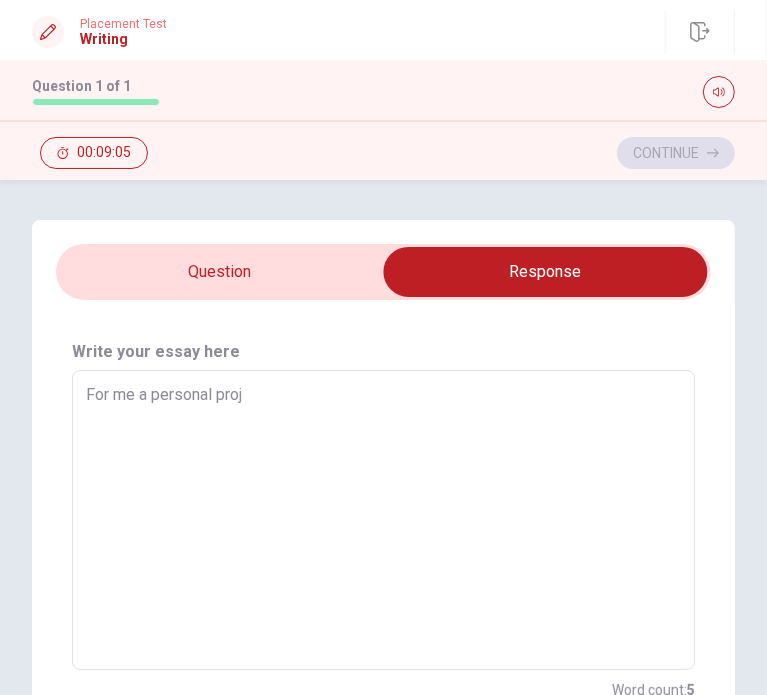 type on "x" 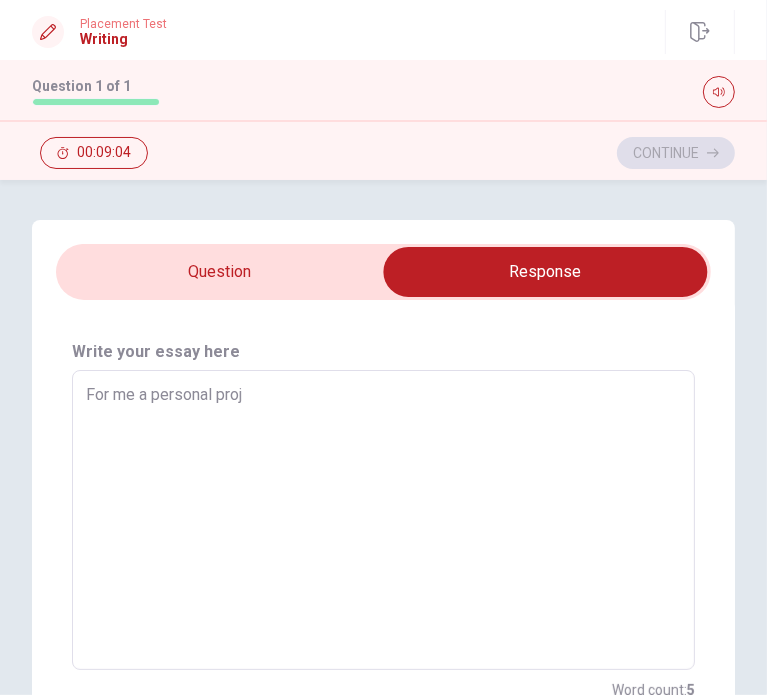 type on "For me a personal proje" 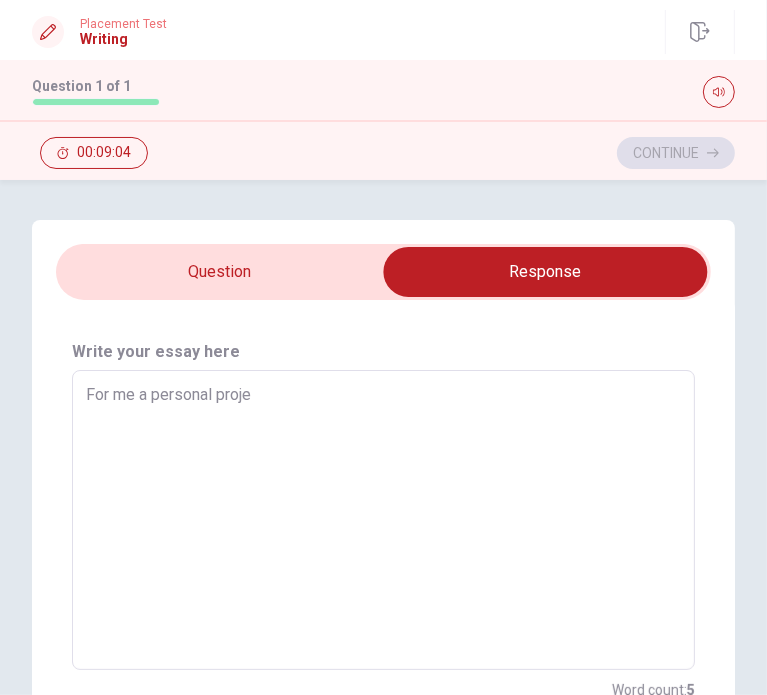 type on "x" 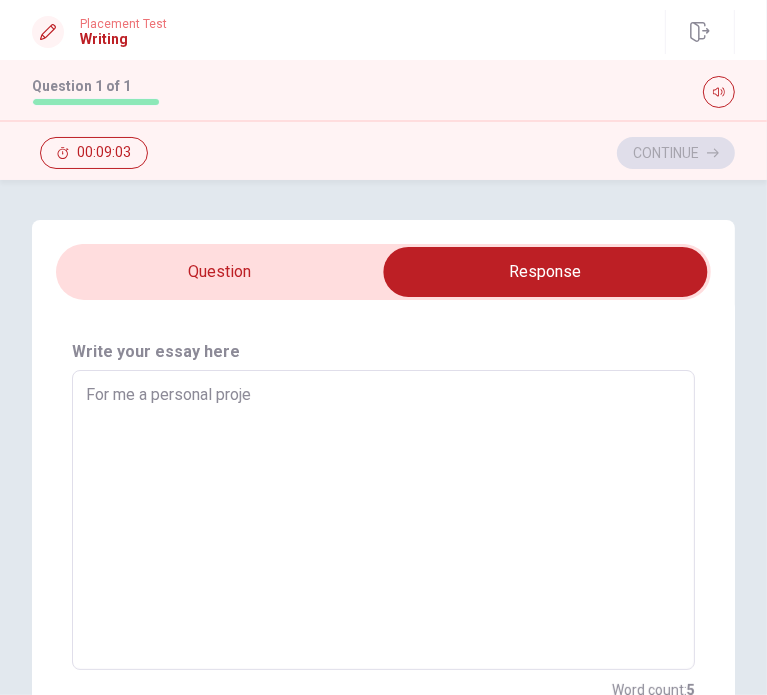 type on "For me a personal projec" 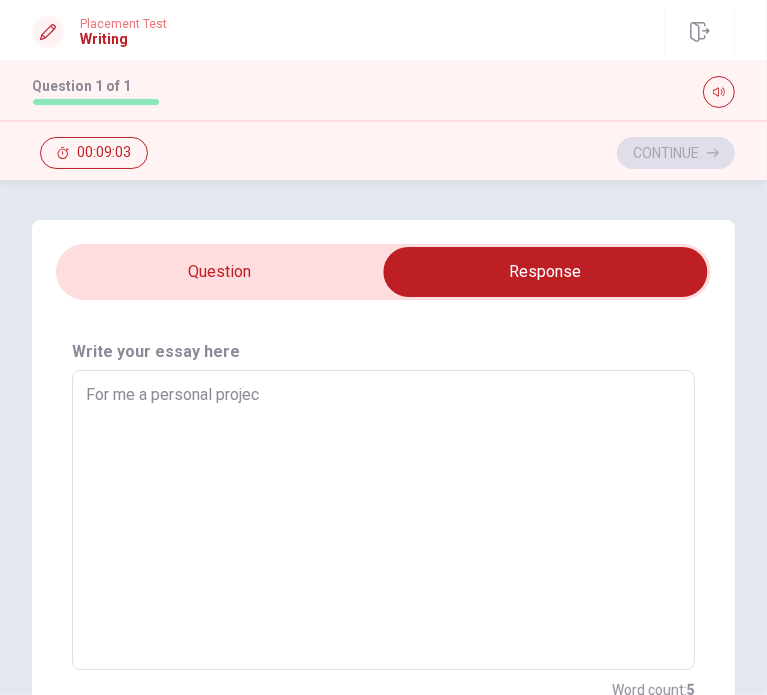 type on "x" 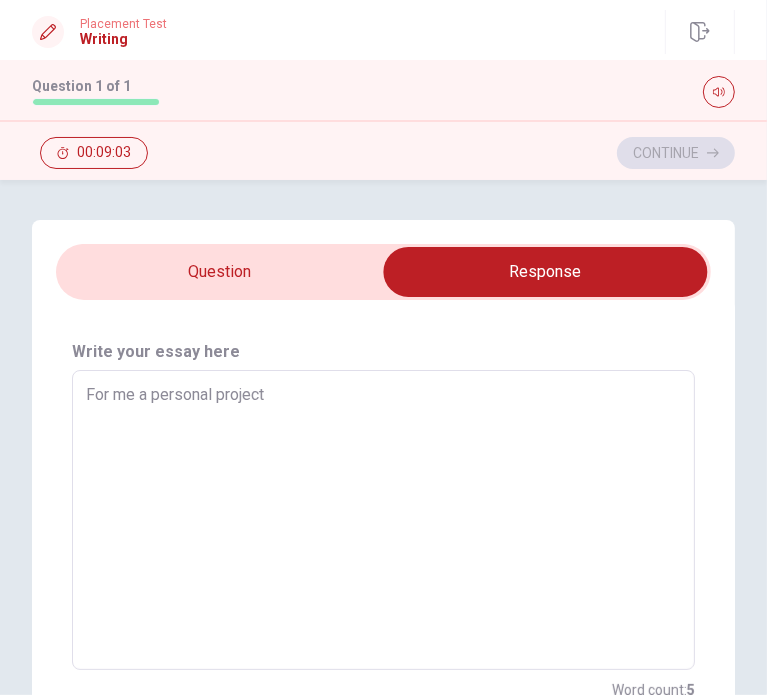 type on "For me a personal project" 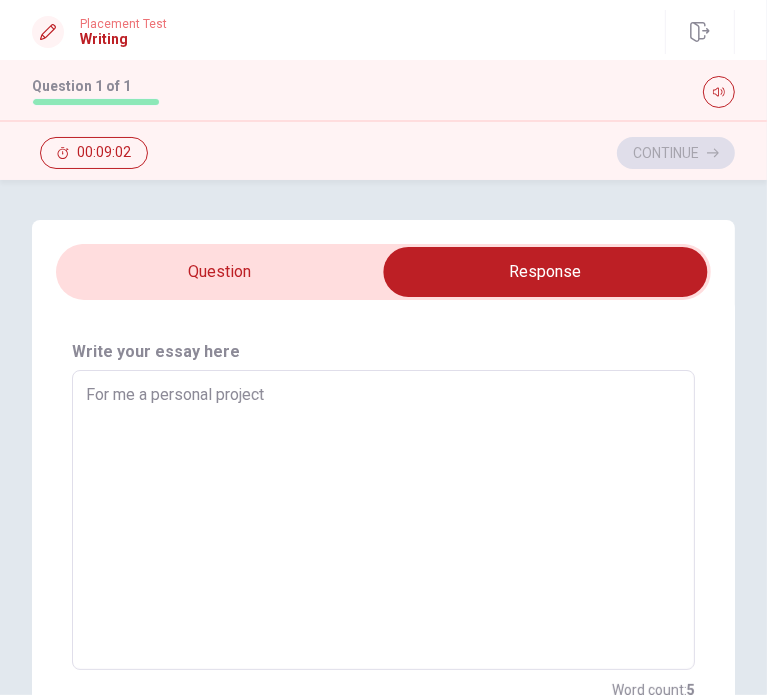 type on "x" 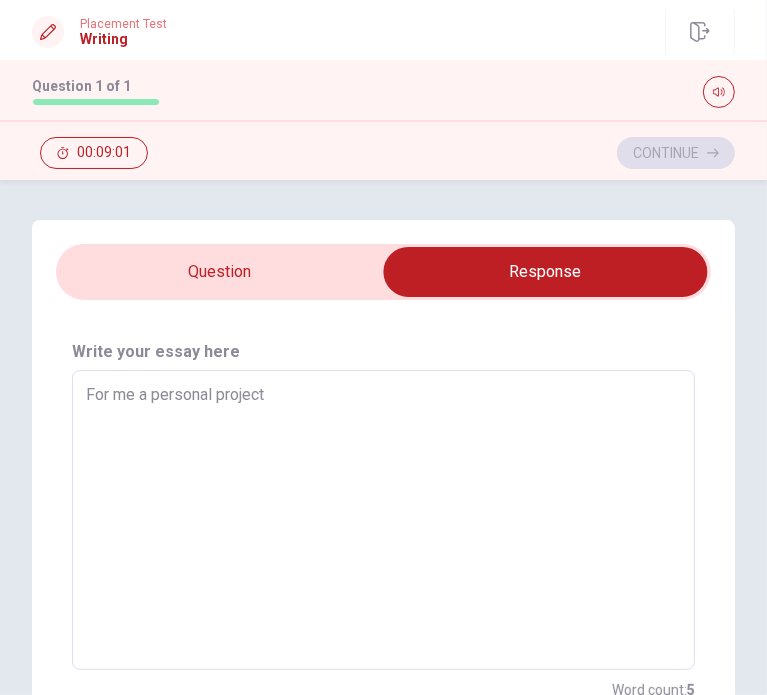 type on "For me a personal project t" 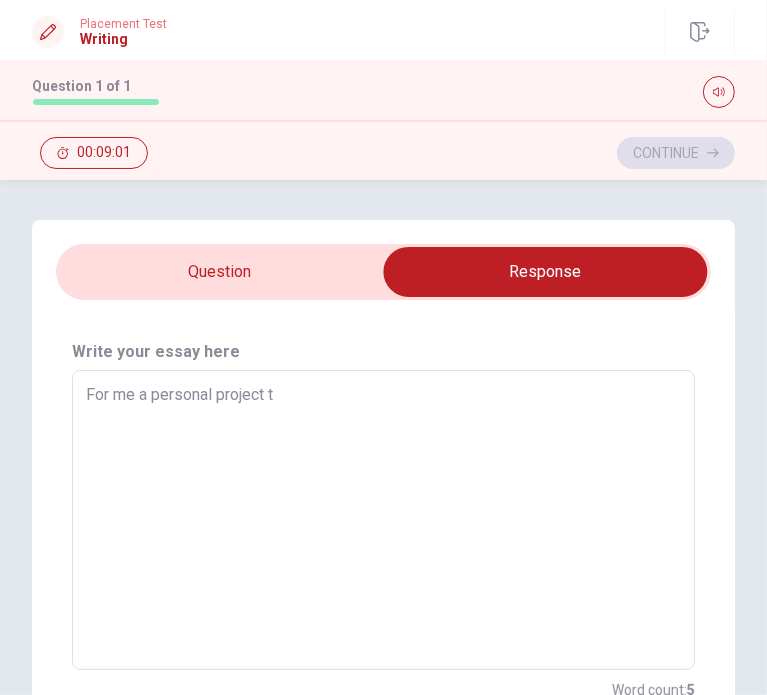 type on "x" 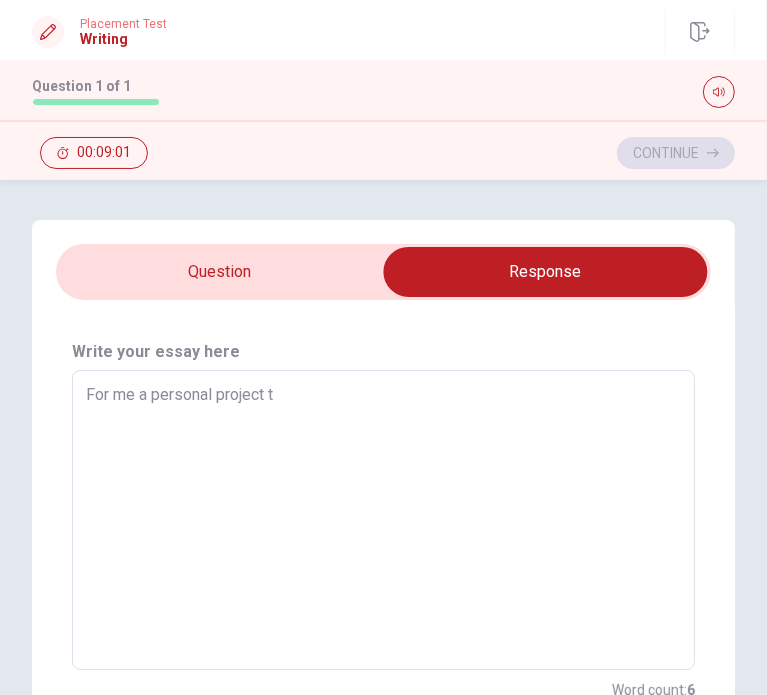 type on "For me a personal project th" 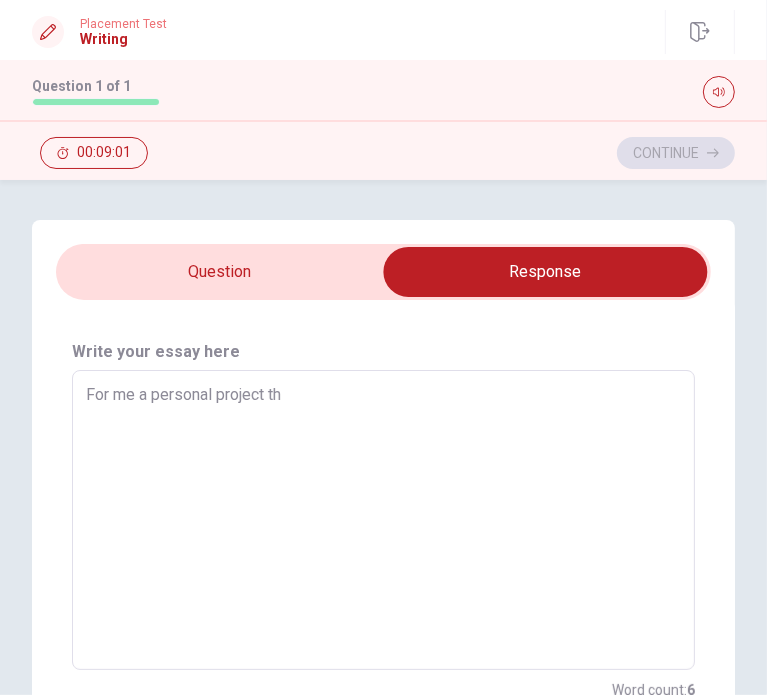 type on "x" 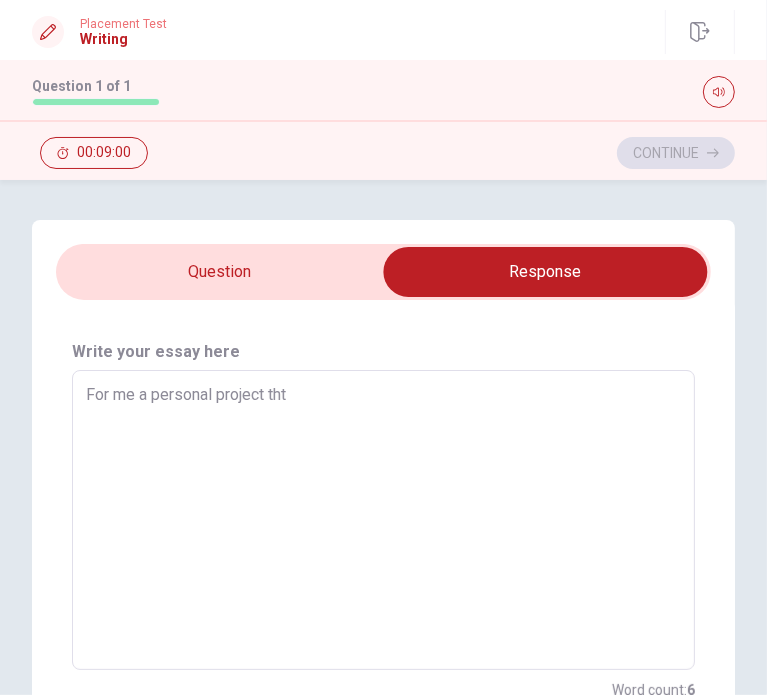 type on "x" 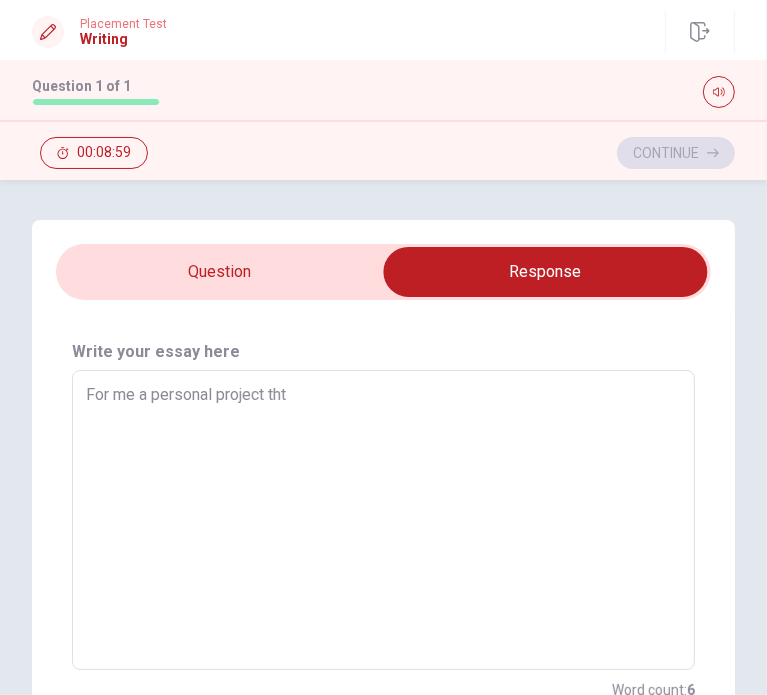 type on "For me a personal project th" 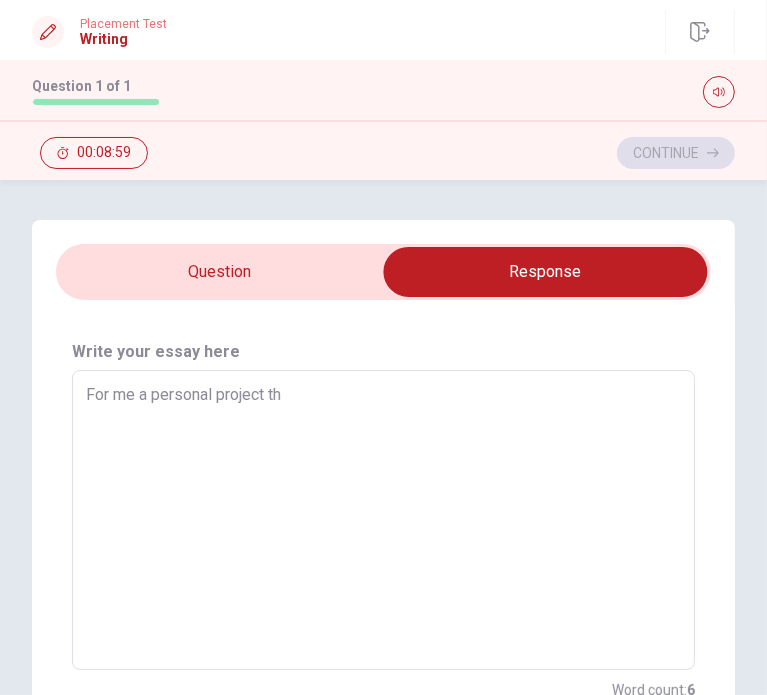 type on "x" 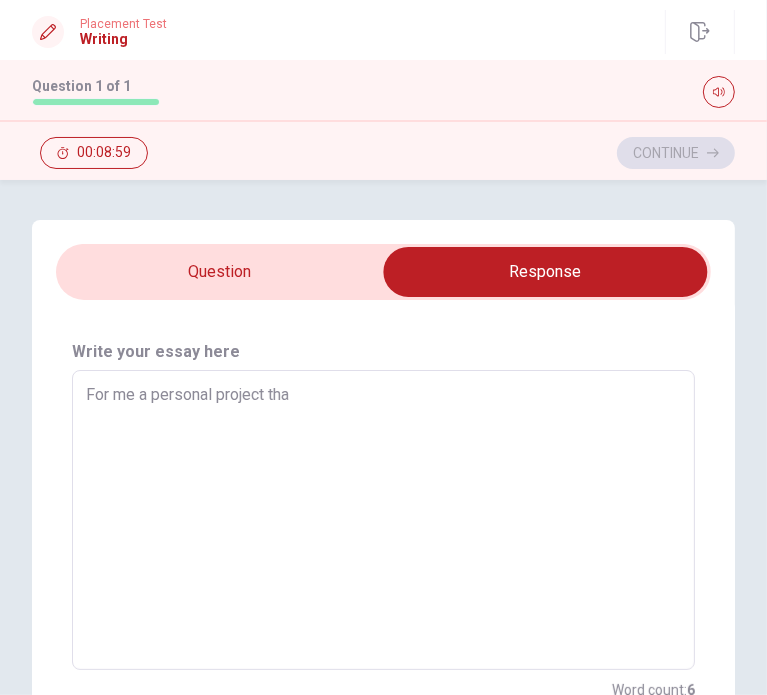 type on "x" 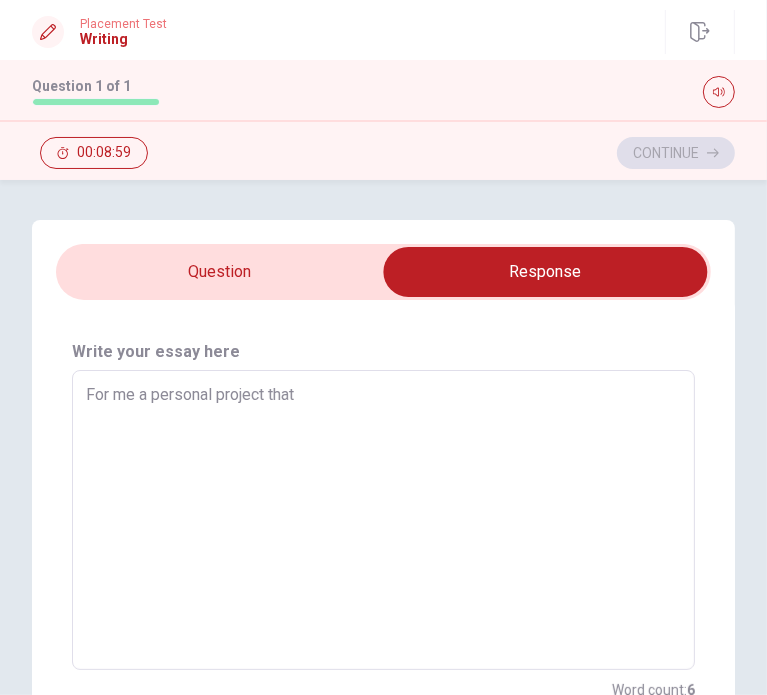 type on "x" 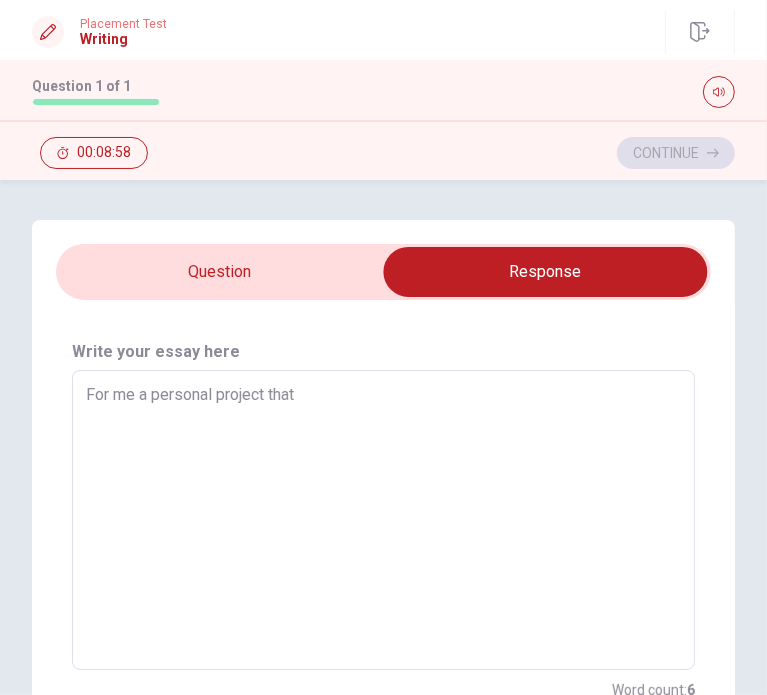 type on "For me a personal project that" 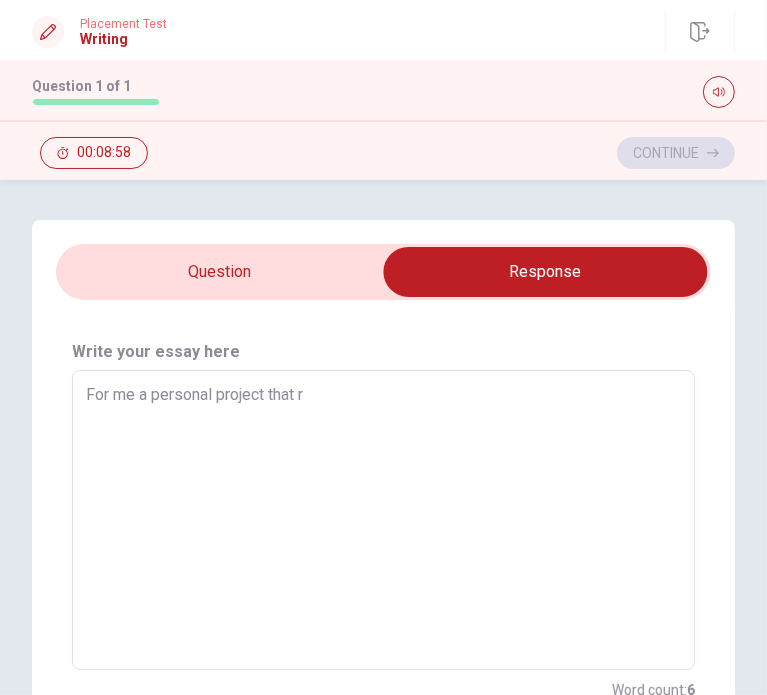 type on "x" 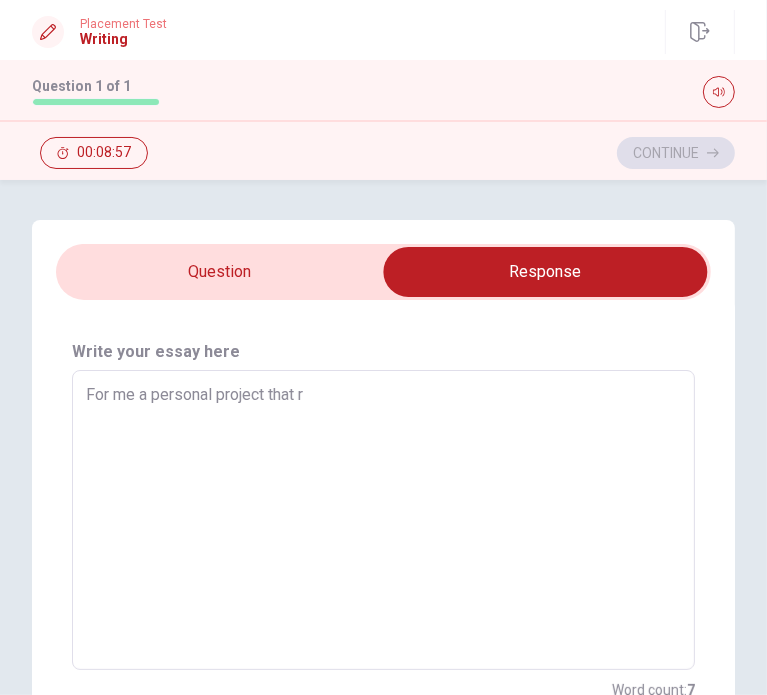 type on "For me a personal project that re" 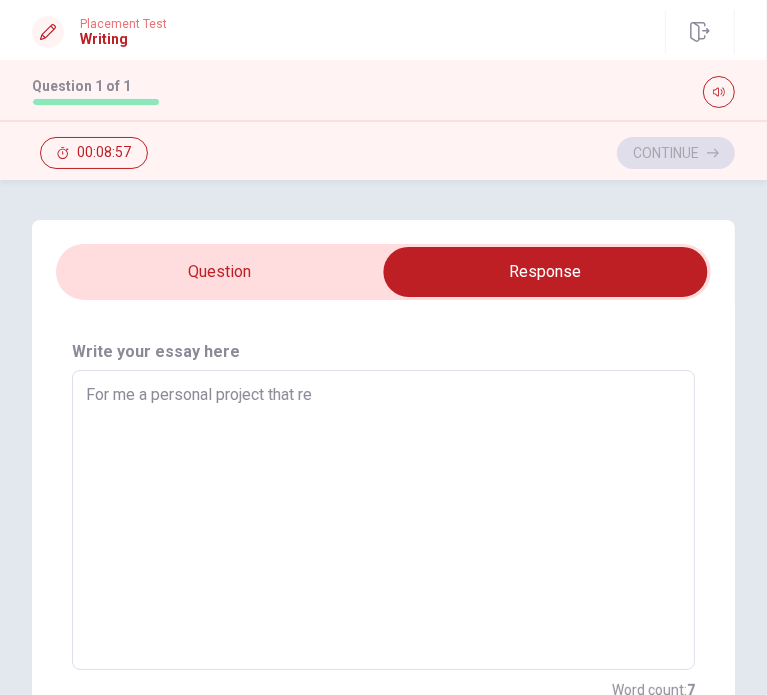 type on "x" 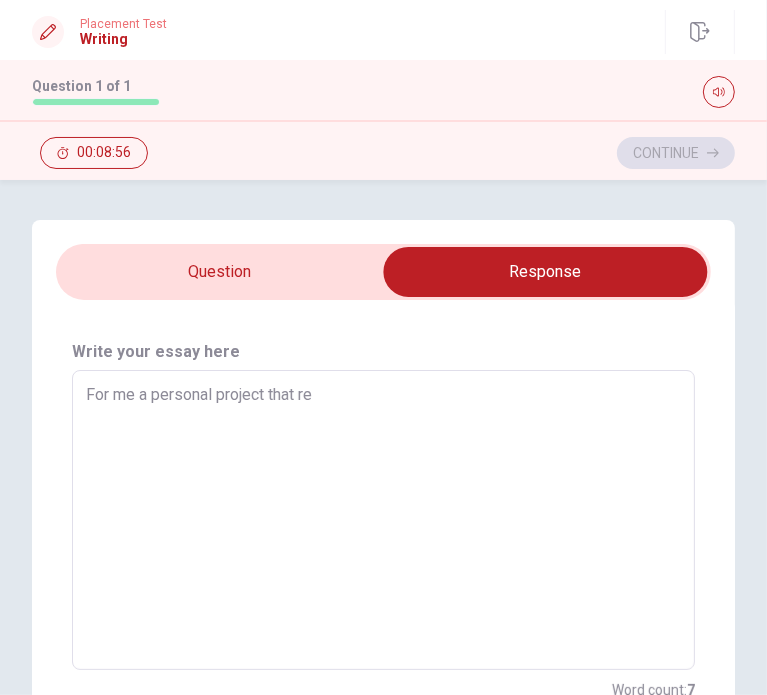 type on "For me a personal project that req" 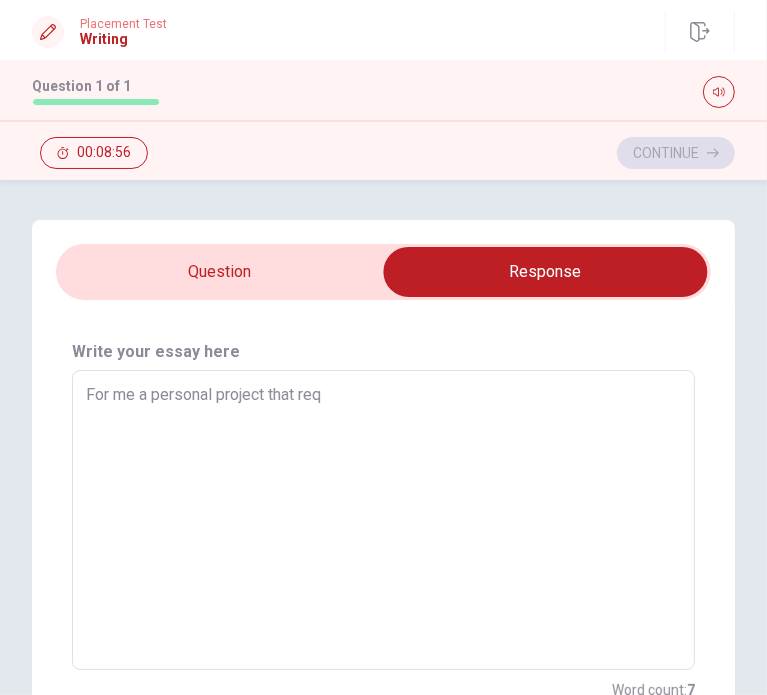 type on "x" 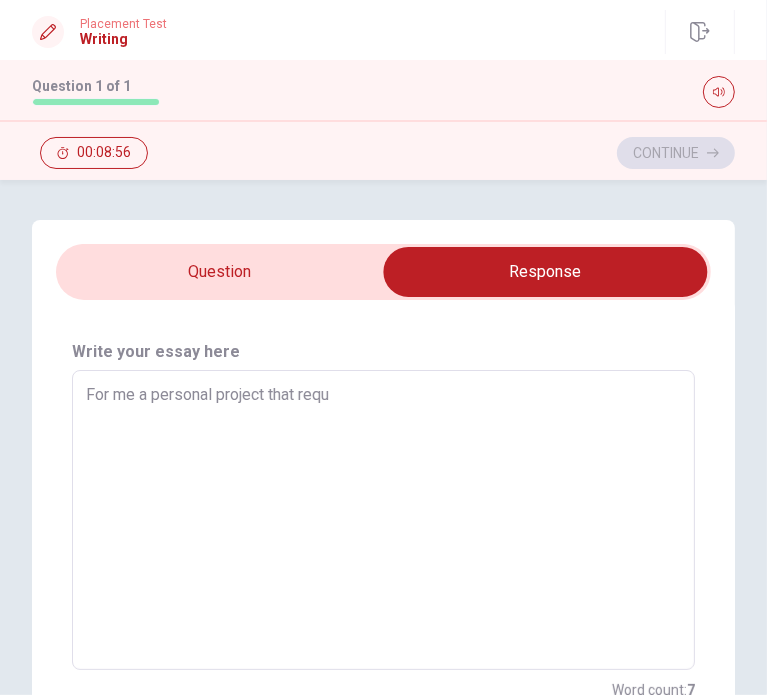 type on "x" 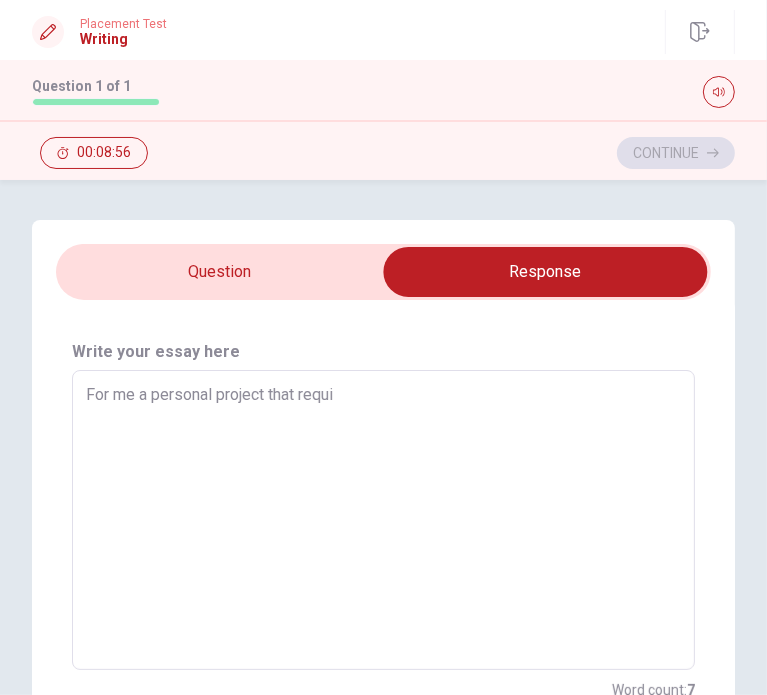 type on "x" 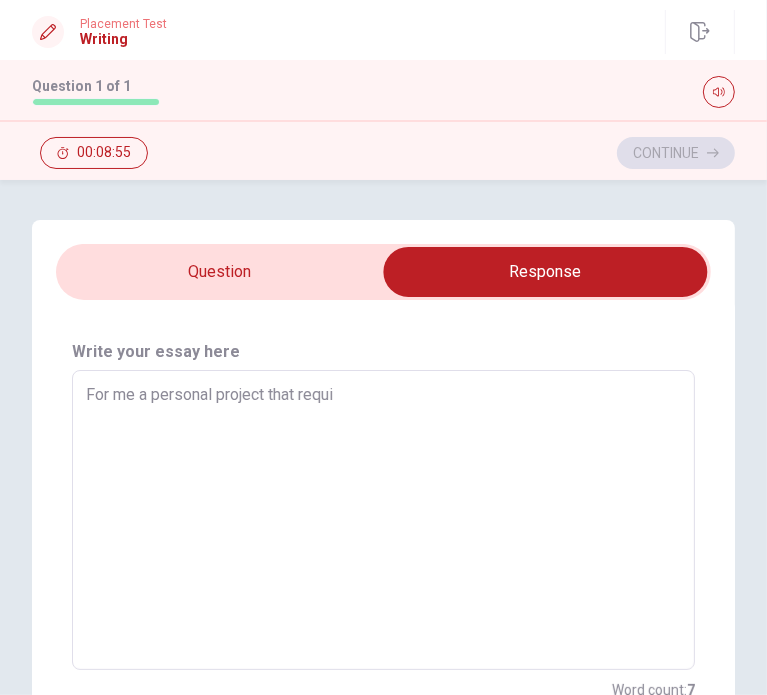 type on "For me a personal project that requie" 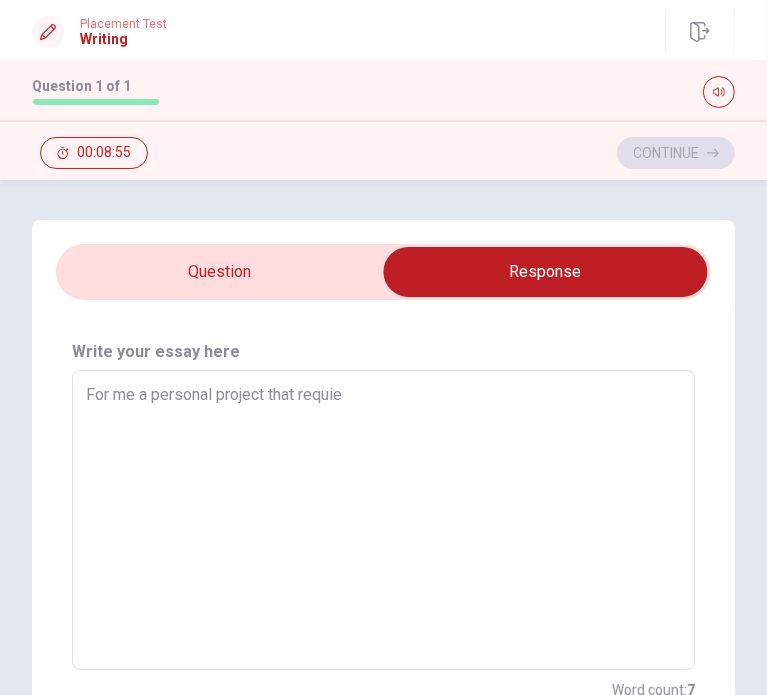 type on "x" 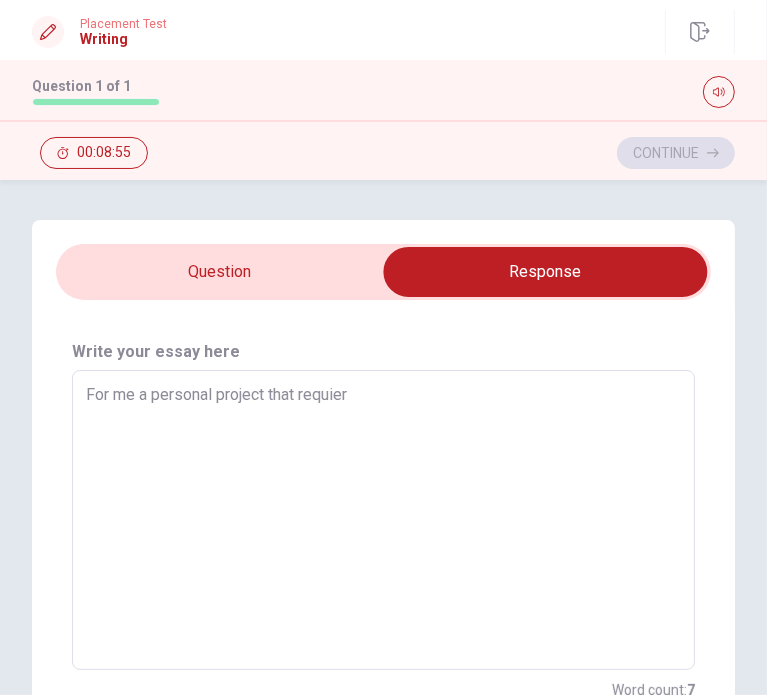 type on "x" 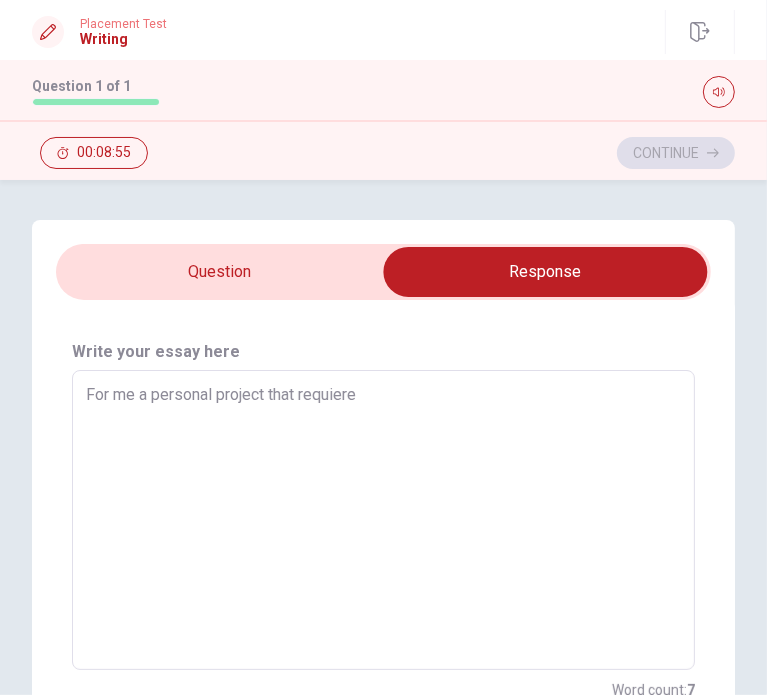 type on "x" 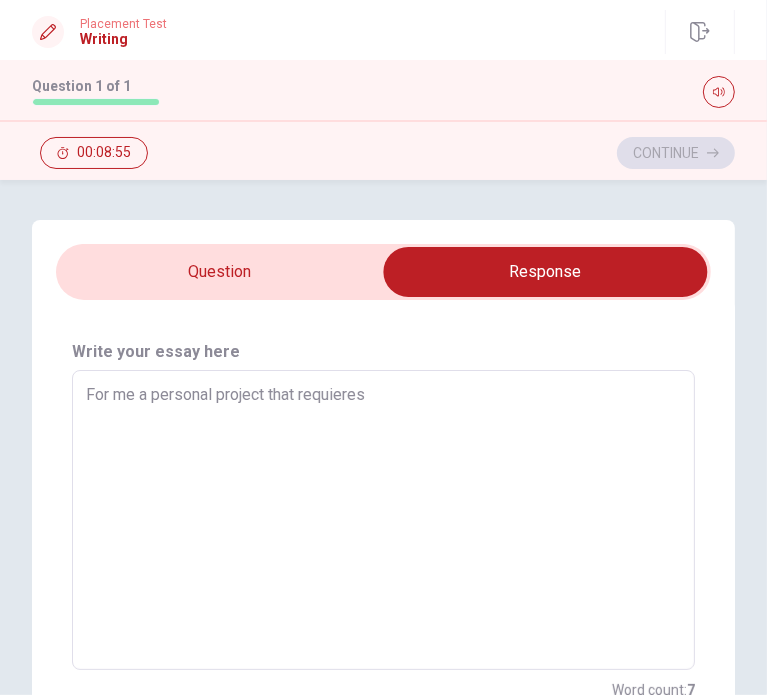 type on "x" 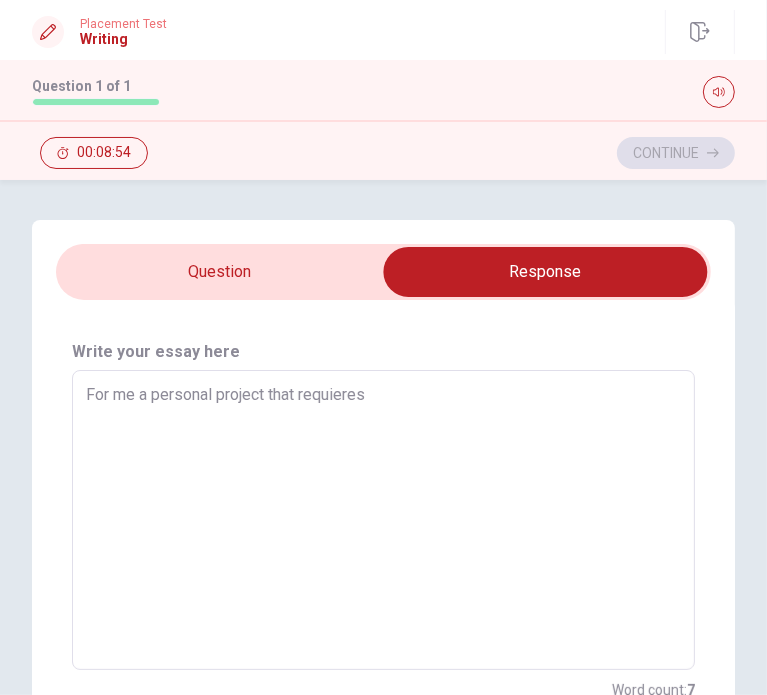 type on "For me a personal project that requieres" 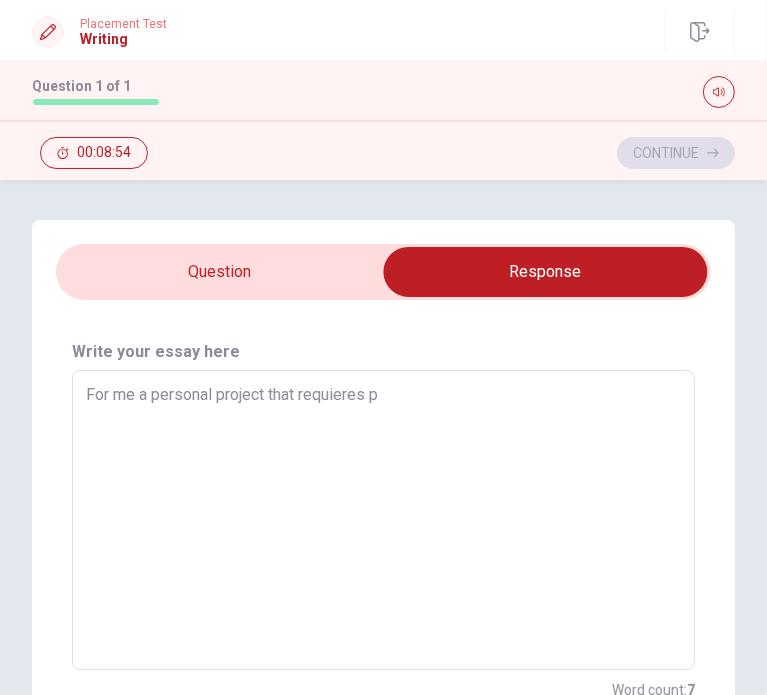 type on "x" 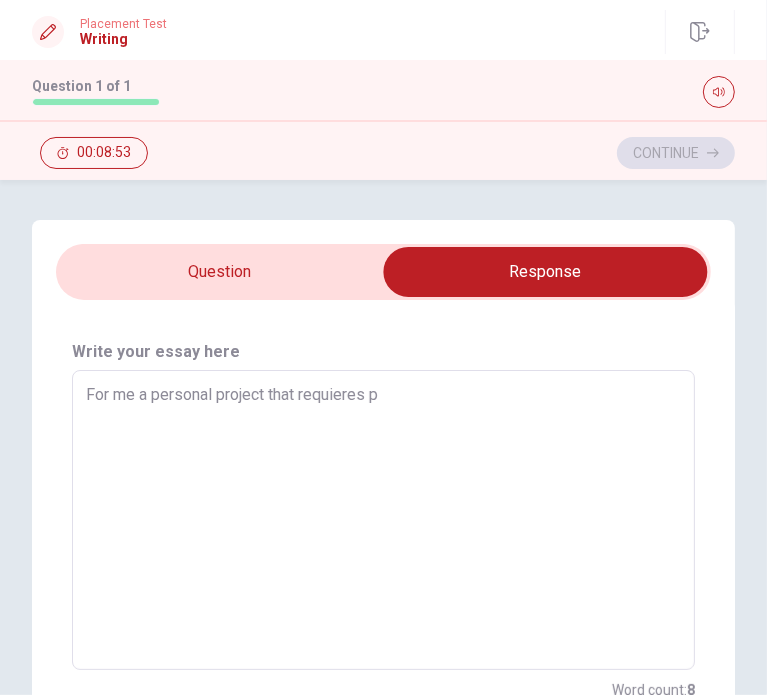 type on "For me a personal project that requieres pe" 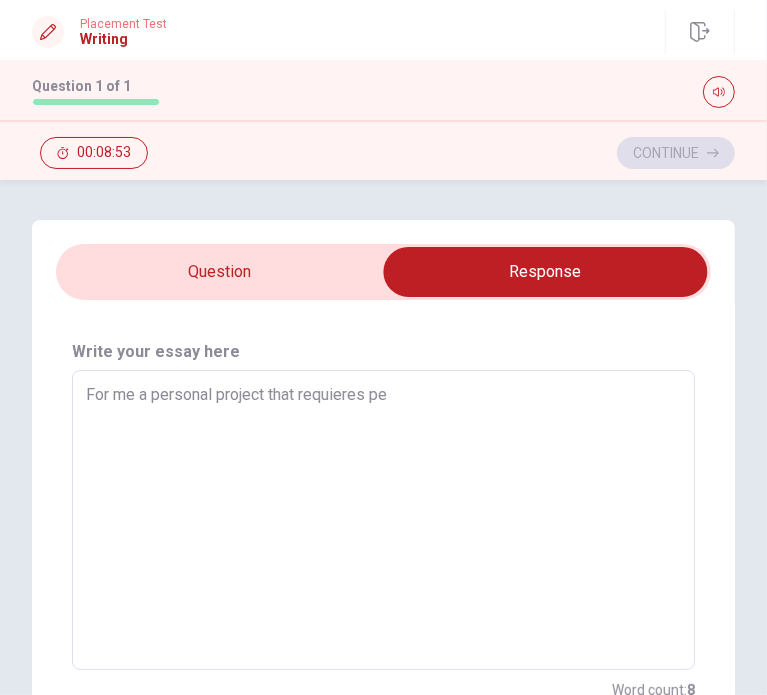 type on "x" 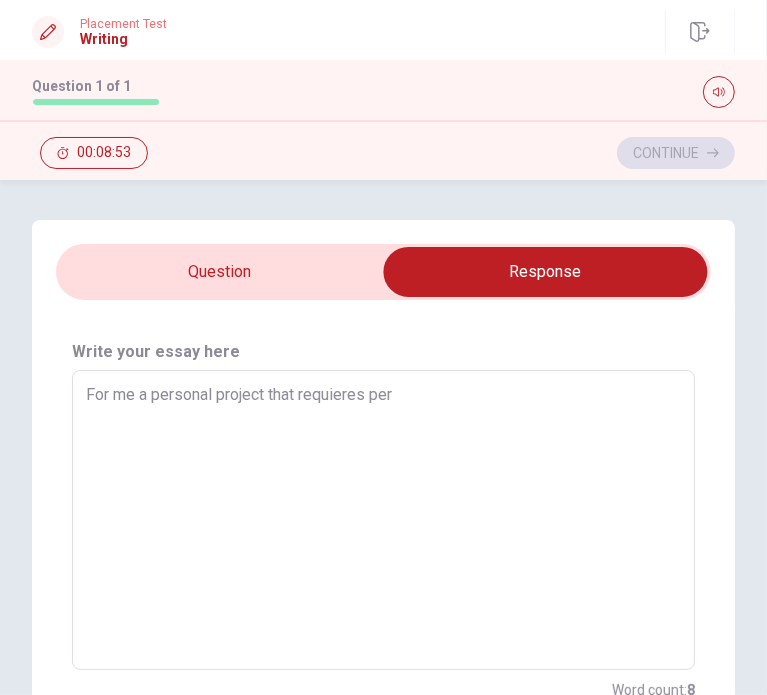type on "x" 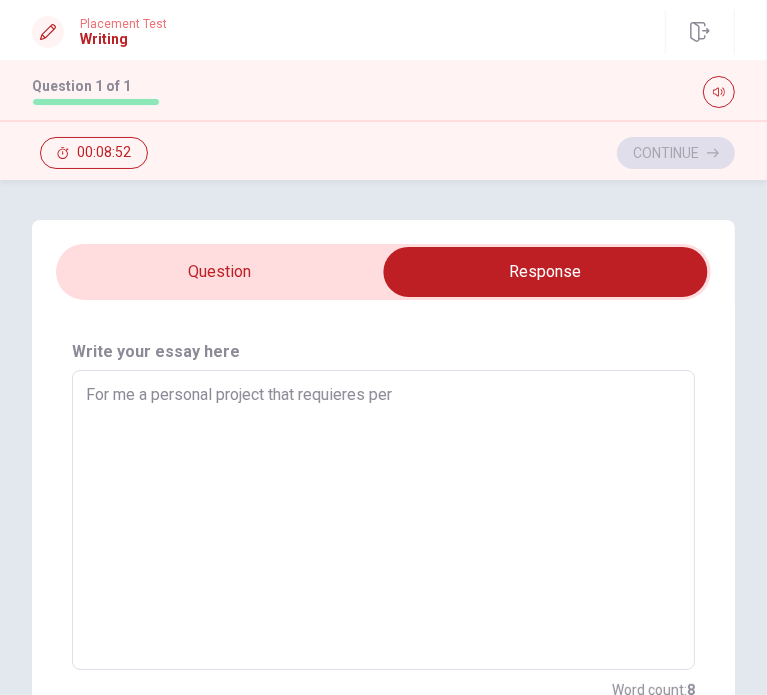 type on "For me a personal project that requieres pers" 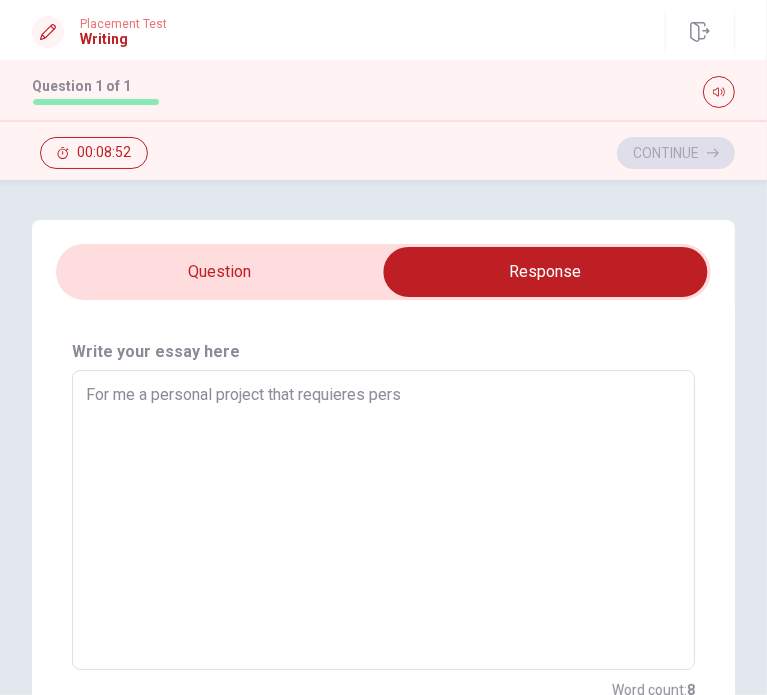 type on "x" 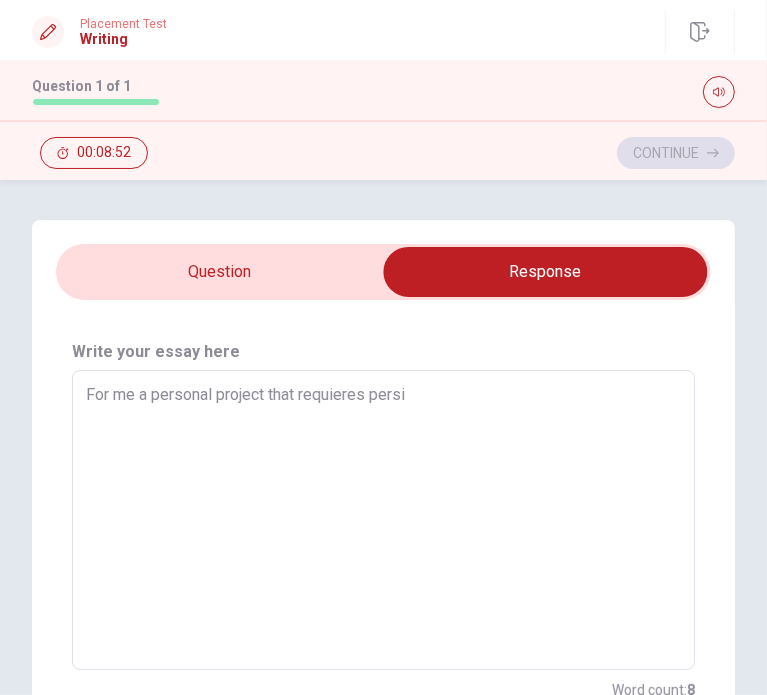 type on "For me a personal project that requieres persis" 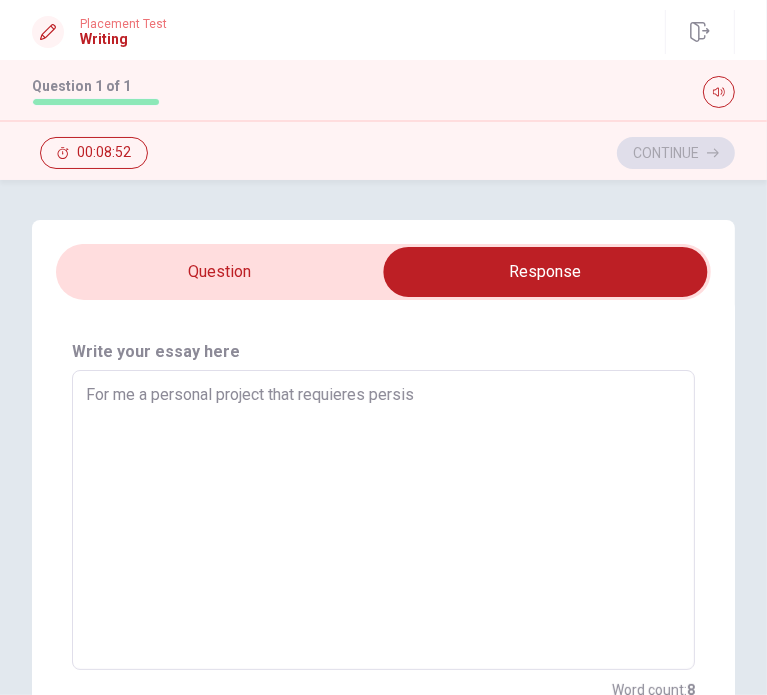 type on "x" 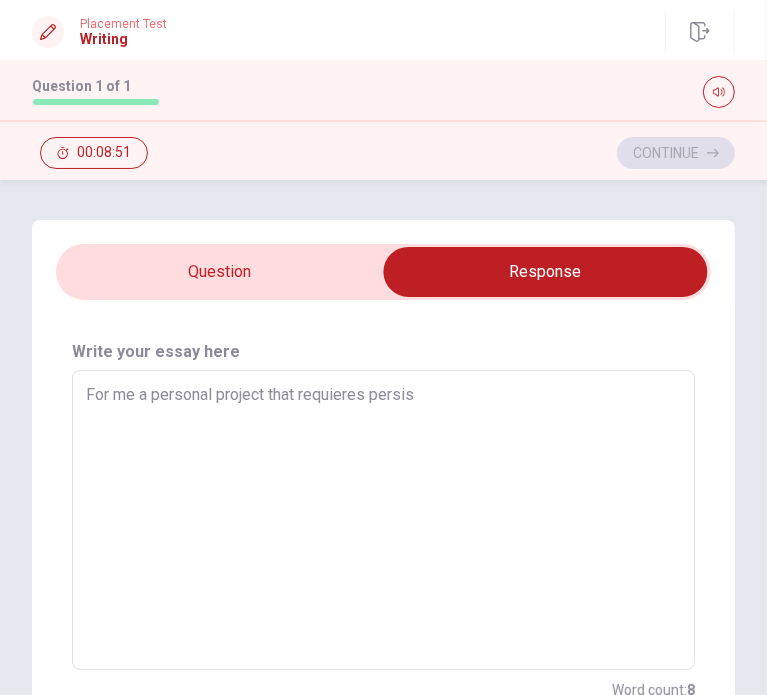 type on "For me a personal project that requieres persist" 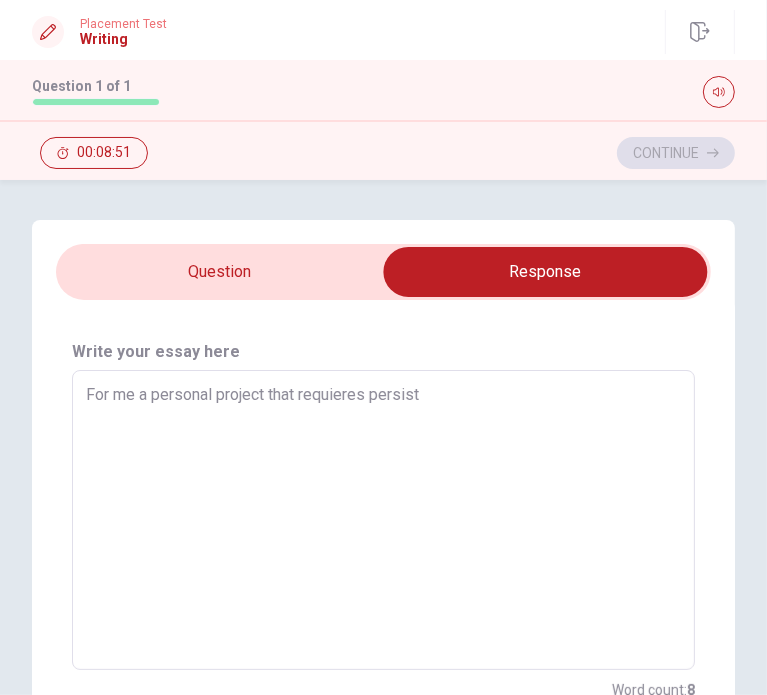 type on "x" 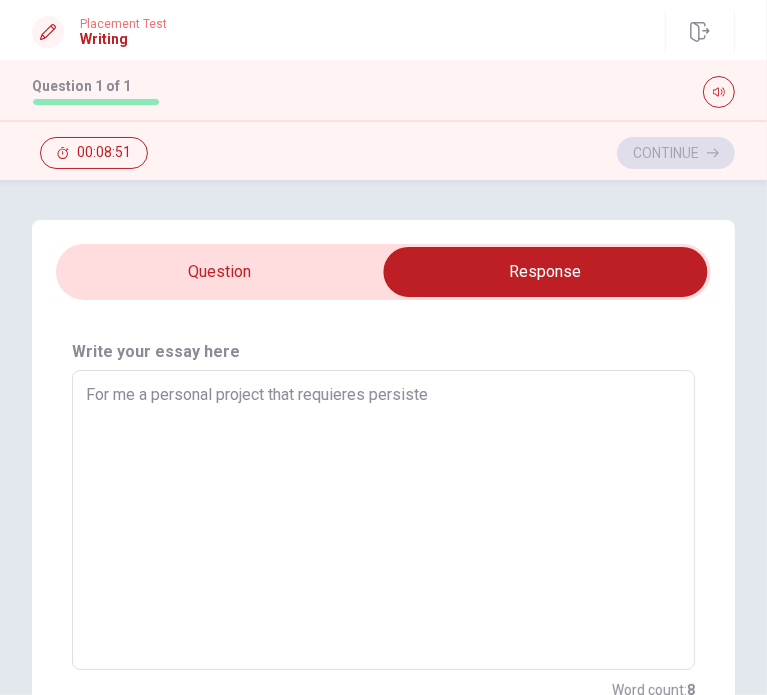 type on "x" 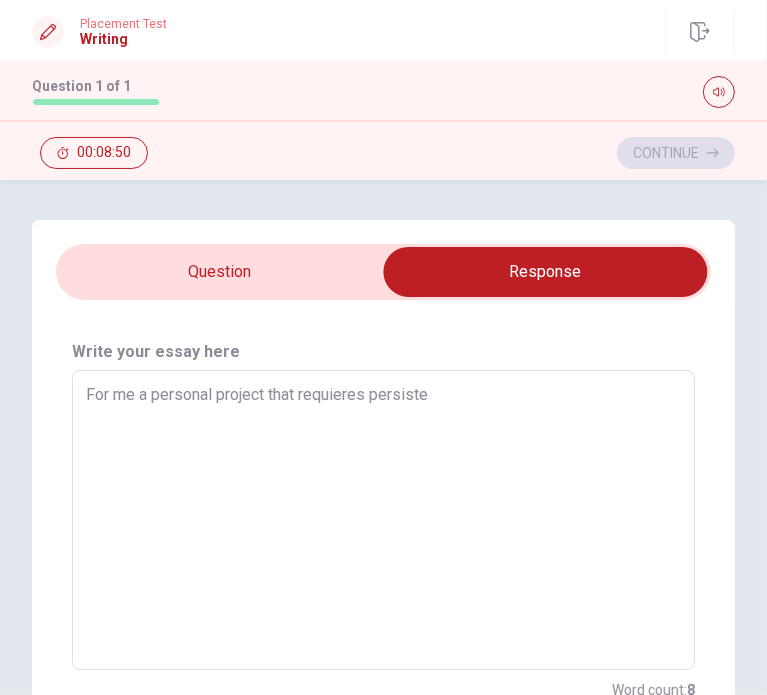 type on "For me a personal project that requieres persisten" 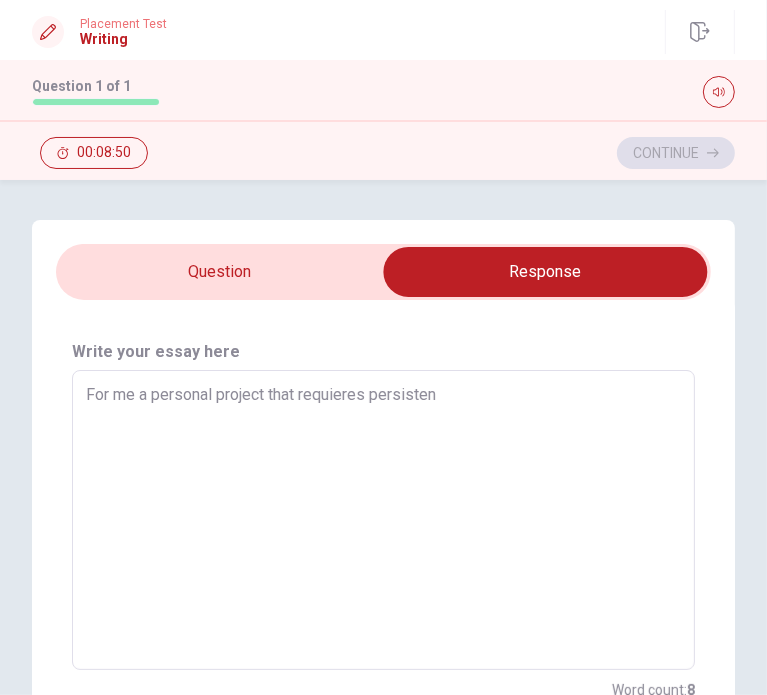 type on "x" 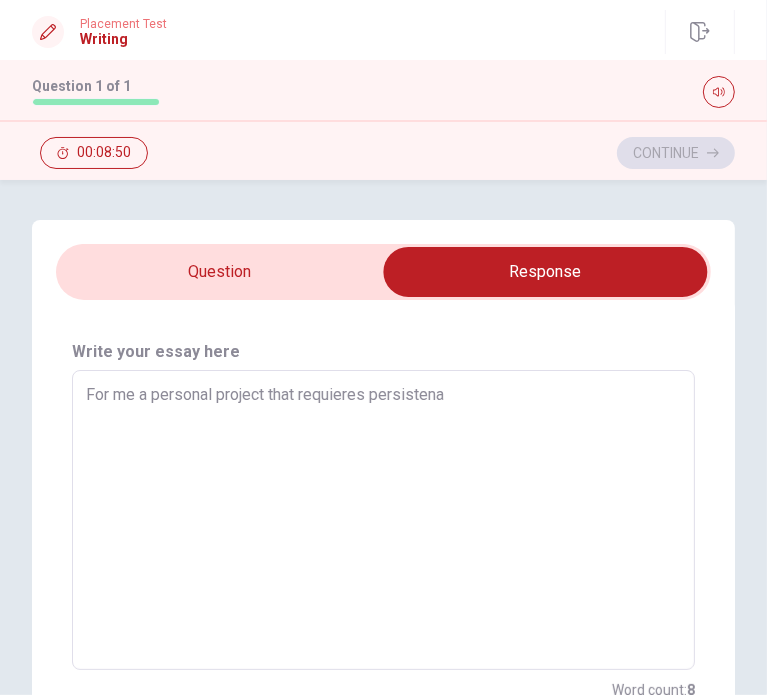 type on "x" 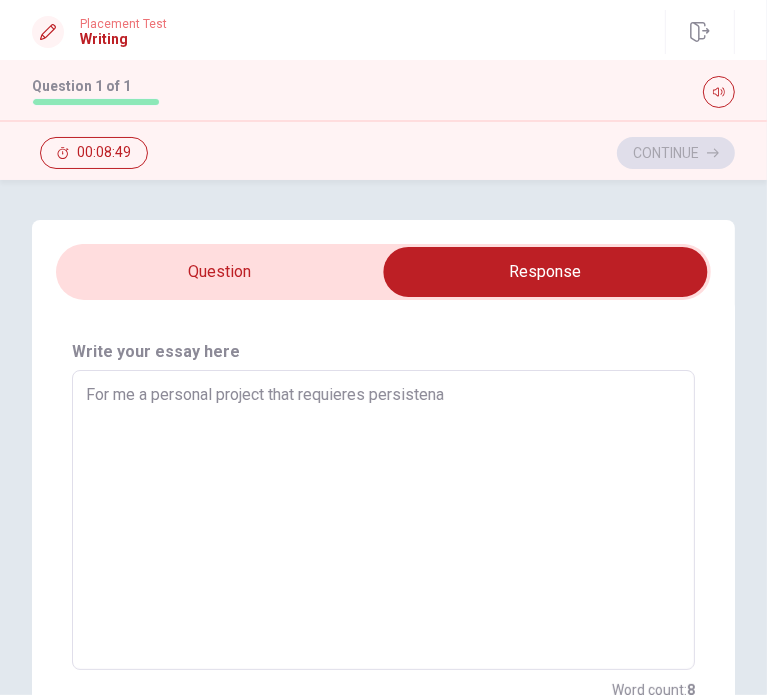 type on "For me a personal project that requieres persisten" 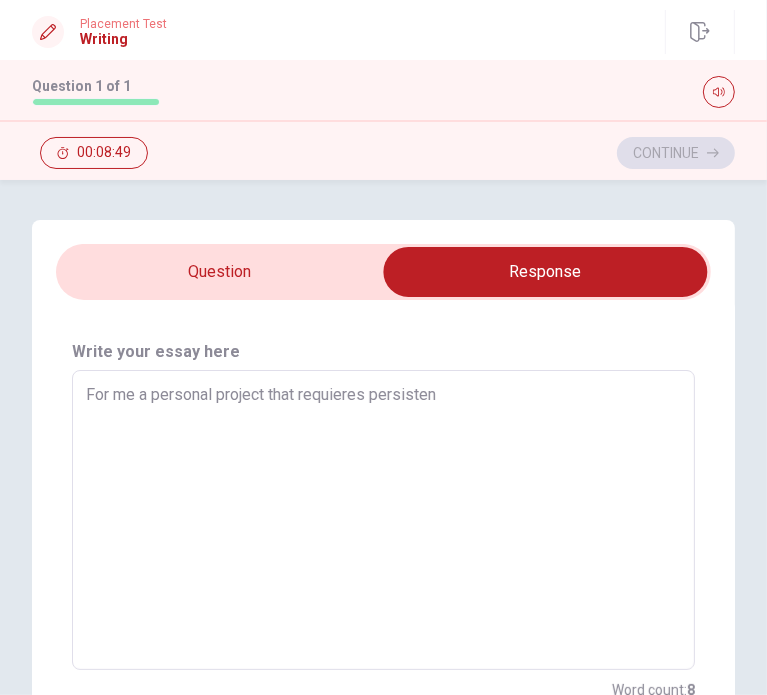 type on "x" 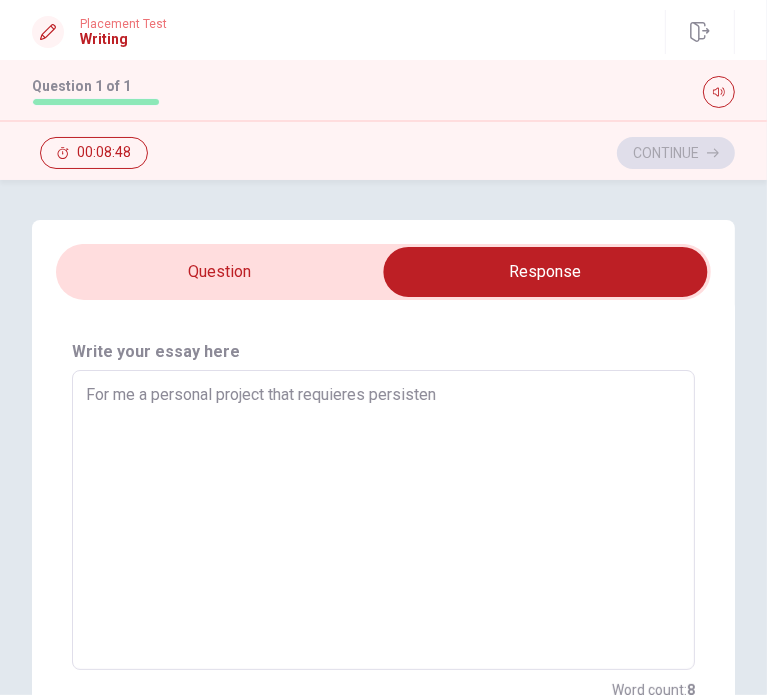 type on "For me a personal project that requieres persiste" 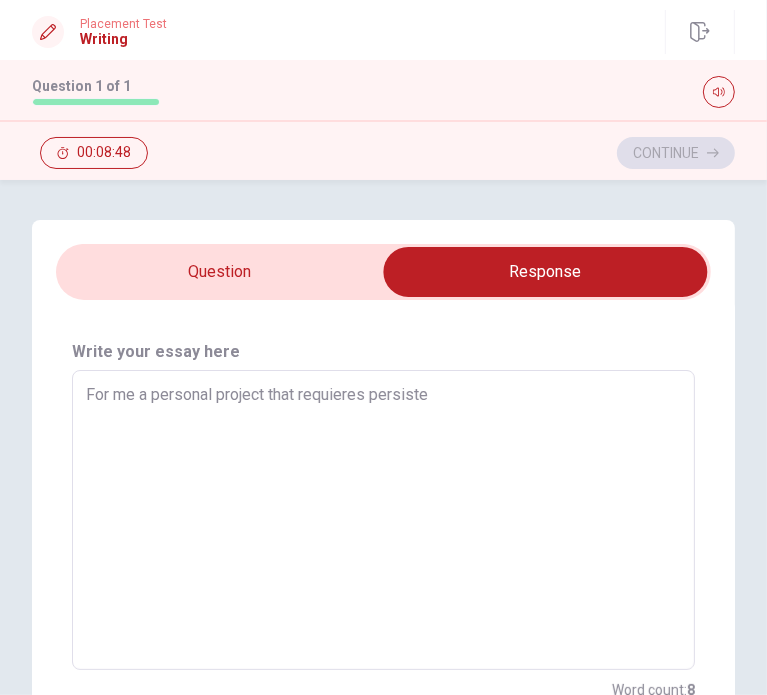 type on "x" 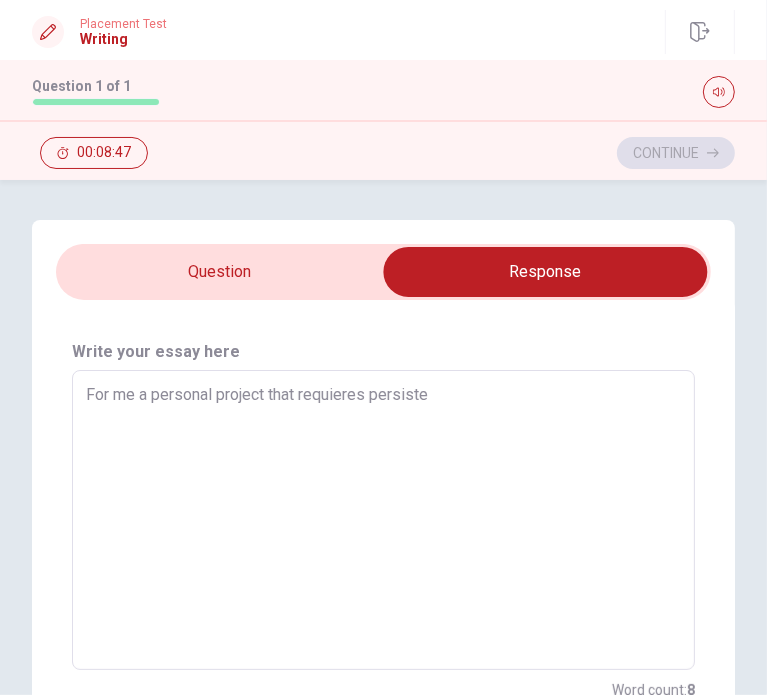 type on "For me a personal project that requieres persist" 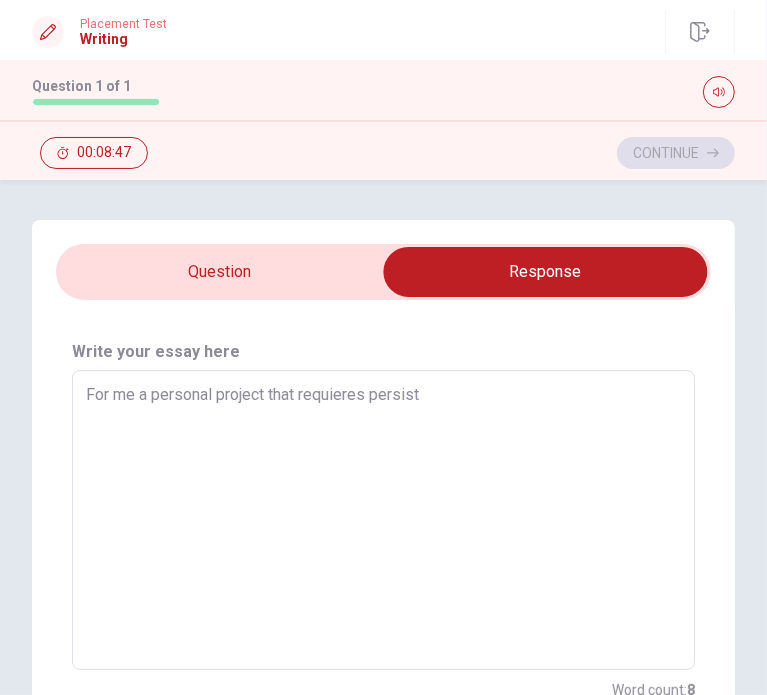type on "x" 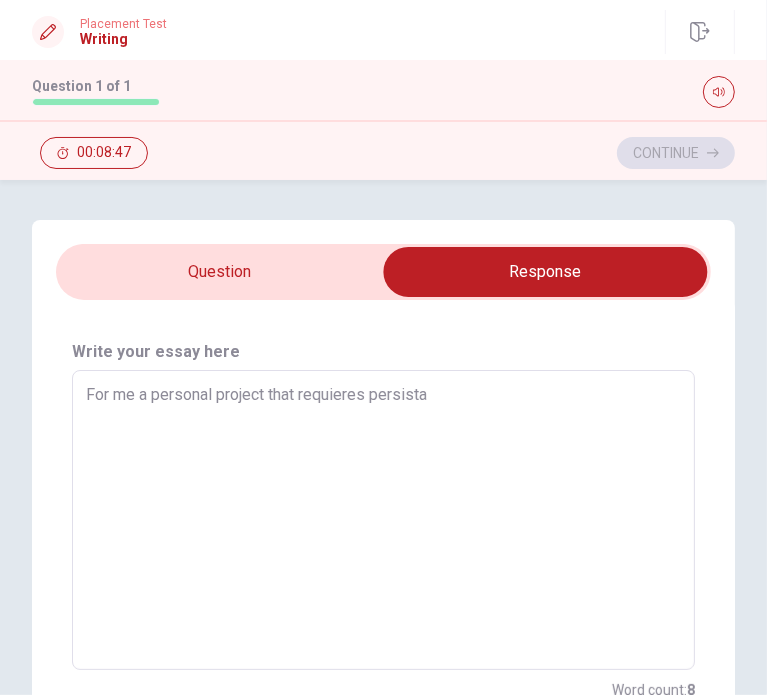 type on "x" 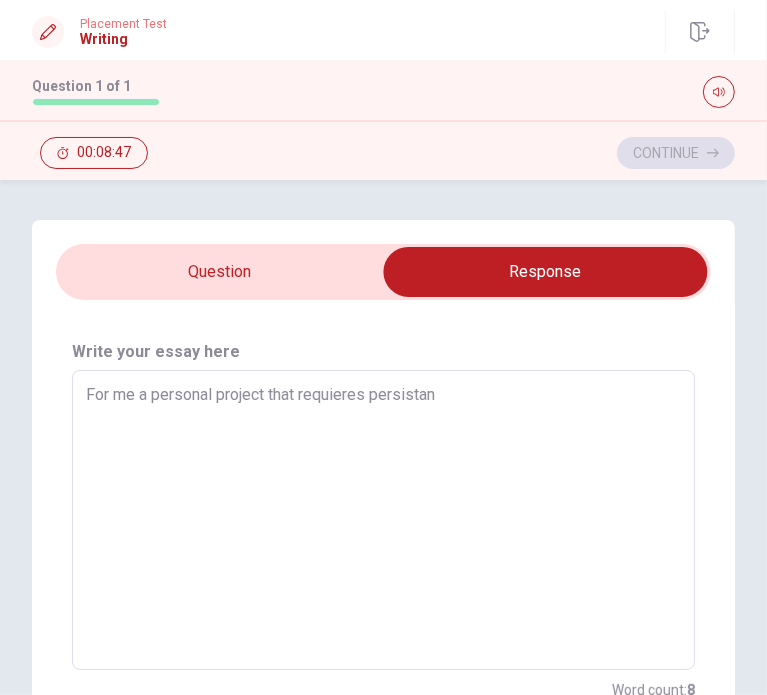 type on "x" 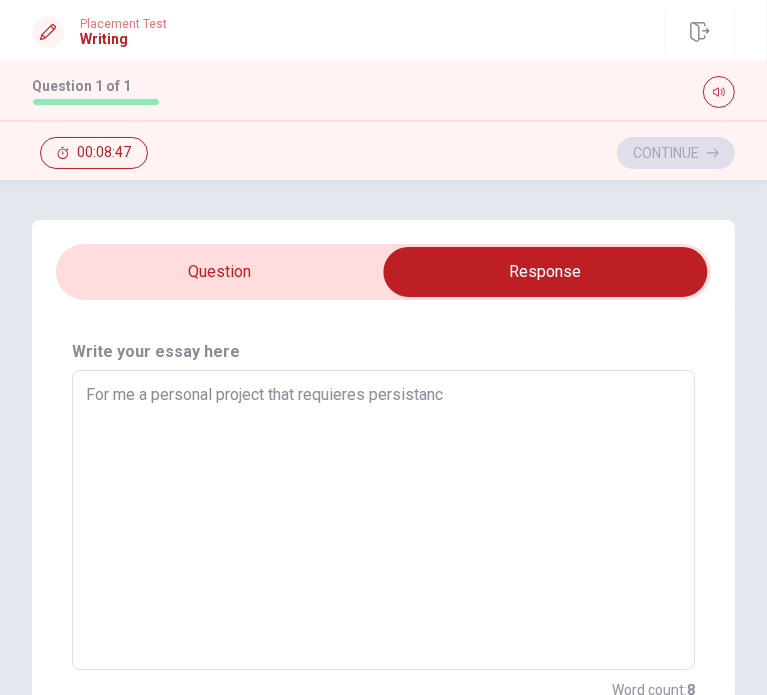 type on "x" 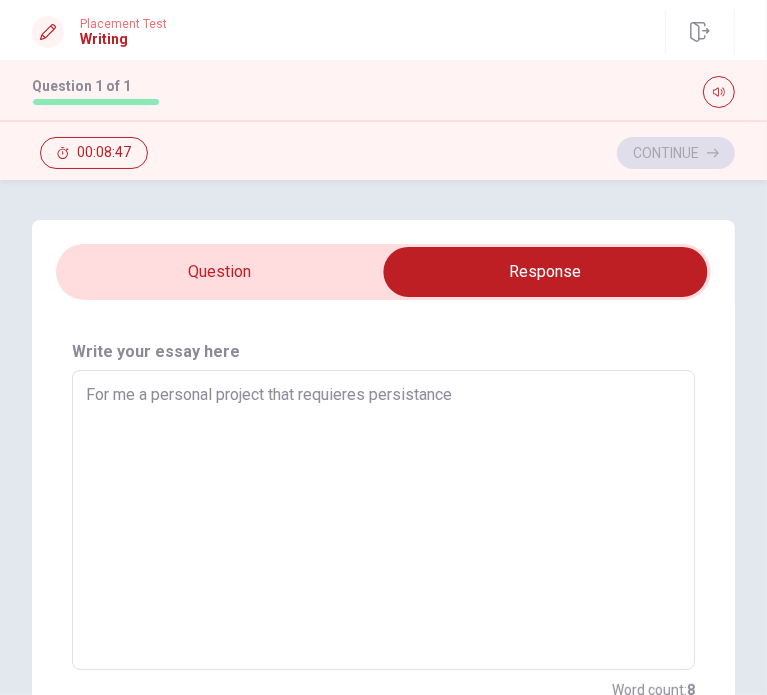 type on "x" 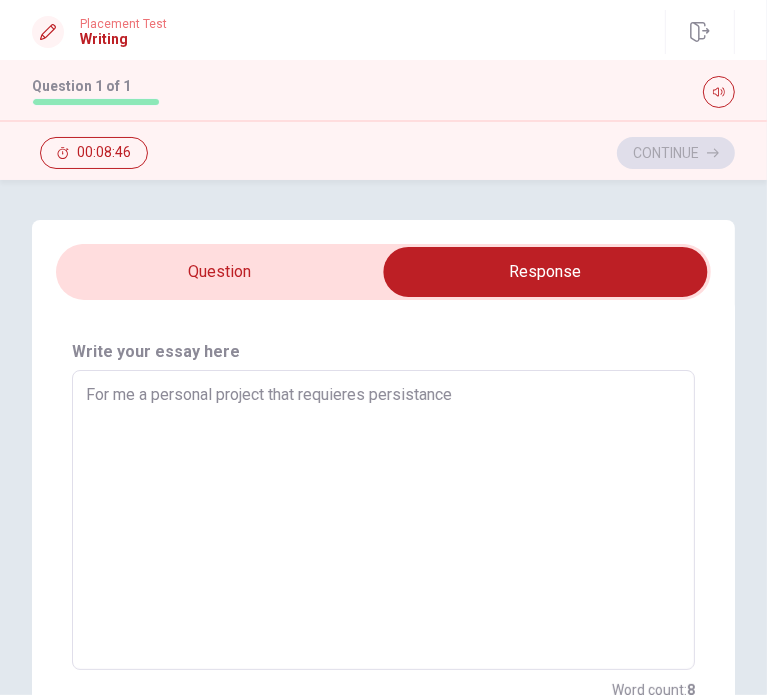 type on "For me a personal project that requieres persistance" 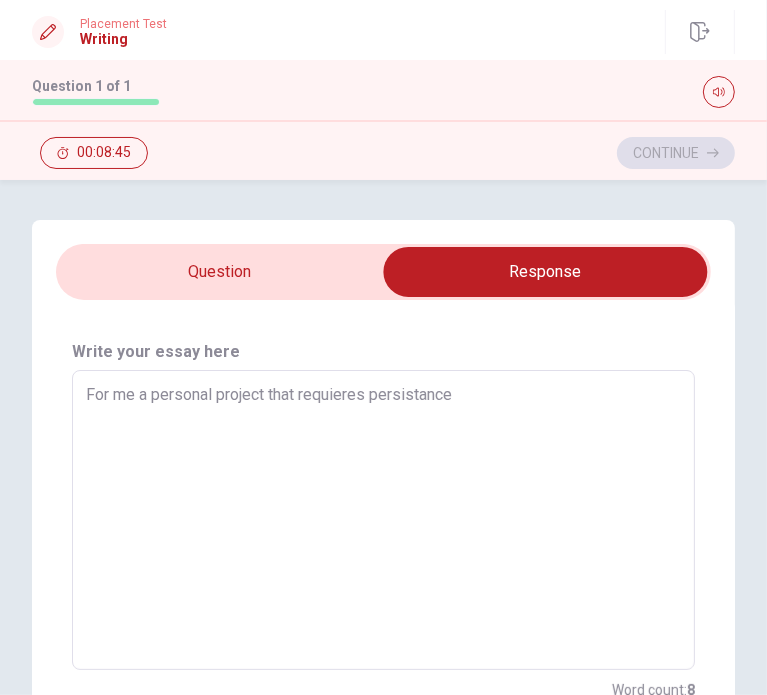 type on "For me a personal project that requieres persistance e" 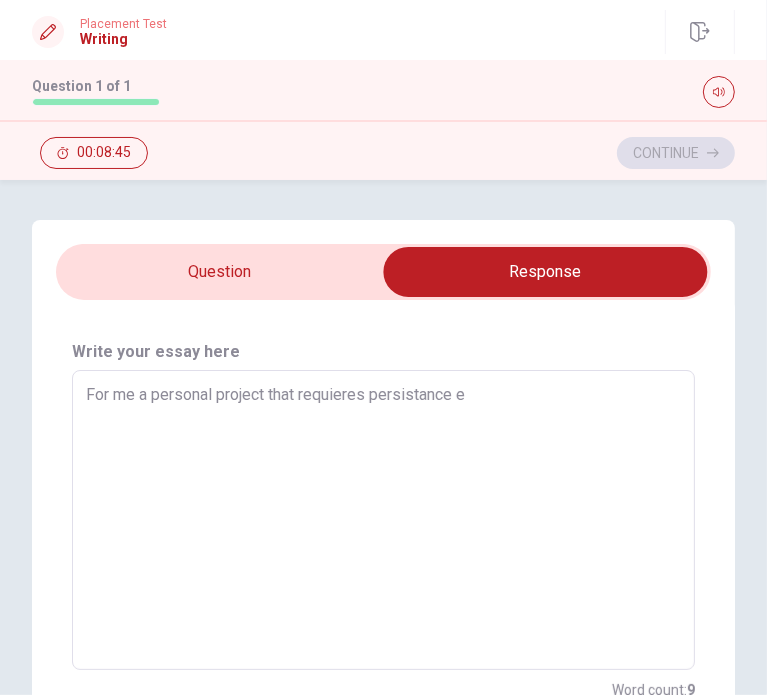 type on "x" 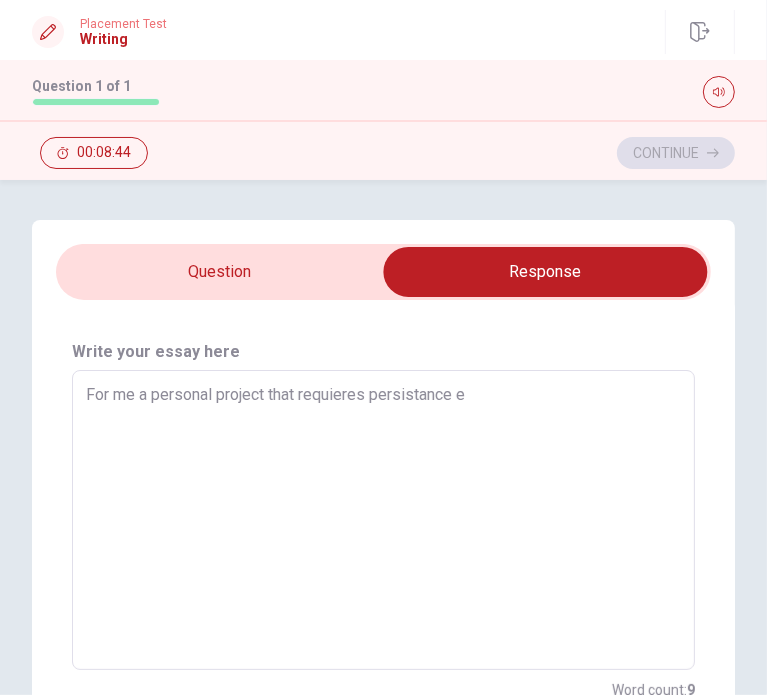 type on "For me a personal project that requieres persistance" 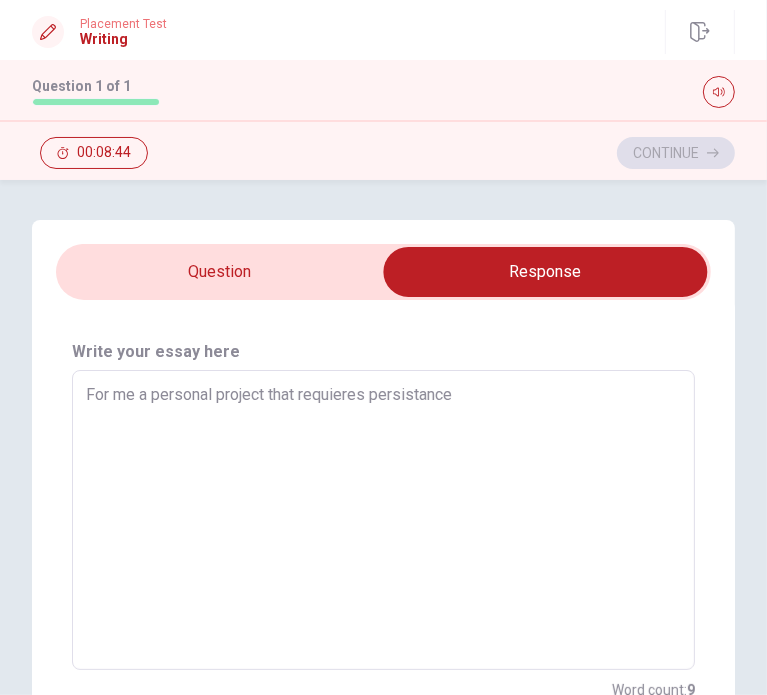 type on "x" 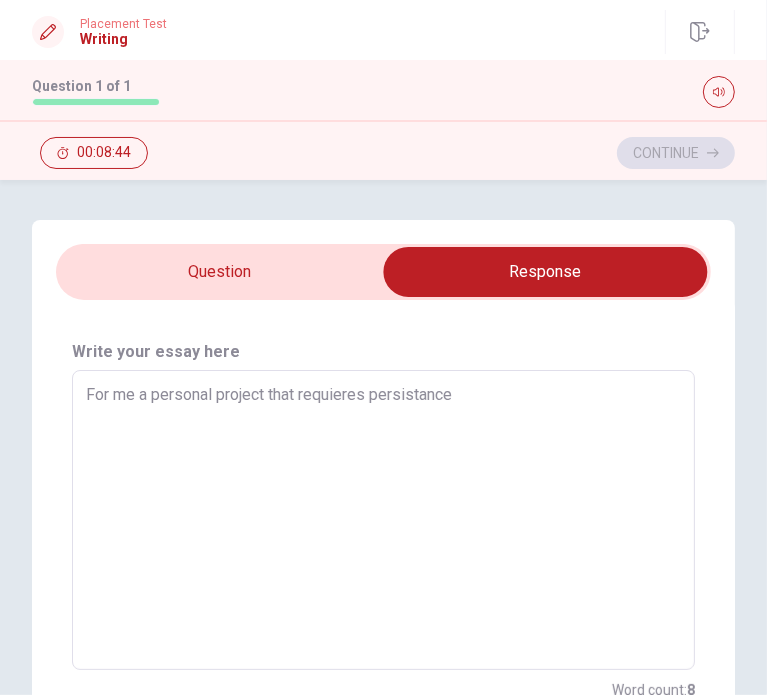 type on "For me a personal project that requieres persistance i" 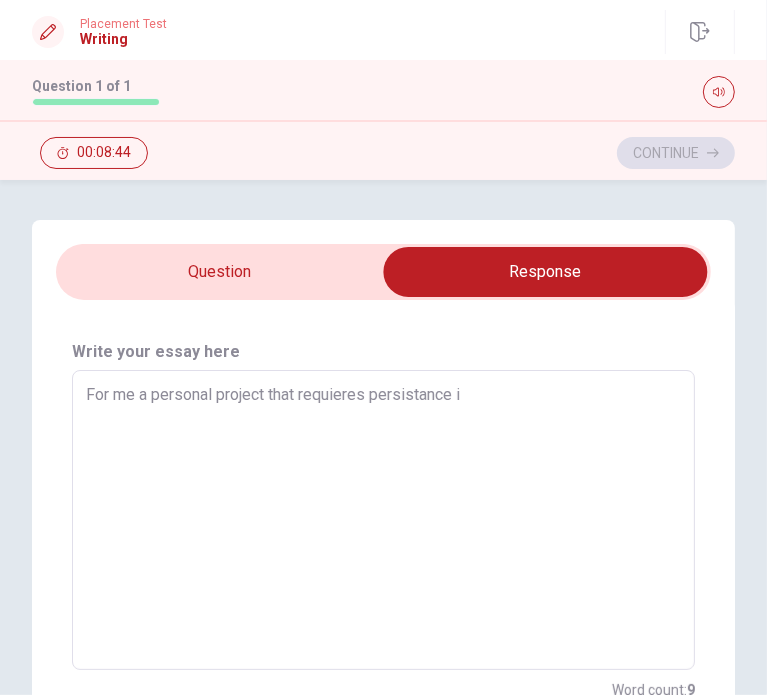 type on "x" 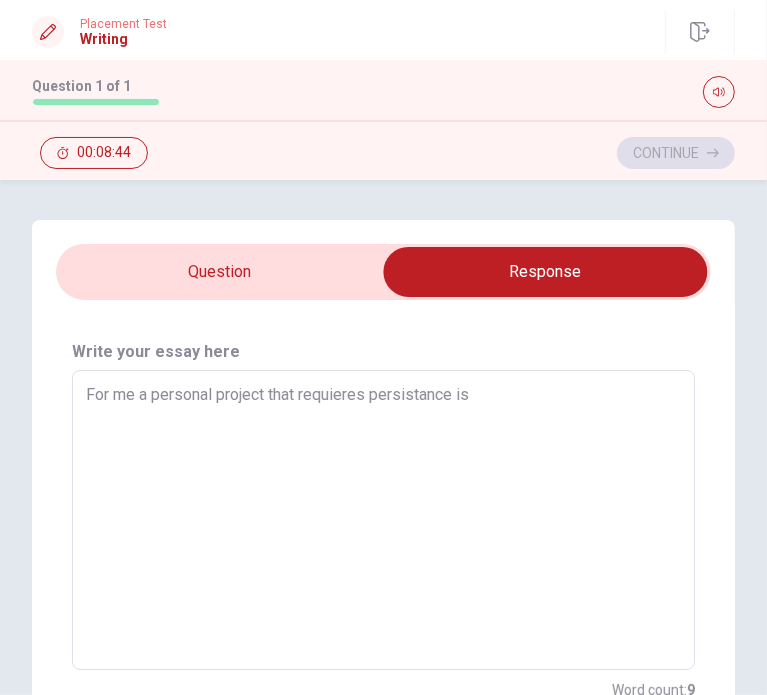 type on "x" 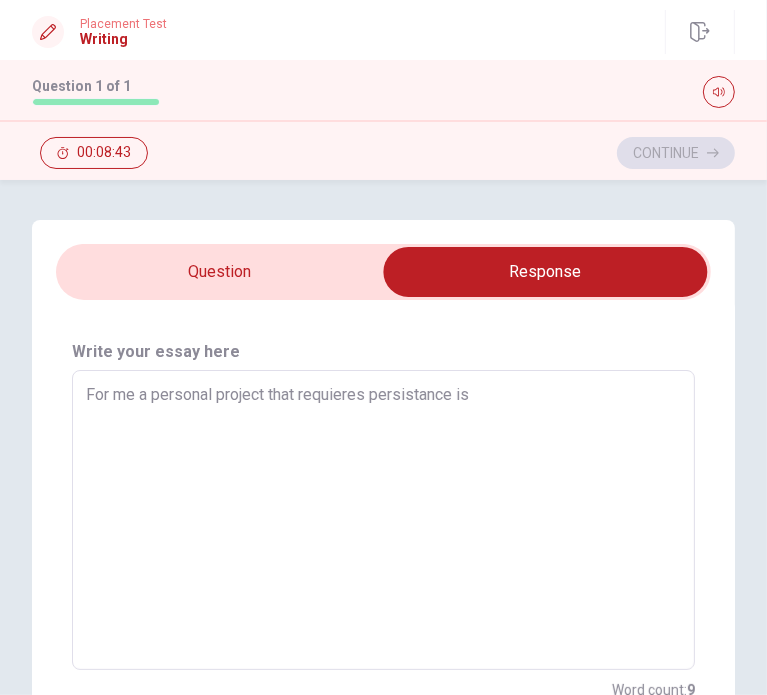 type on "For me a personal project that requieres persistance is" 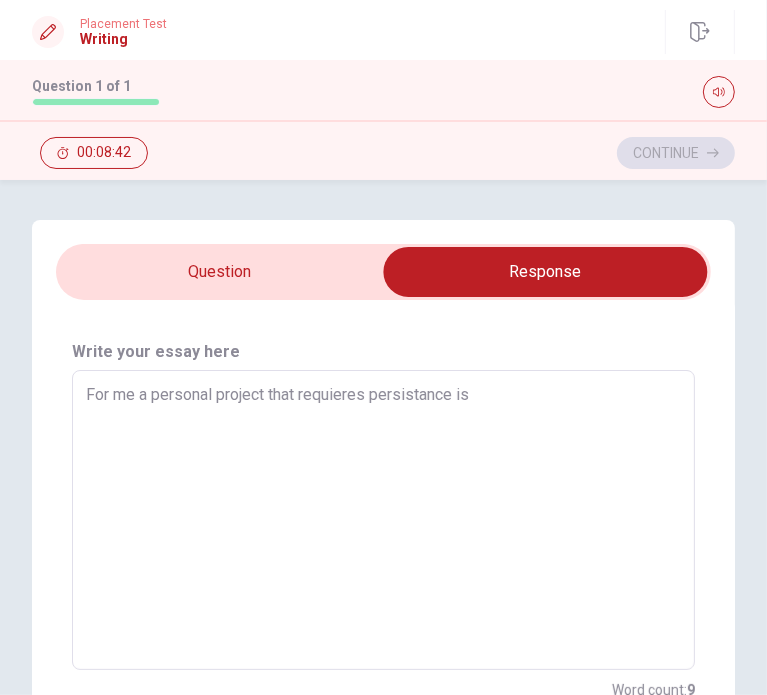 type on "For me a personal project that requieres persistance is s" 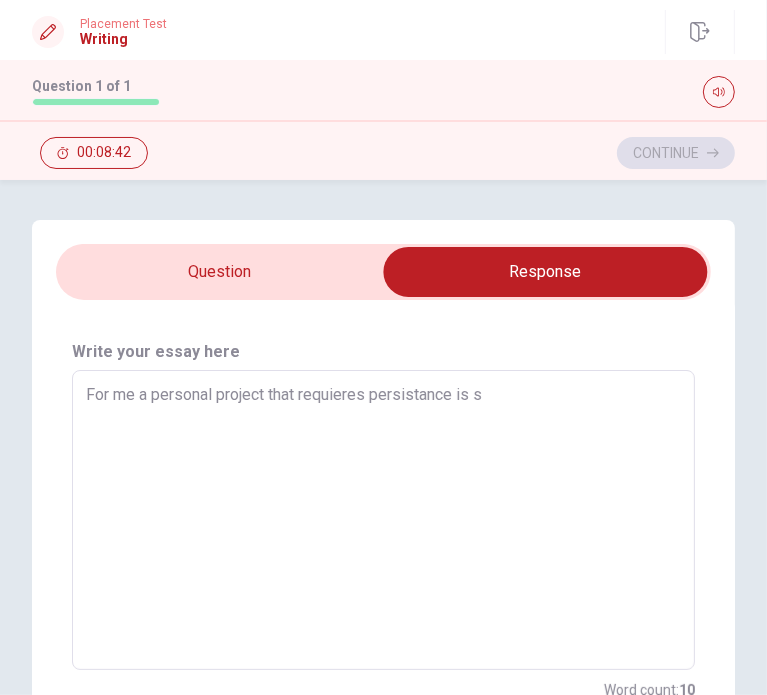 type on "x" 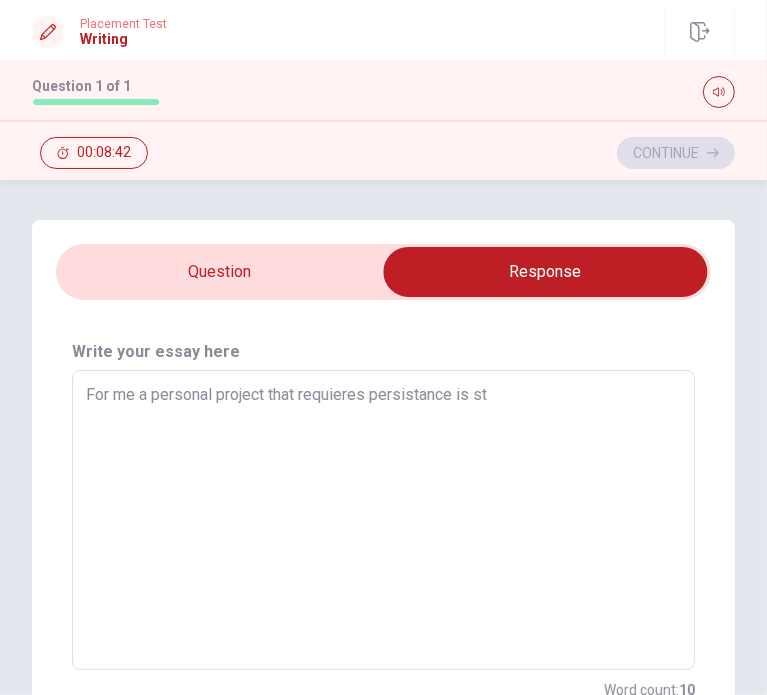 type on "x" 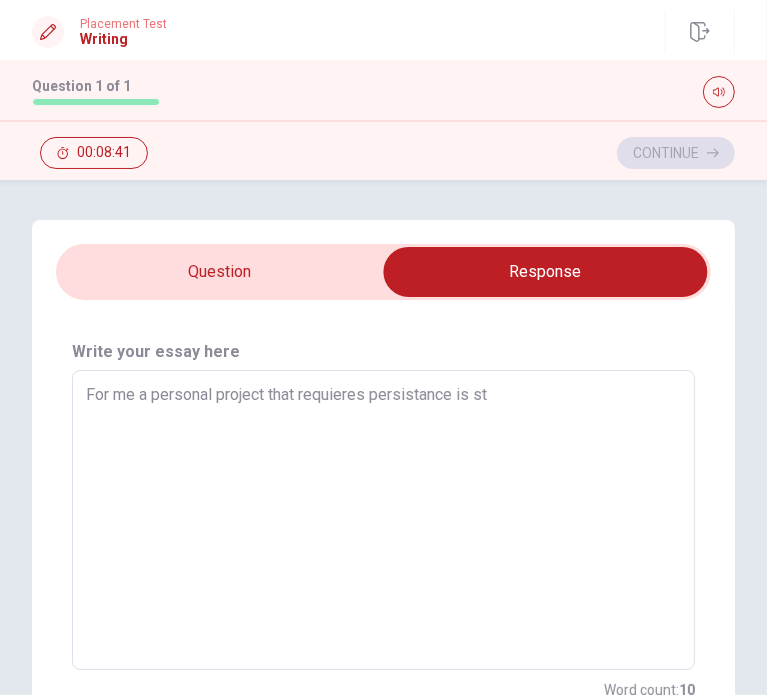 type on "For me a personal project that requieres persistance is stu" 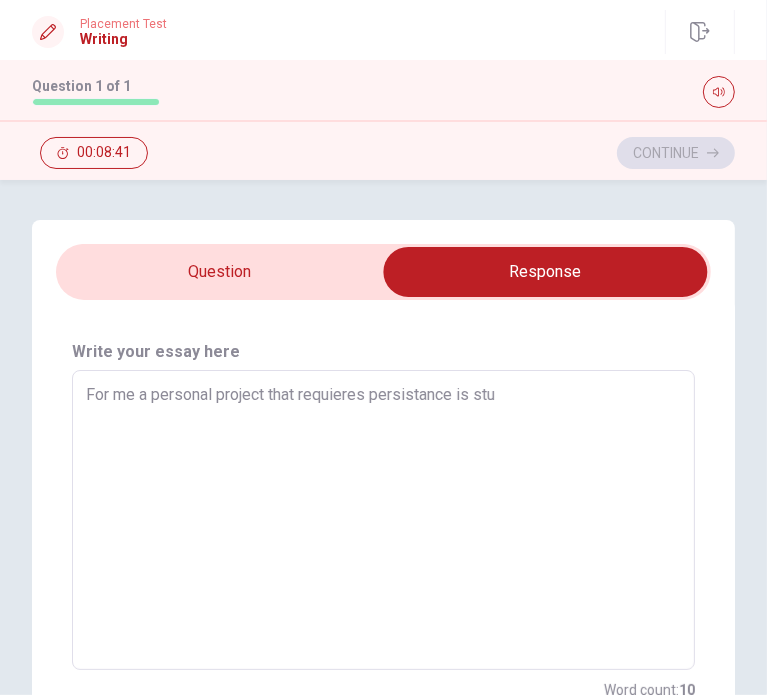 type on "x" 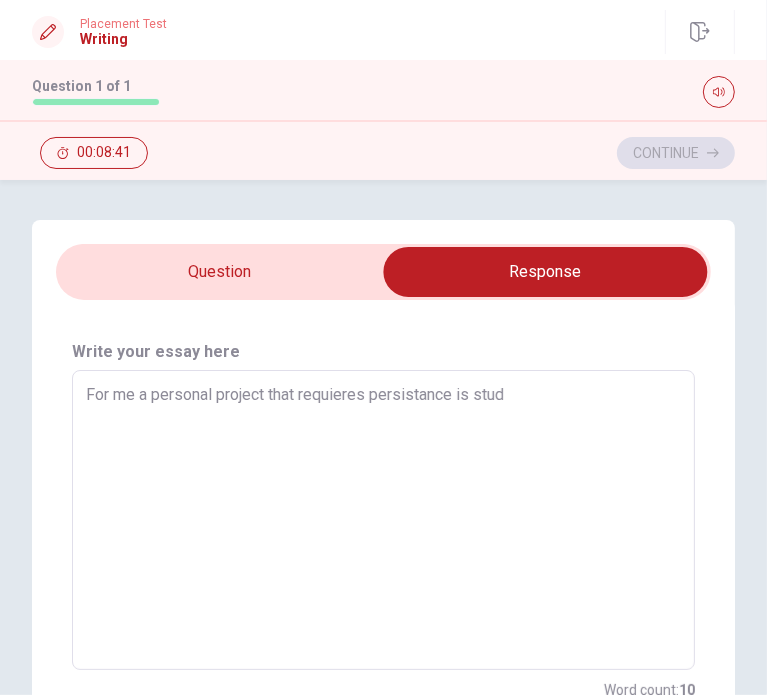 type on "x" 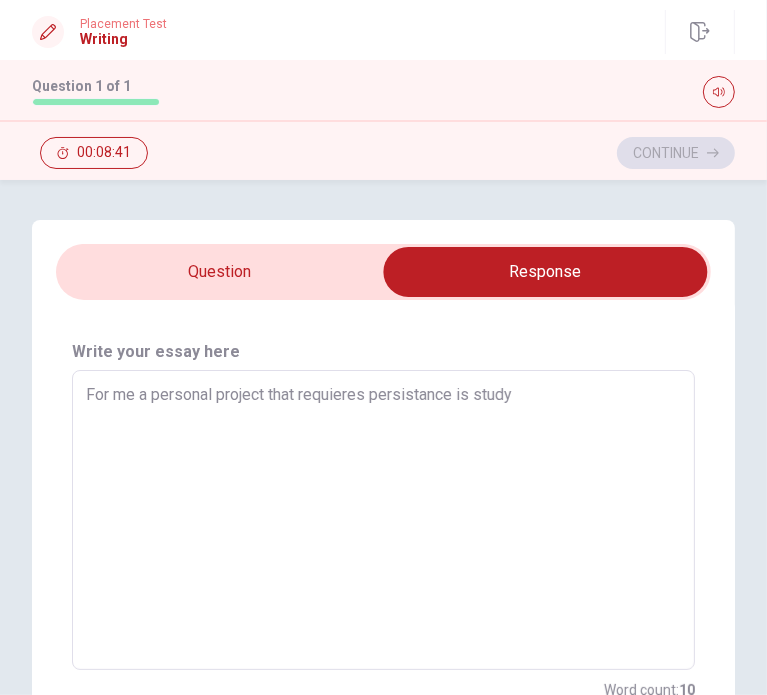 type on "x" 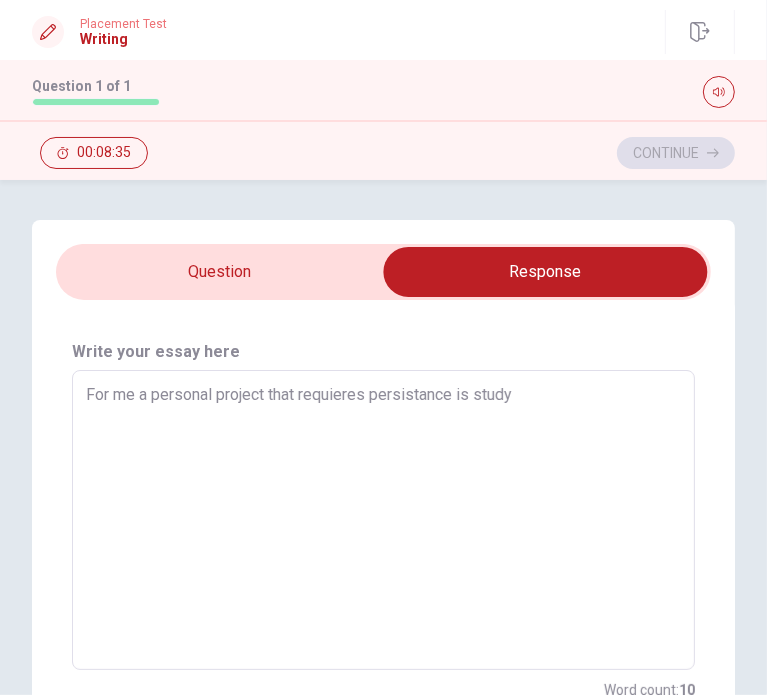 type on "x" 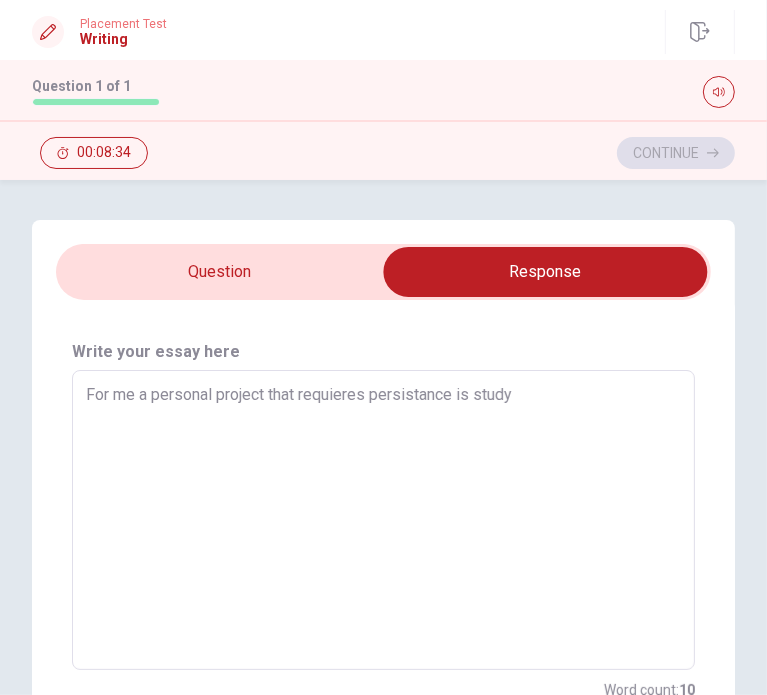 type on "For me a personal project that requieres persistance is study a" 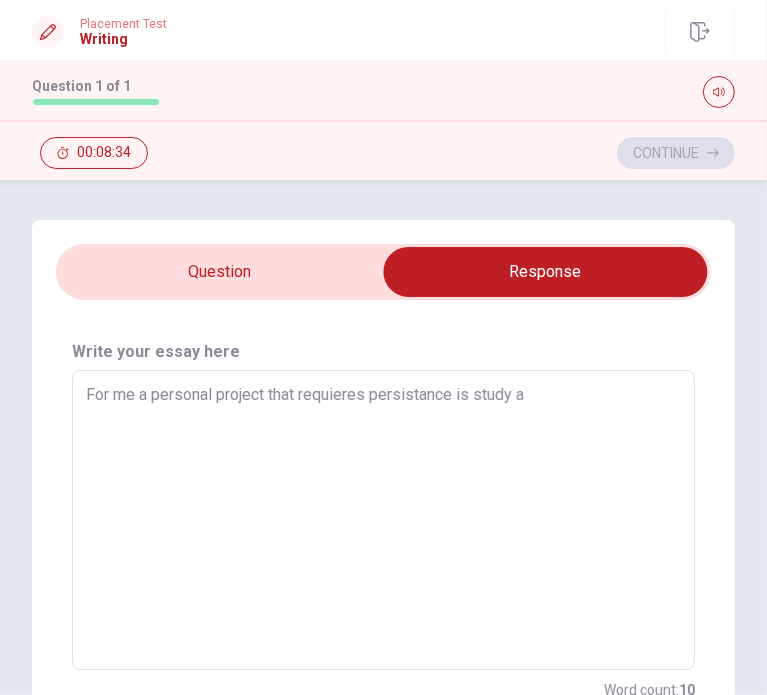 type on "x" 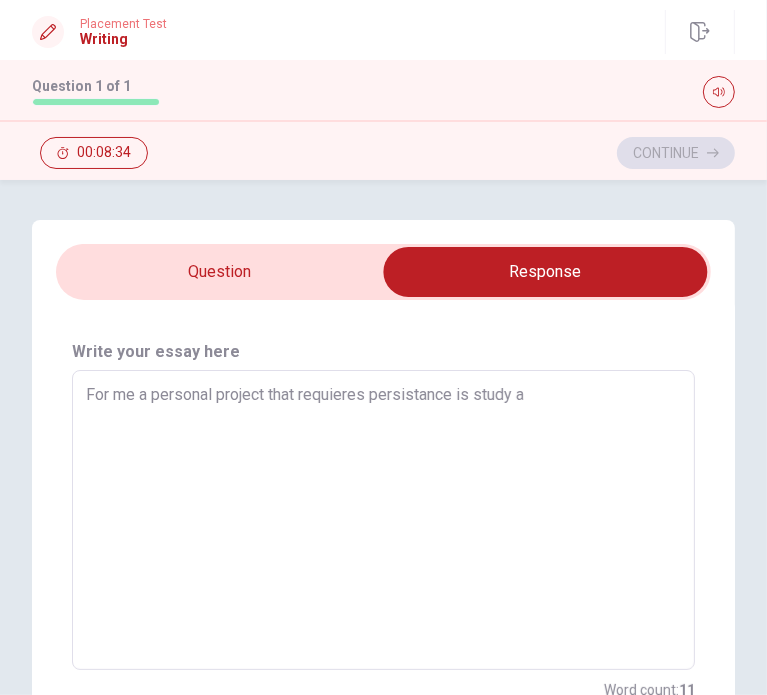 type on "For me a personal project that requieres persistance is study ab" 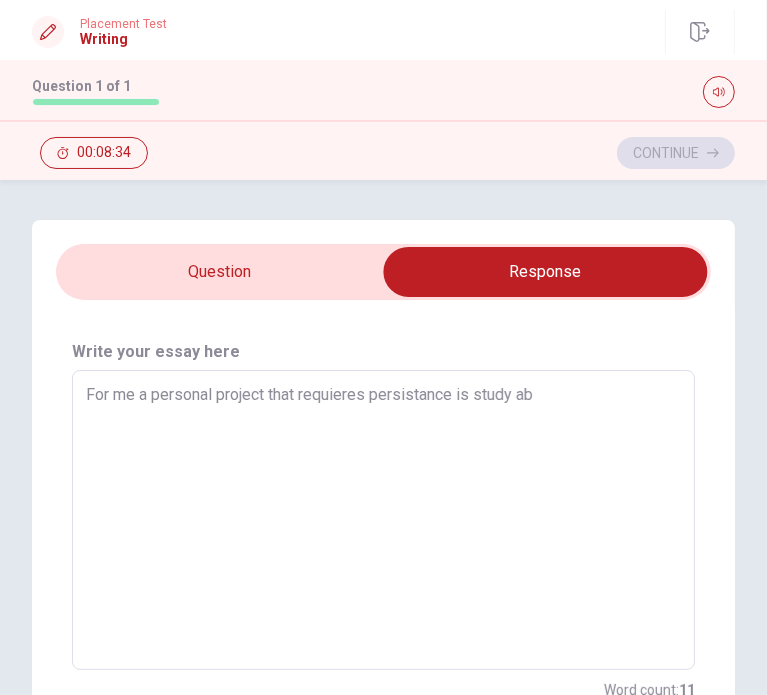 type on "x" 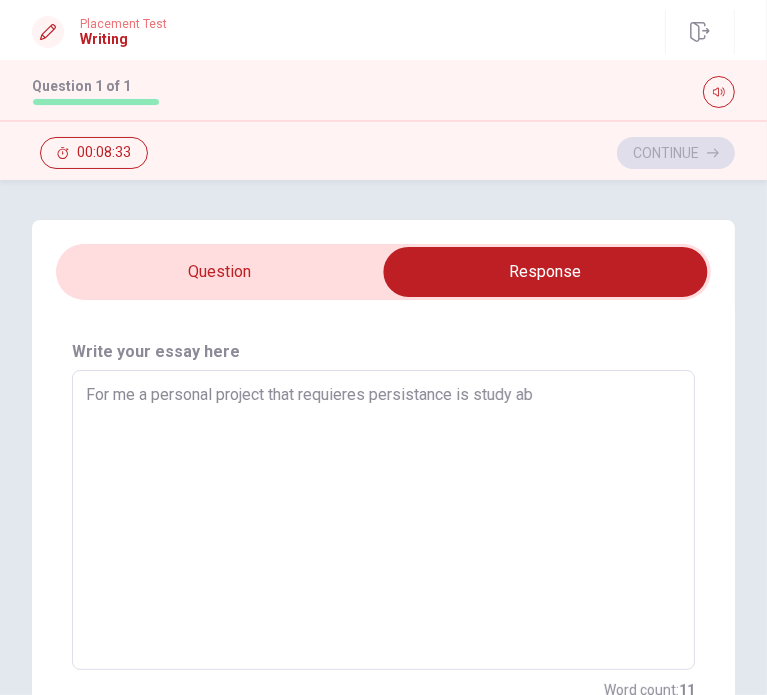 type on "For me a personal project that requieres persistance is study abr" 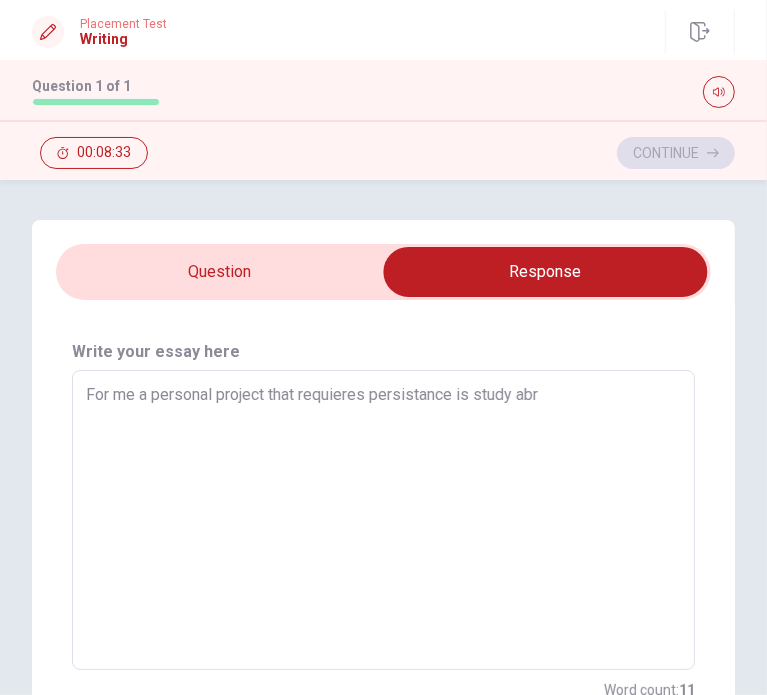 type on "x" 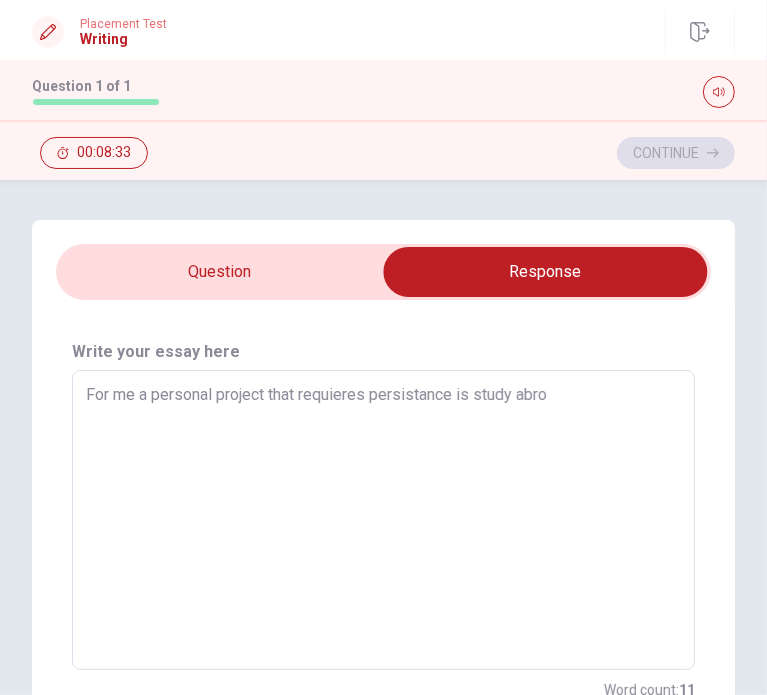 type on "x" 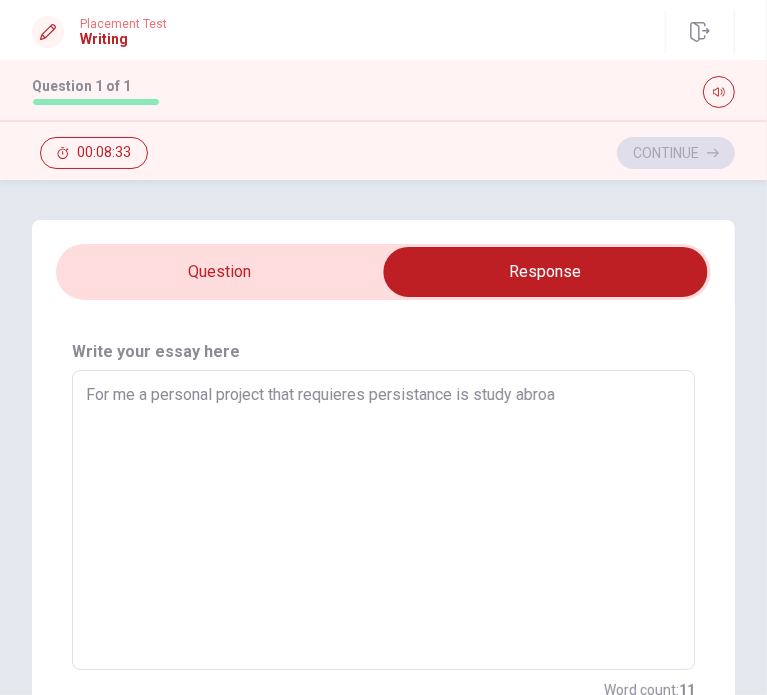 type on "x" 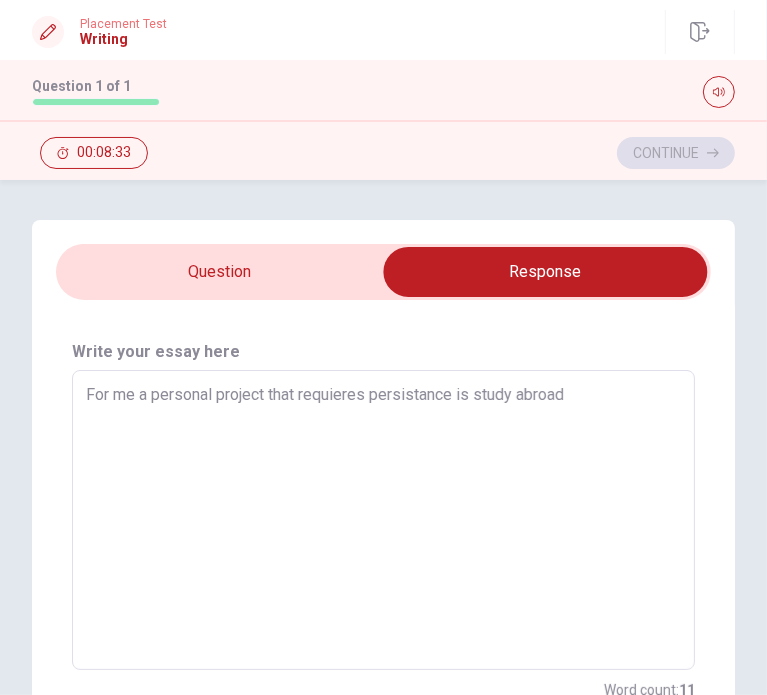 type on "x" 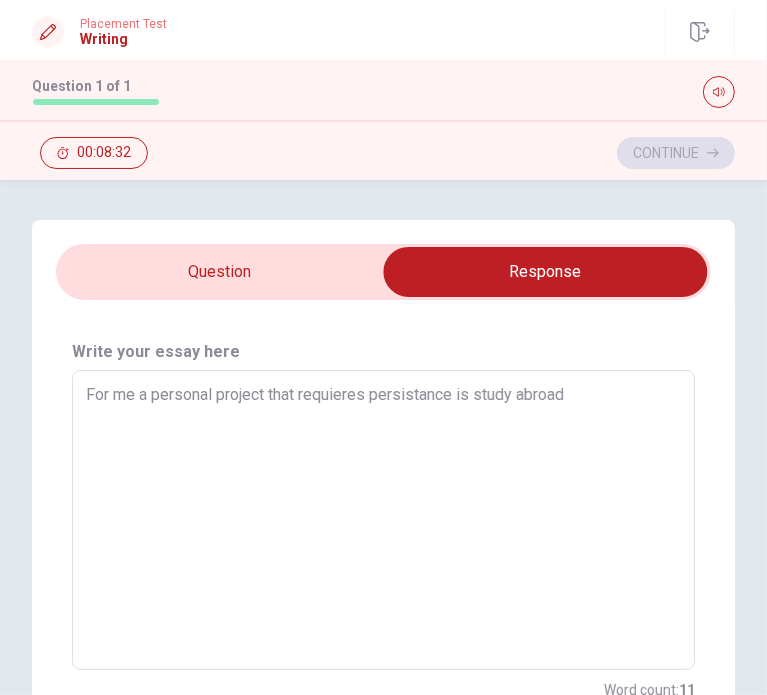 type on "For me a personal project that requieres persistance is study abroad," 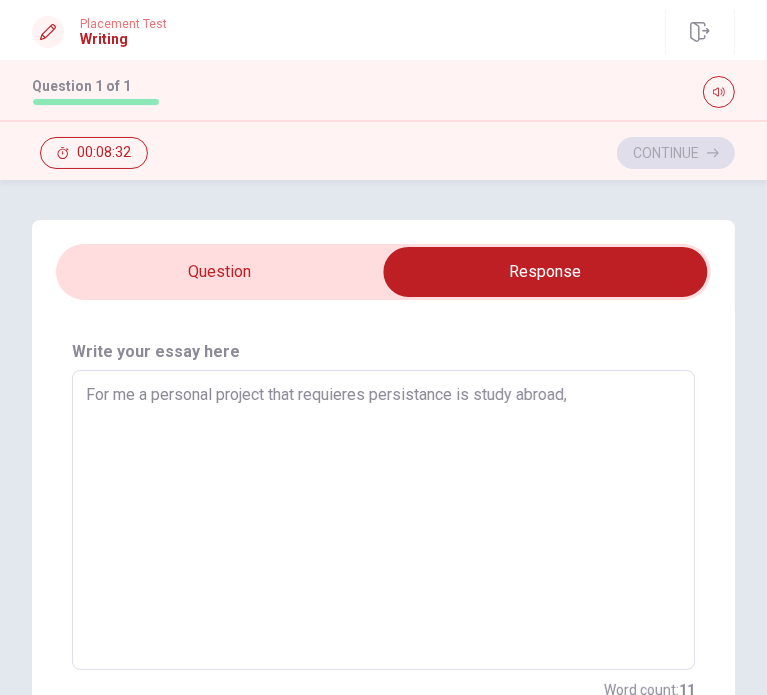 type on "x" 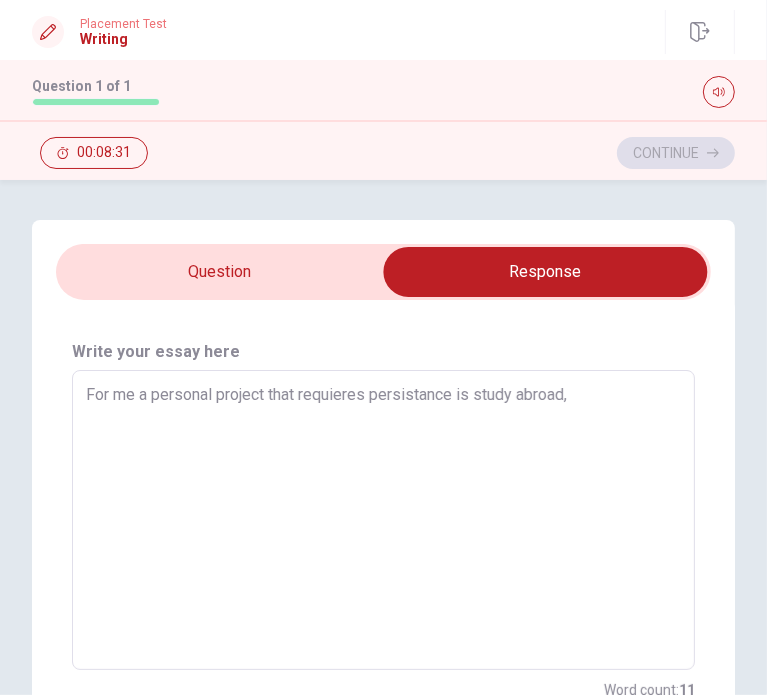 type on "x" 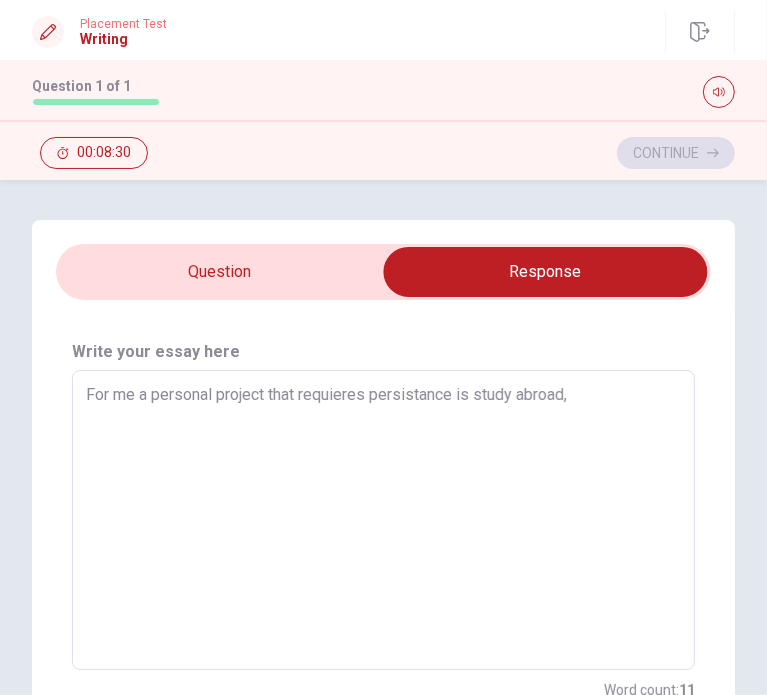 type on "For me a personal project that requieres persistance is study abroad, f" 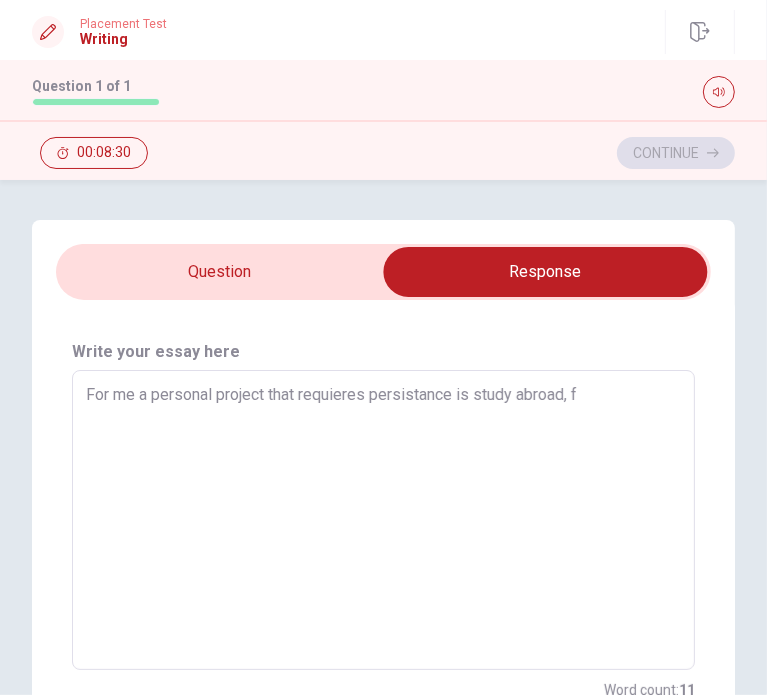 type on "x" 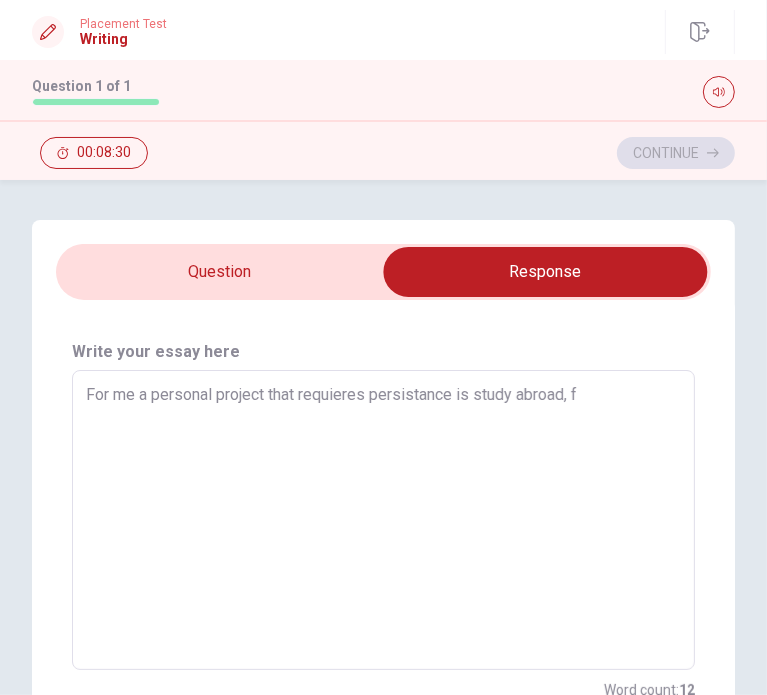 type on "For me a personal project that requieres persistance is study abroad, fr" 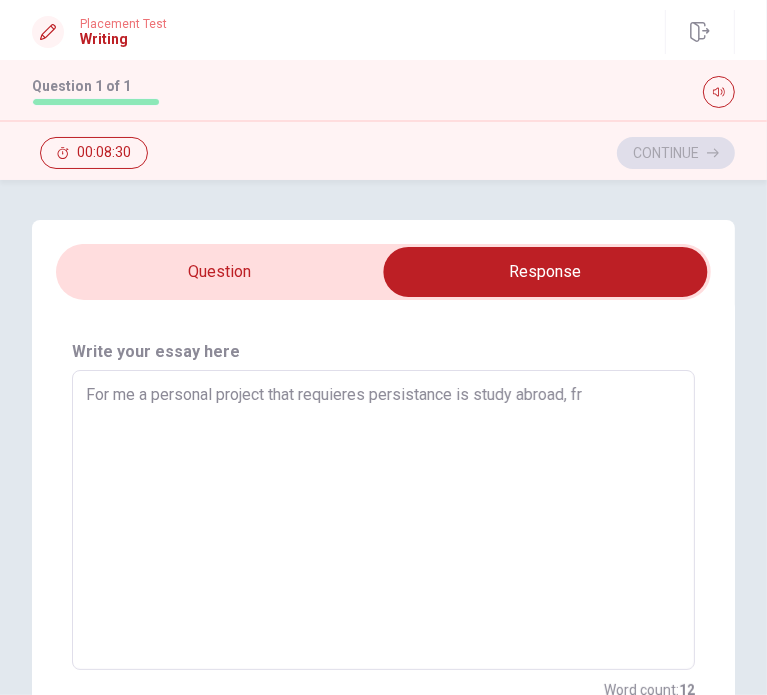 type on "x" 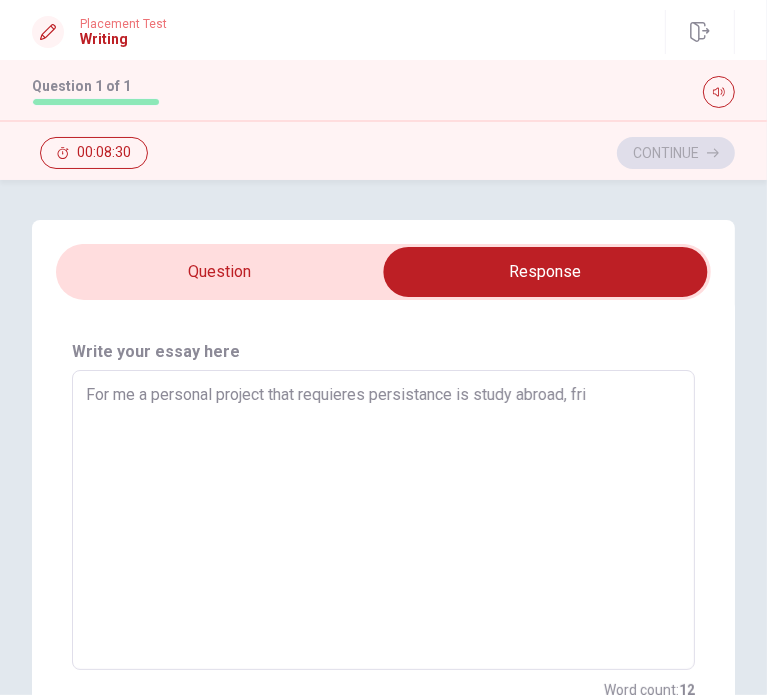 type on "x" 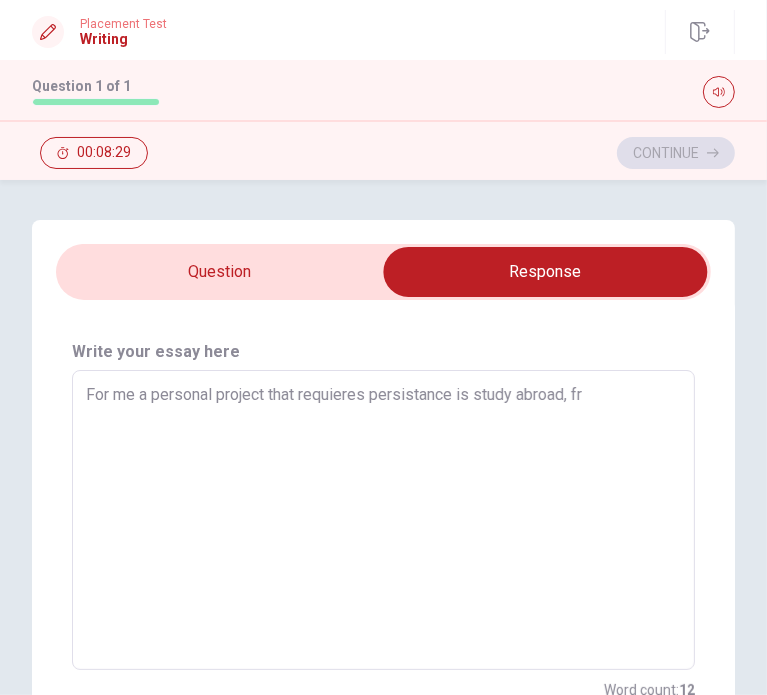 type on "For me a personal project that requieres persistance is study abroad, f" 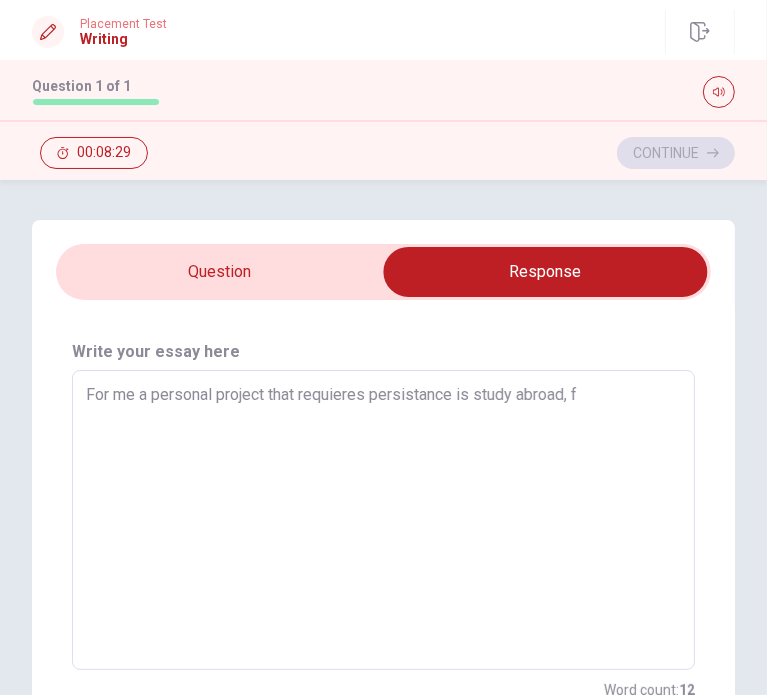 type on "x" 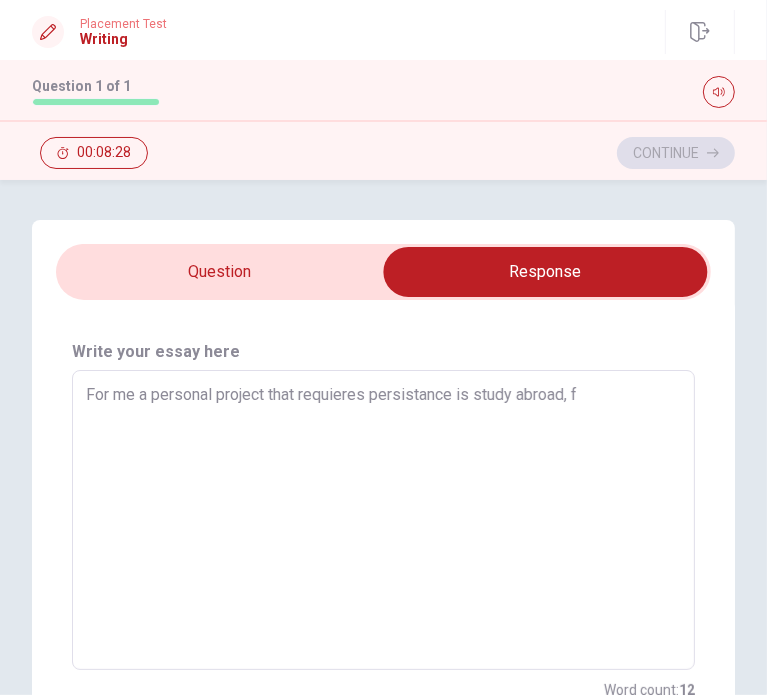 type on "For me a personal project that requieres persistance is study abroad, fi" 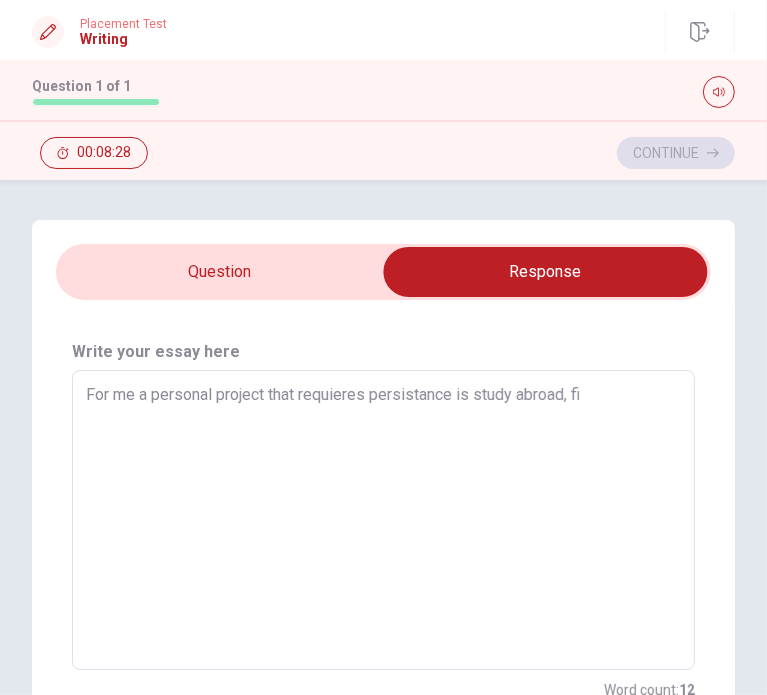 type on "x" 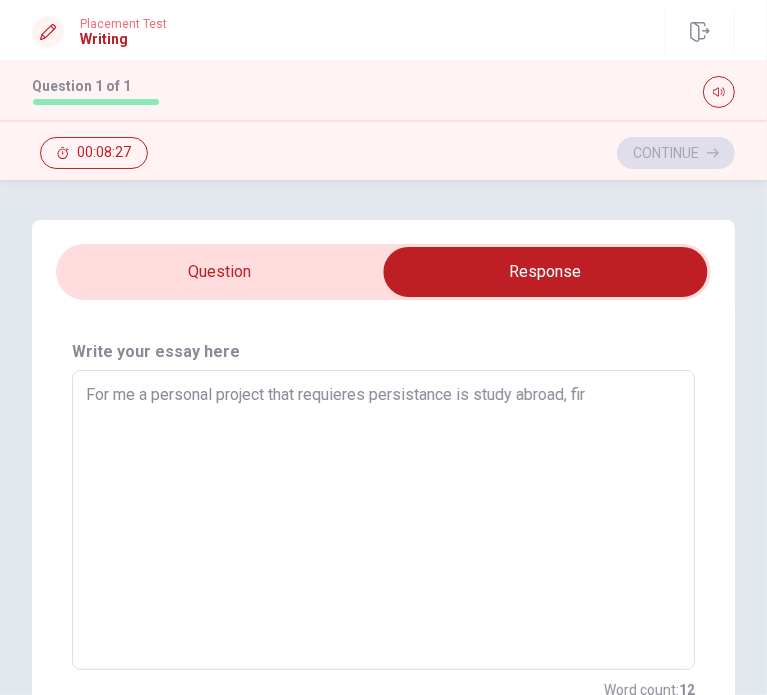 type on "x" 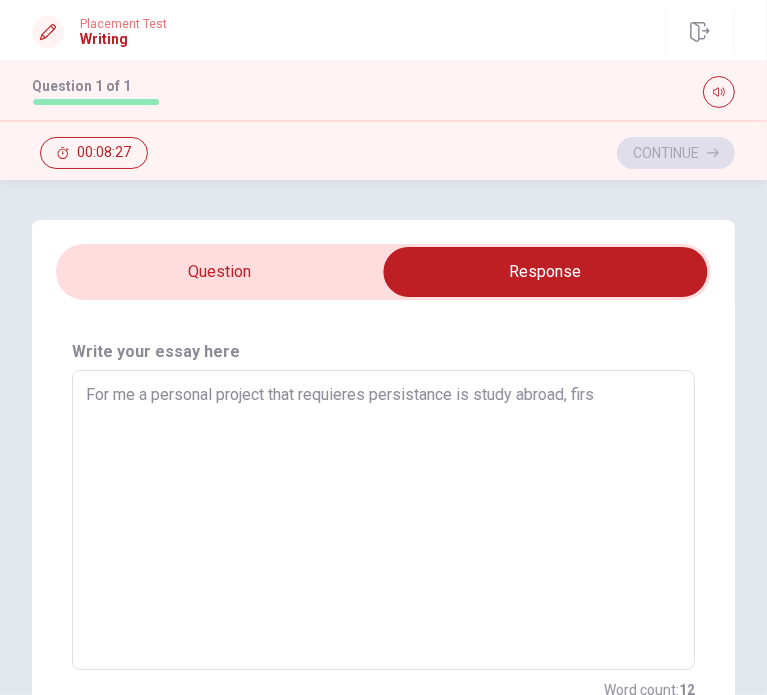 type on "x" 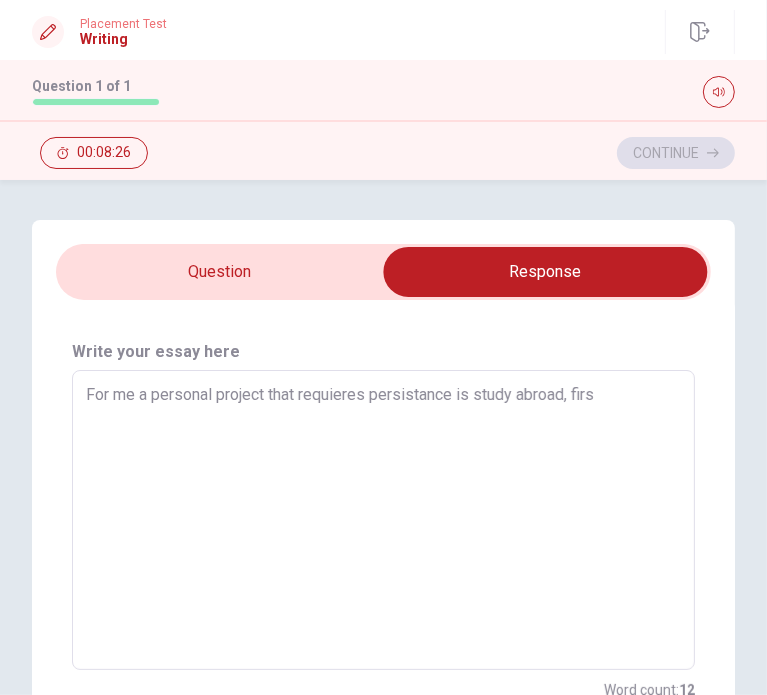 type on "For me a personal project that requieres persistance is study abroad, first" 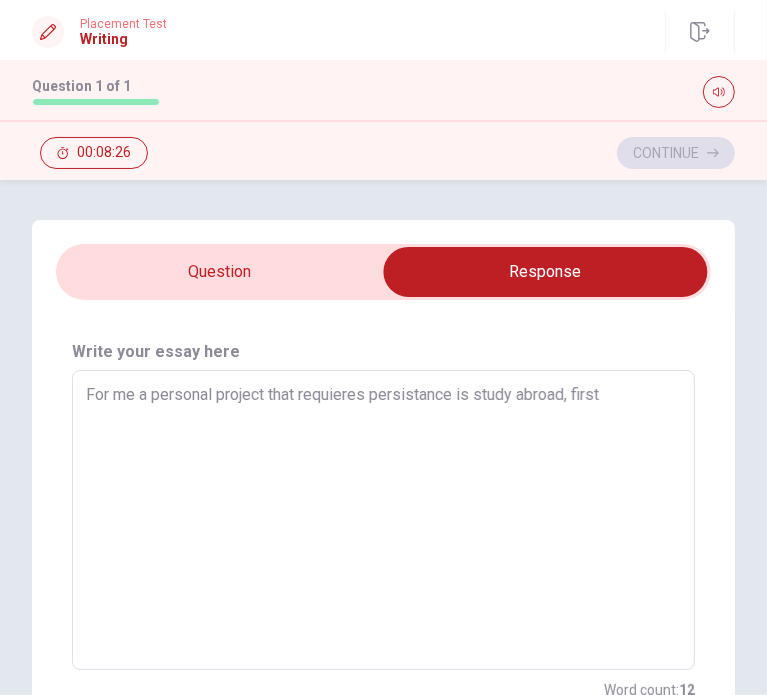 type on "x" 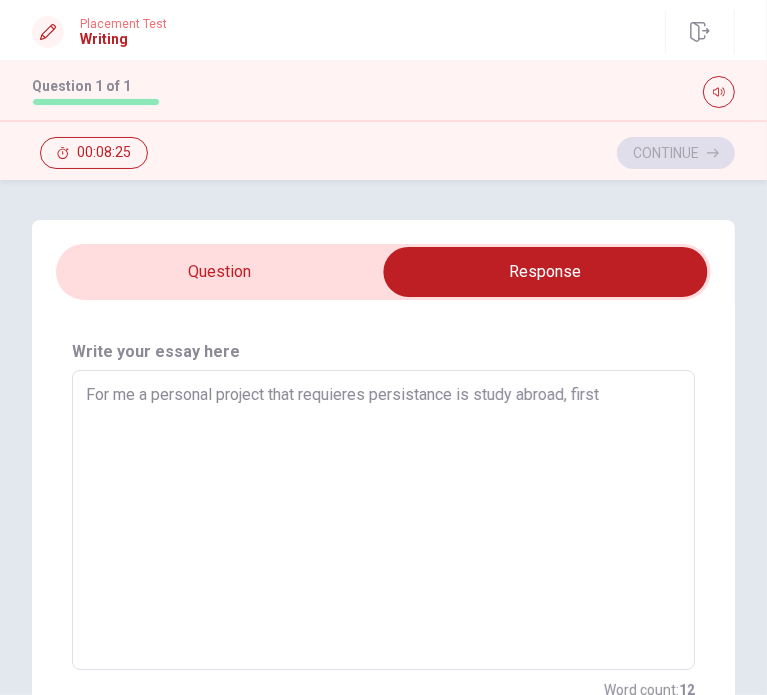 type on "For me a personal project that requieres persistance is study abroad, first o" 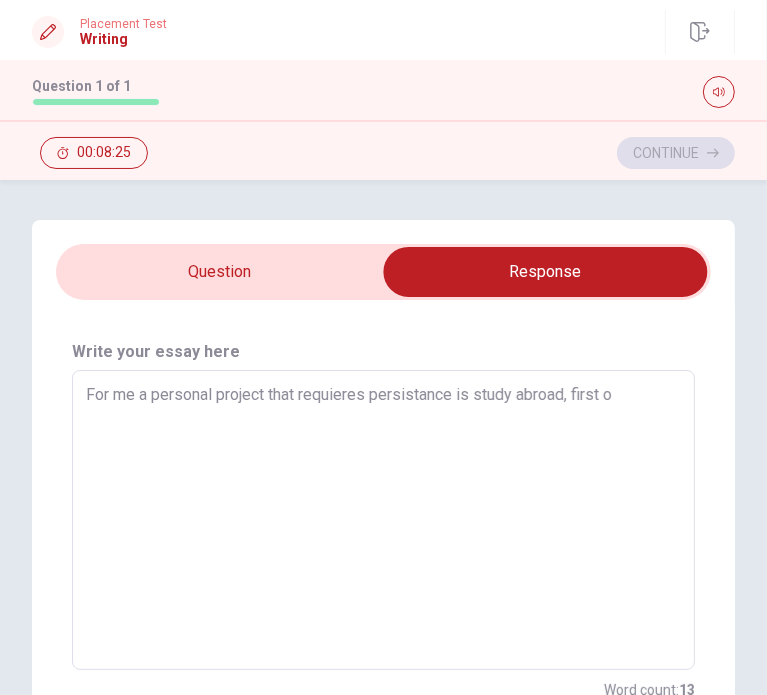 type on "x" 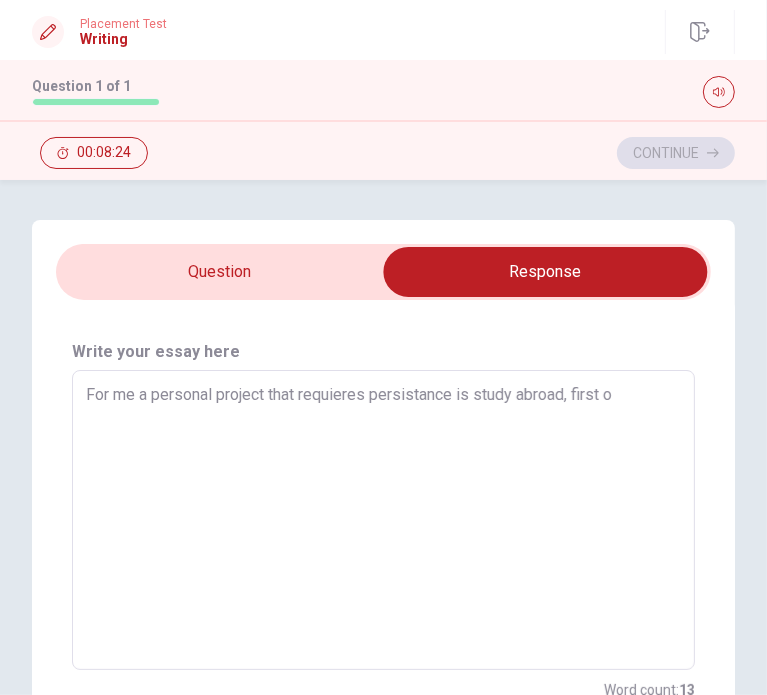 type on "For me a personal project that requieres persistance is study abroad, first of" 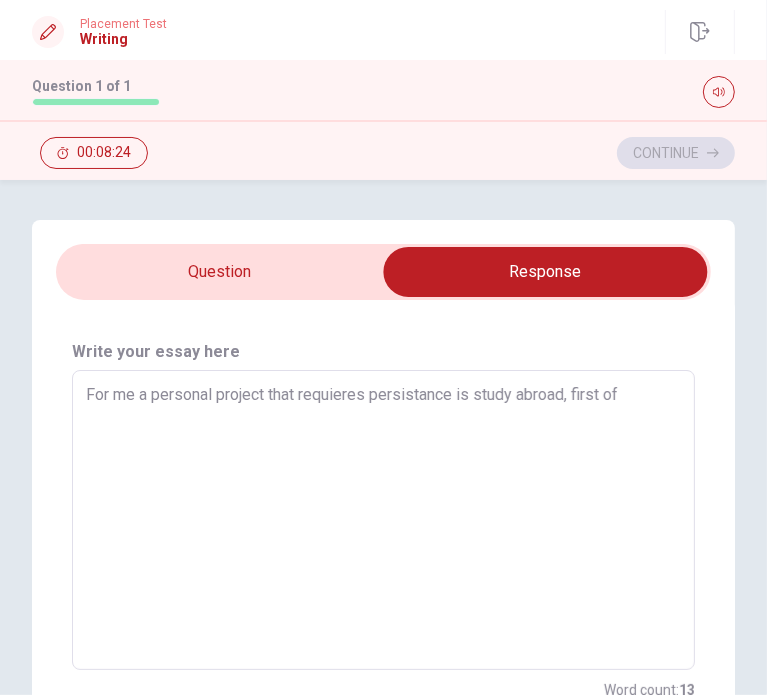 type on "x" 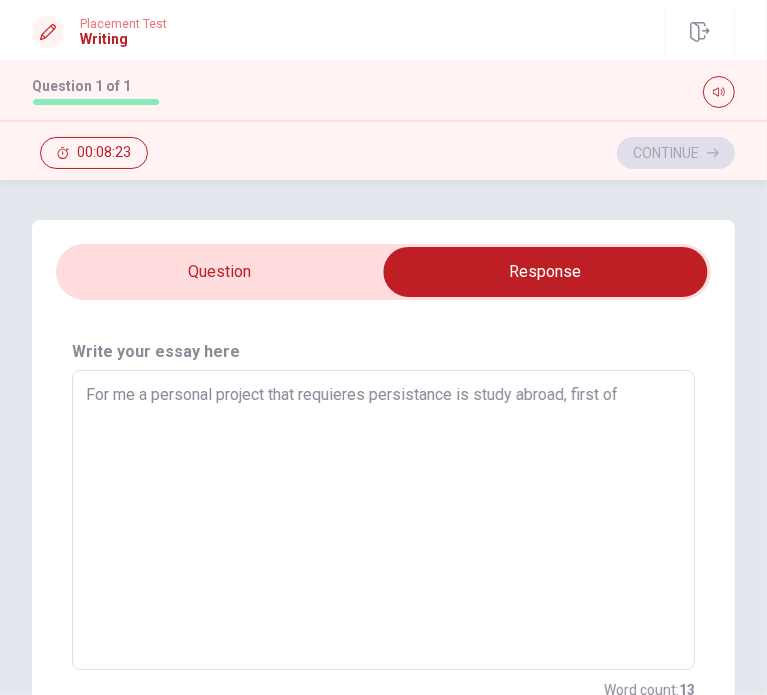 type on "For me a personal project that requieres persistance is study abroad, first of a" 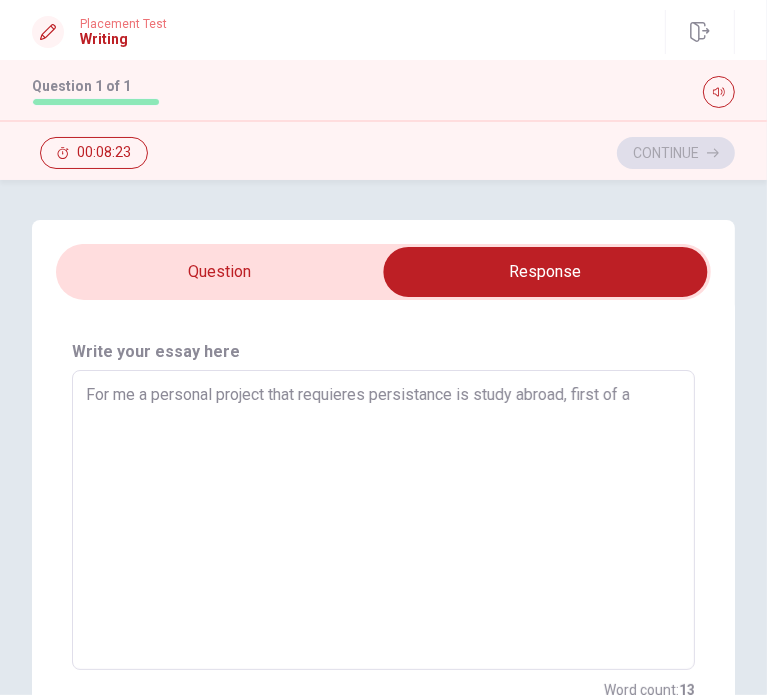 type on "x" 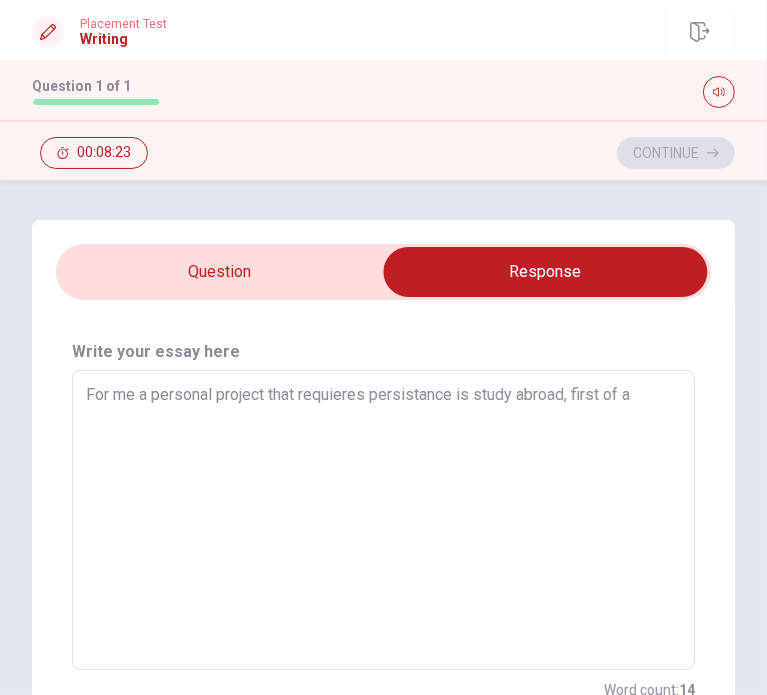 type on "For me a personal project that requieres persistance is study abroad, first of al" 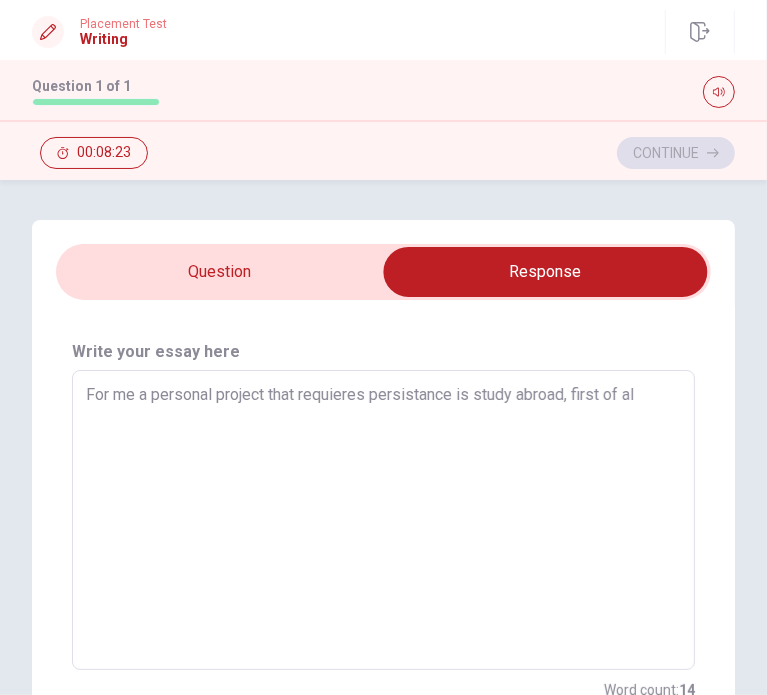 type on "x" 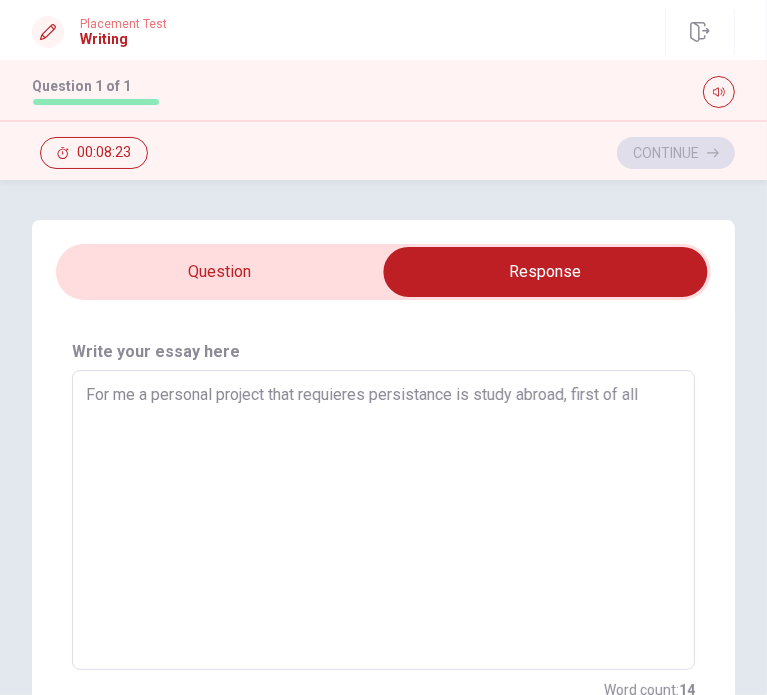 type on "x" 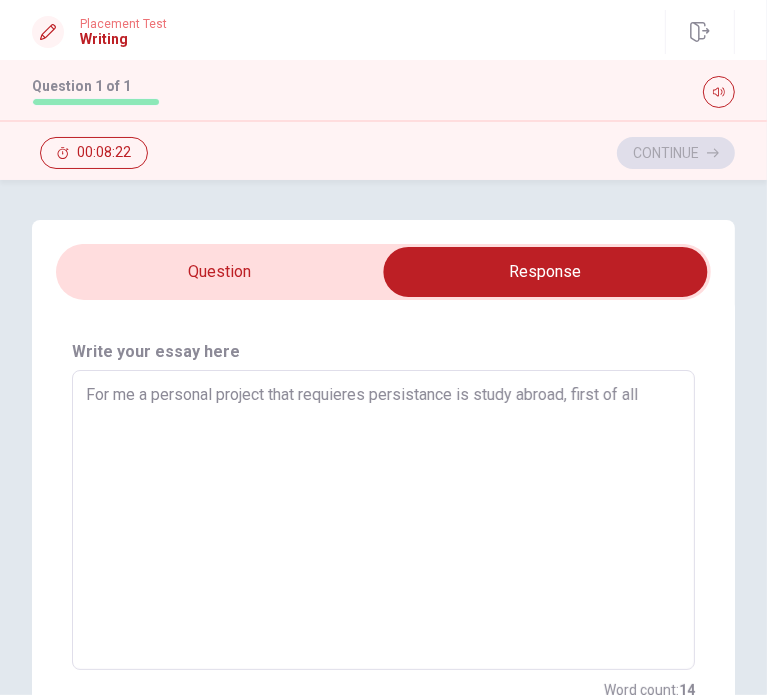 type on "For me a personal project that requieres persistance is study abroad, first of all" 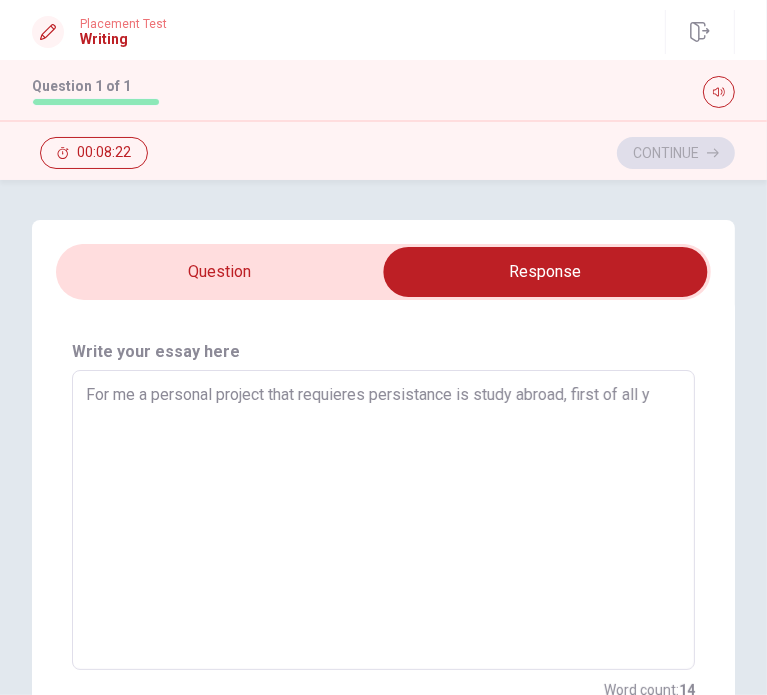 type on "x" 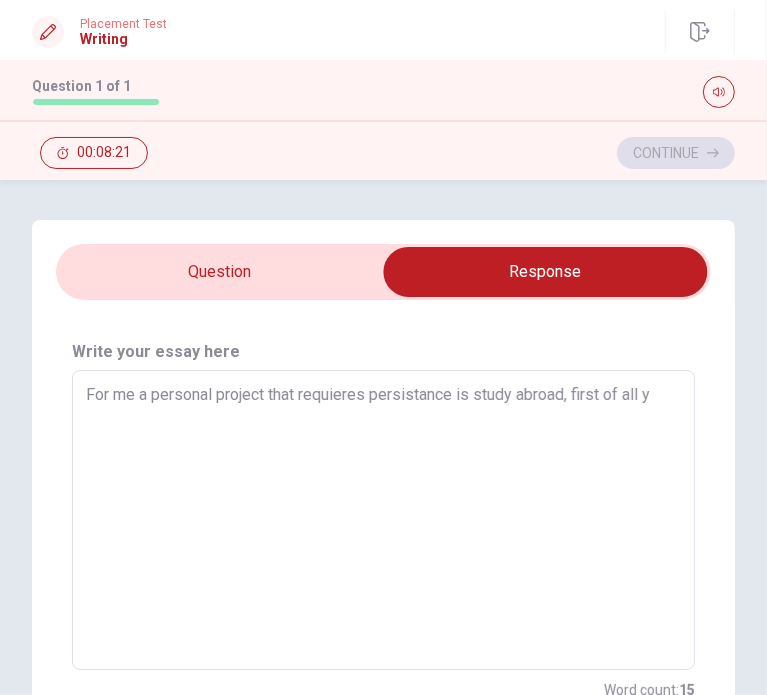 type on "For me a personal project that requieres persistance is study abroad, first of all yo" 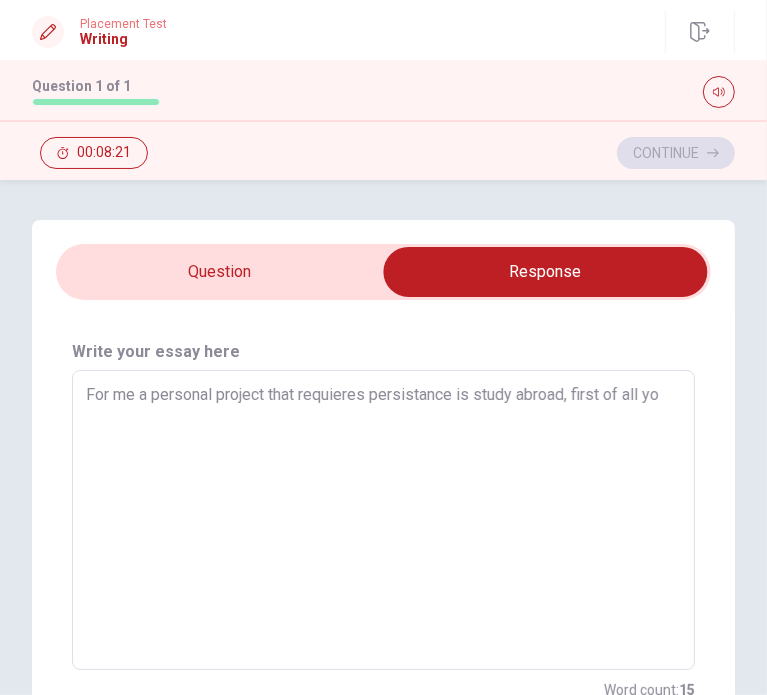 type on "x" 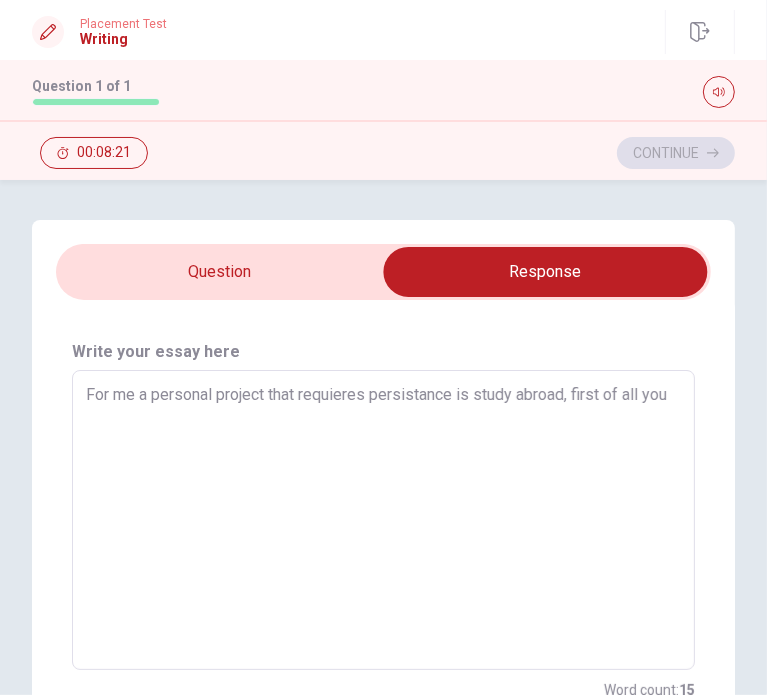 type on "x" 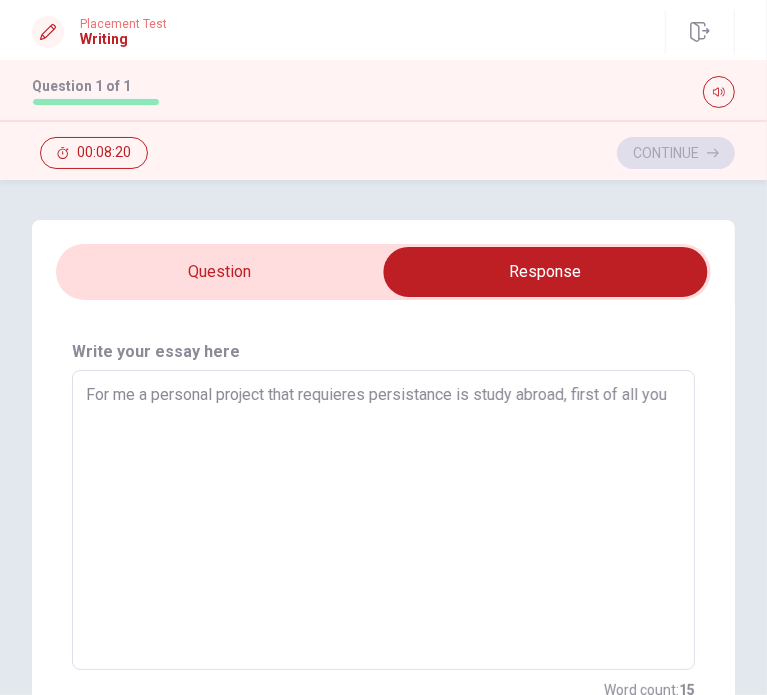 type on "For me a personal project that requieres persistance is study abroad, first of all you n" 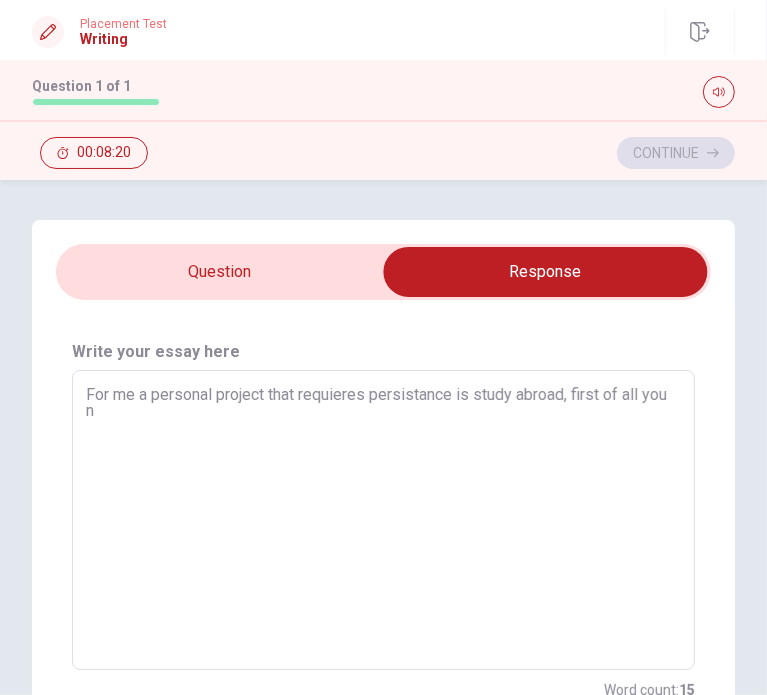 type 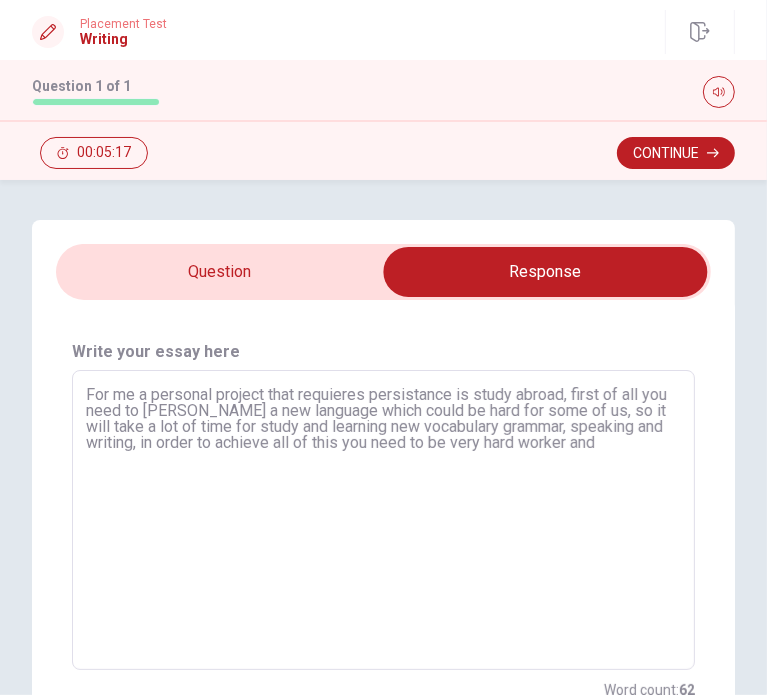 click on "For me a personal project that requieres persistance is study abroad, first of all you need to [PERSON_NAME] a new language which could be hard for some of us, so it will take a lot of time for study and learning new vocabulary grammar, speaking and writing, in order to achieve all of this you need to be very hard worker and" at bounding box center [383, 520] 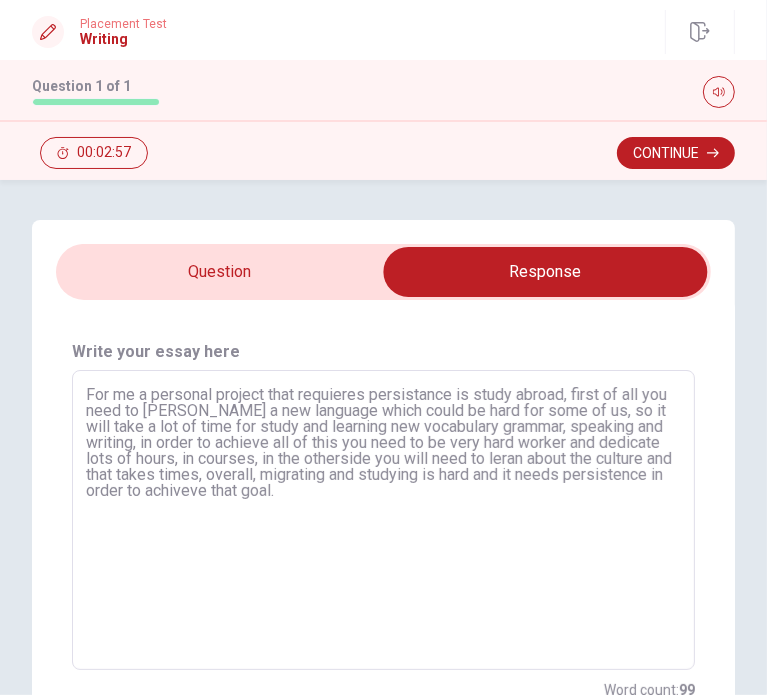 click on "For me a personal project that requieres persistance is study abroad, first of all you need to [PERSON_NAME] a new language which could be hard for some of us, so it will take a lot of time for study and learning new vocabulary grammar, speaking and writing, in order to achieve all of this you need to be very hard worker and dedicate lots of hours, in courses, in the otherside you will need to leran about the culture and that takes times, overall, migrating and studying is hard and it needs persistence in order to achiveve that goal." at bounding box center [383, 520] 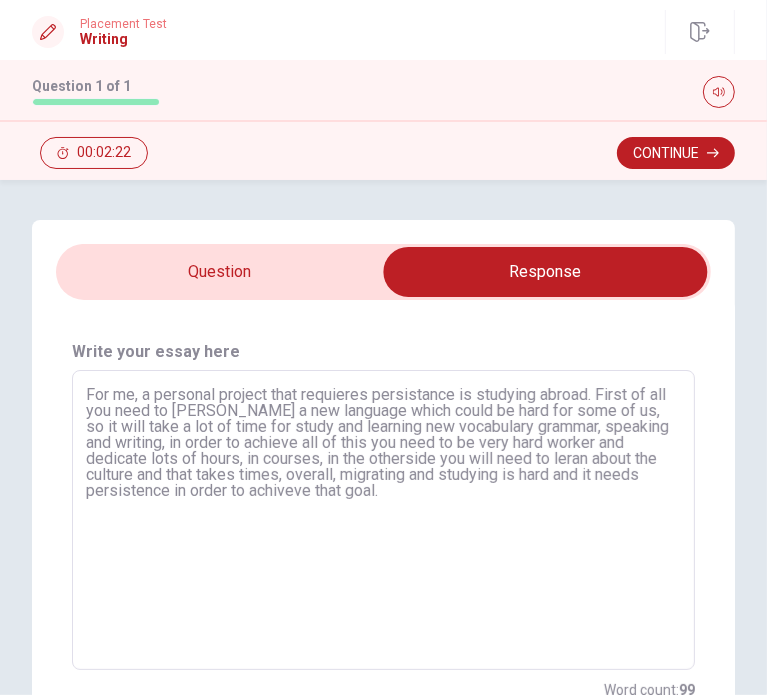 click on "For me, a personal project that requieres persistance is studying abroad. First of all you need to [PERSON_NAME] a new language which could be hard for some of us, so it will take a lot of time for study and learning new vocabulary grammar, speaking and writing, in order to achieve all of this you need to be very hard worker and dedicate lots of hours, in courses, in the otherside you will need to leran about the culture and that takes times, overall, migrating and studying is hard and it needs persistence in order to achiveve that goal." at bounding box center (383, 520) 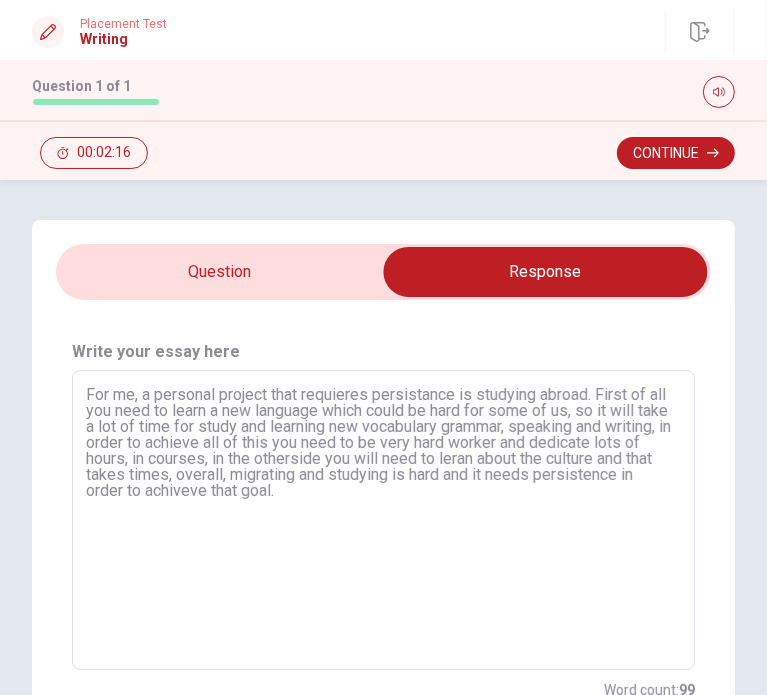 click on "For me, a personal project that requieres persistance is studying abroad. First of all you need to learn a new language which could be hard for some of us, so it will take a lot of time for study and learning new vocabulary grammar, speaking and writing, in order to achieve all of this you need to be very hard worker and dedicate lots of hours, in courses, in the otherside you will need to leran about the culture and that takes times, overall, migrating and studying is hard and it needs persistence in order to achiveve that goal." at bounding box center (383, 520) 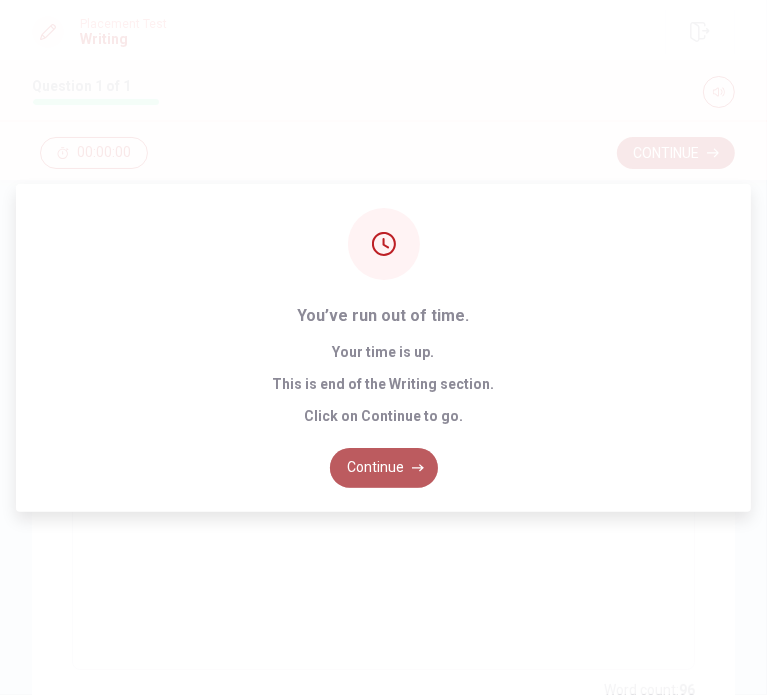 click on "Continue" at bounding box center (384, 468) 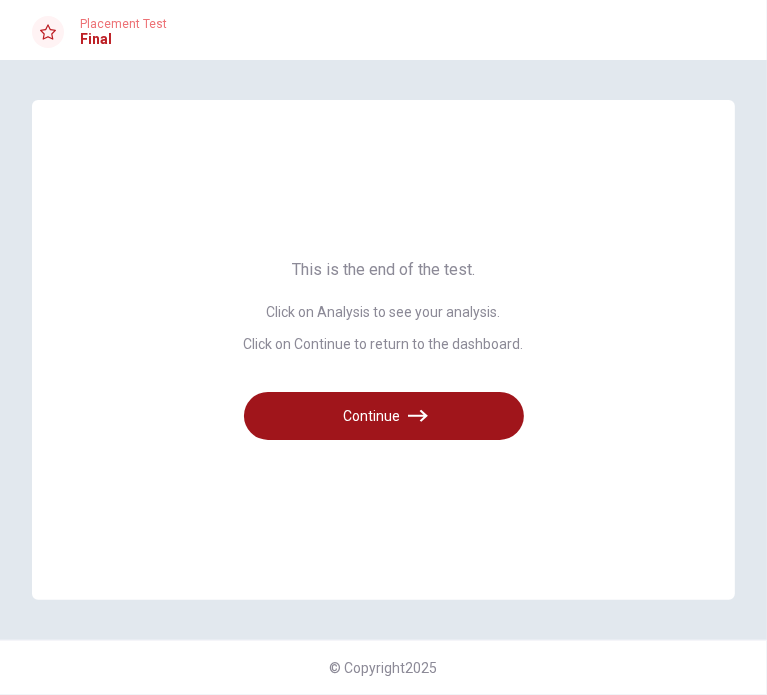 click on "Continue" at bounding box center [384, 416] 